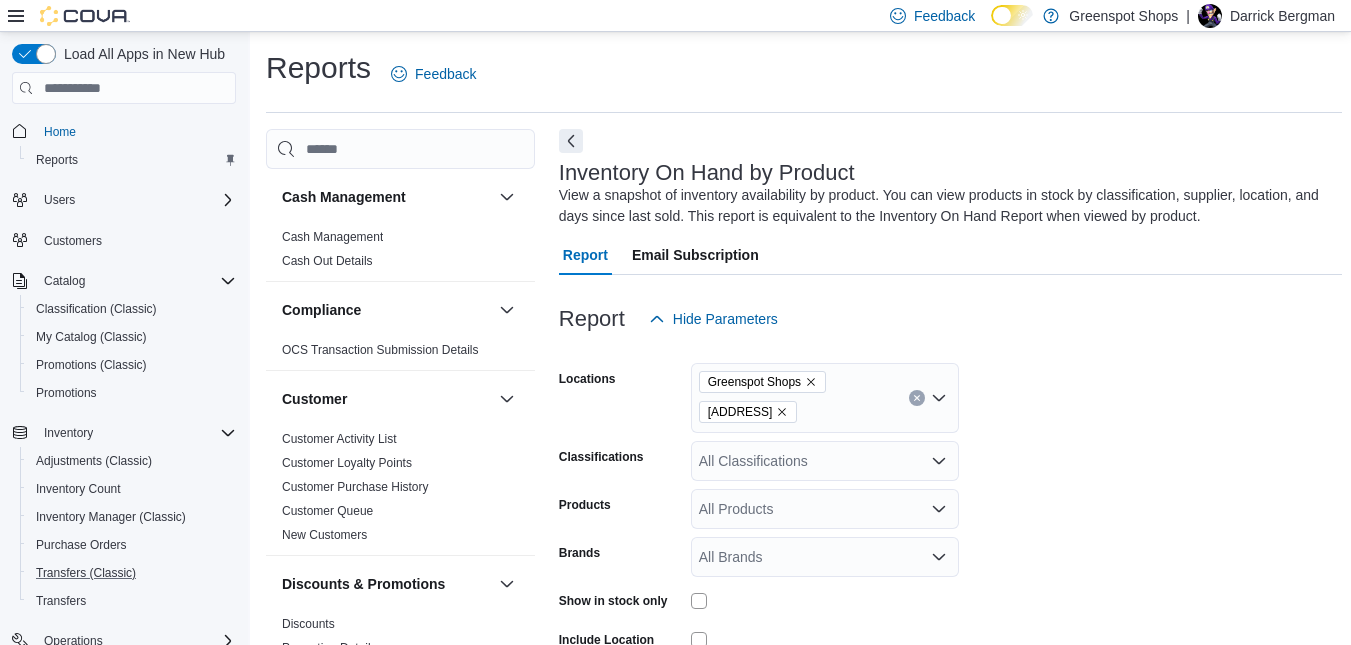 scroll, scrollTop: 0, scrollLeft: 0, axis: both 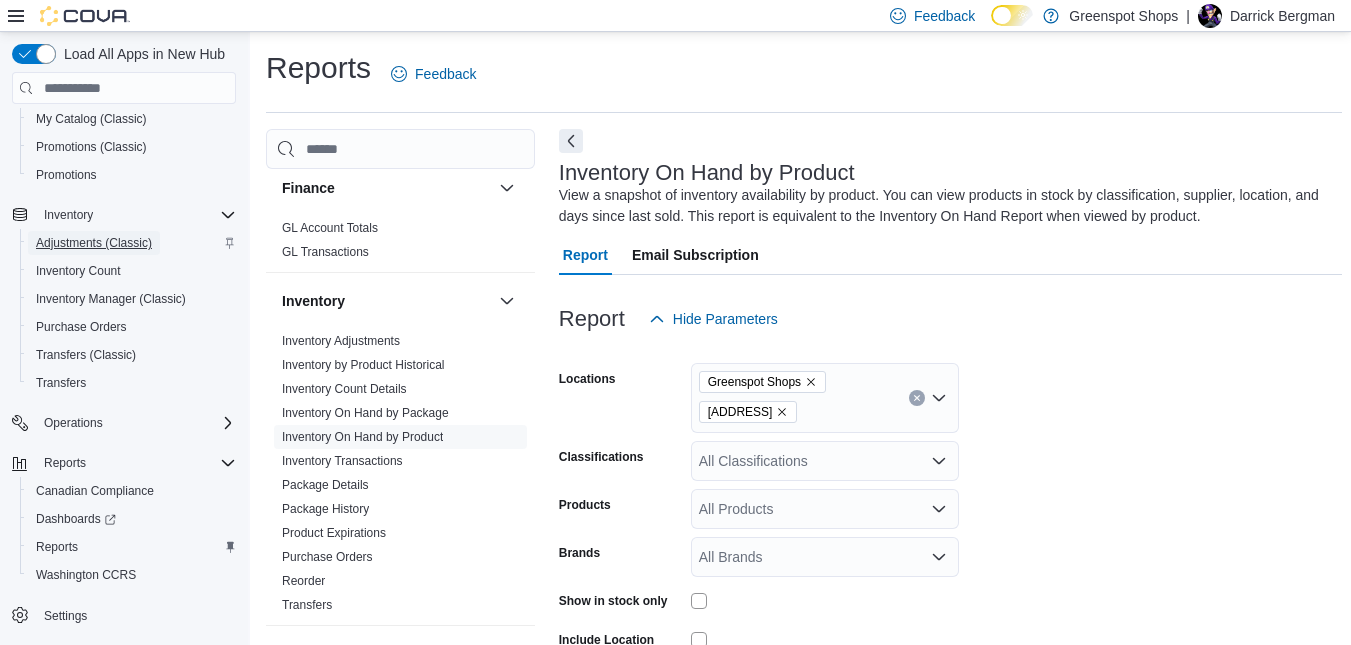 click on "Adjustments (Classic)" at bounding box center (94, 243) 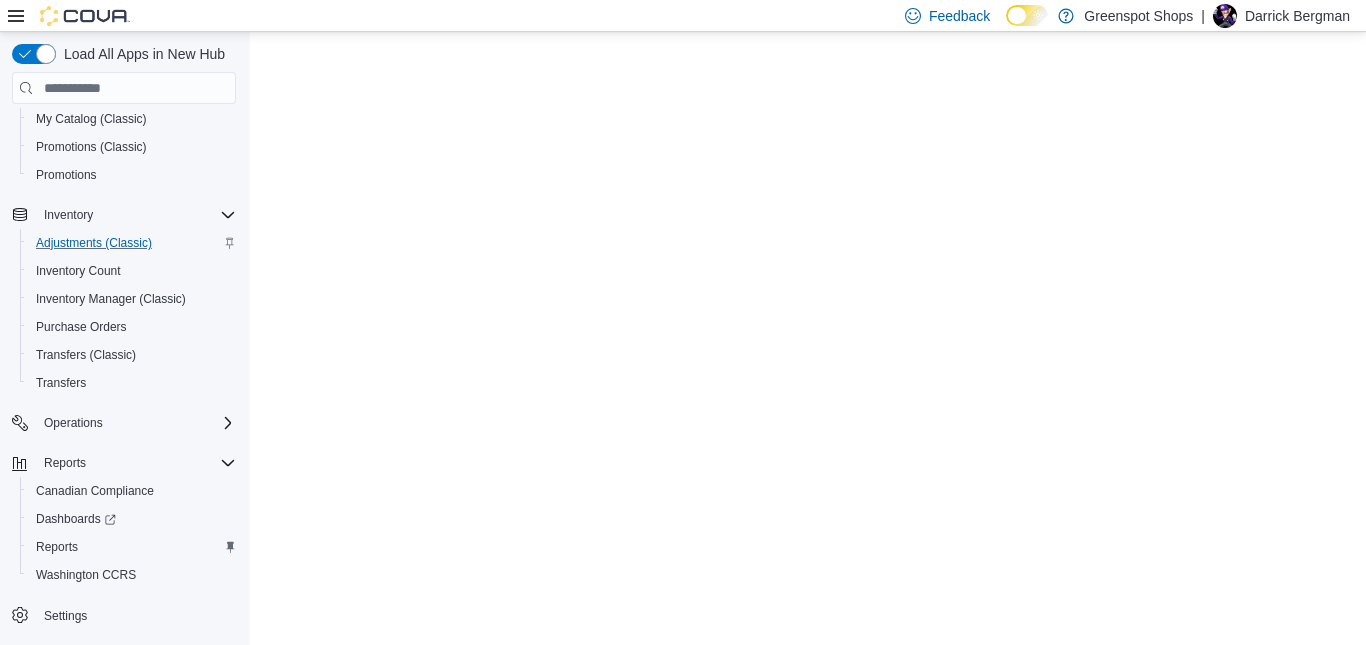 scroll, scrollTop: 177, scrollLeft: 0, axis: vertical 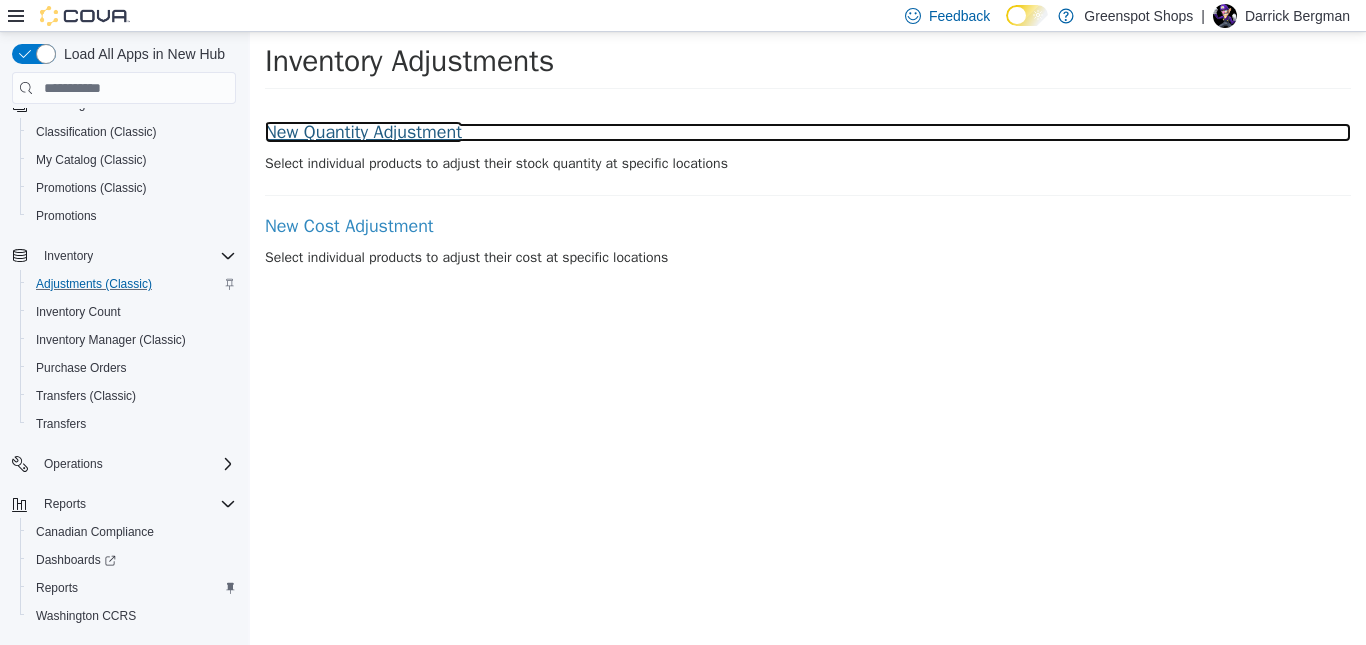 click on "New Quantity Adjustment" at bounding box center [808, 133] 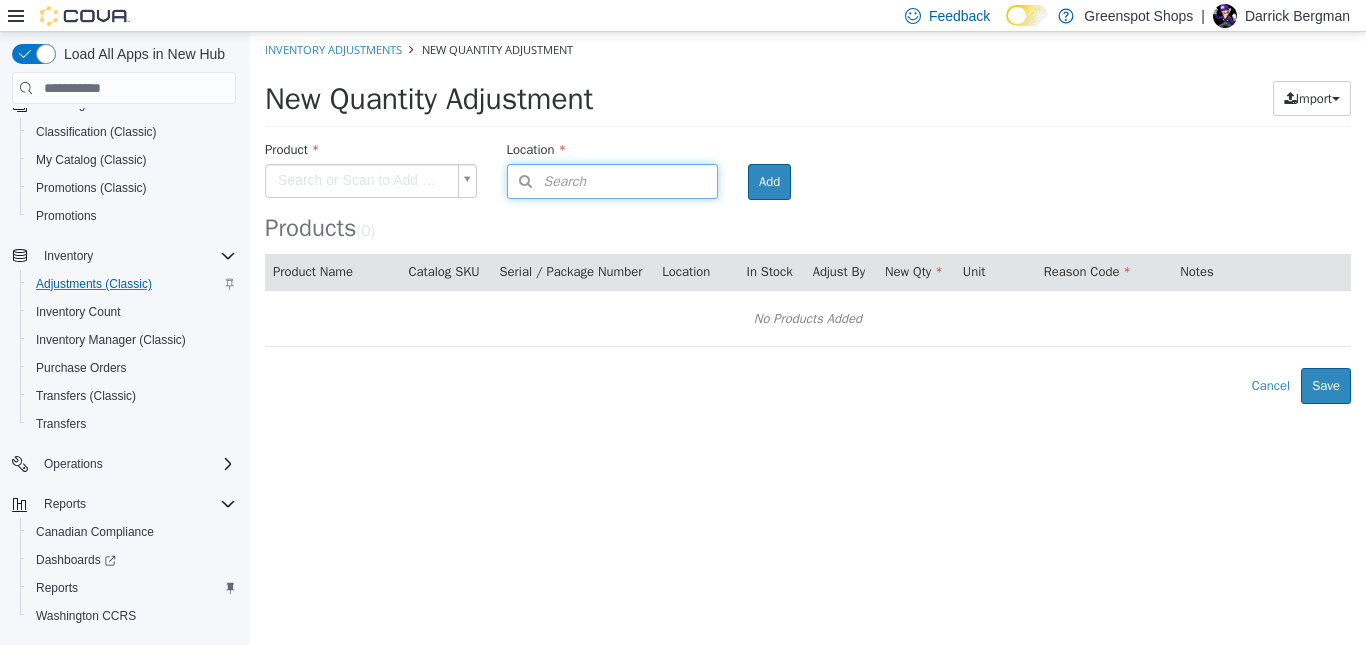 click on "Search" at bounding box center (547, 181) 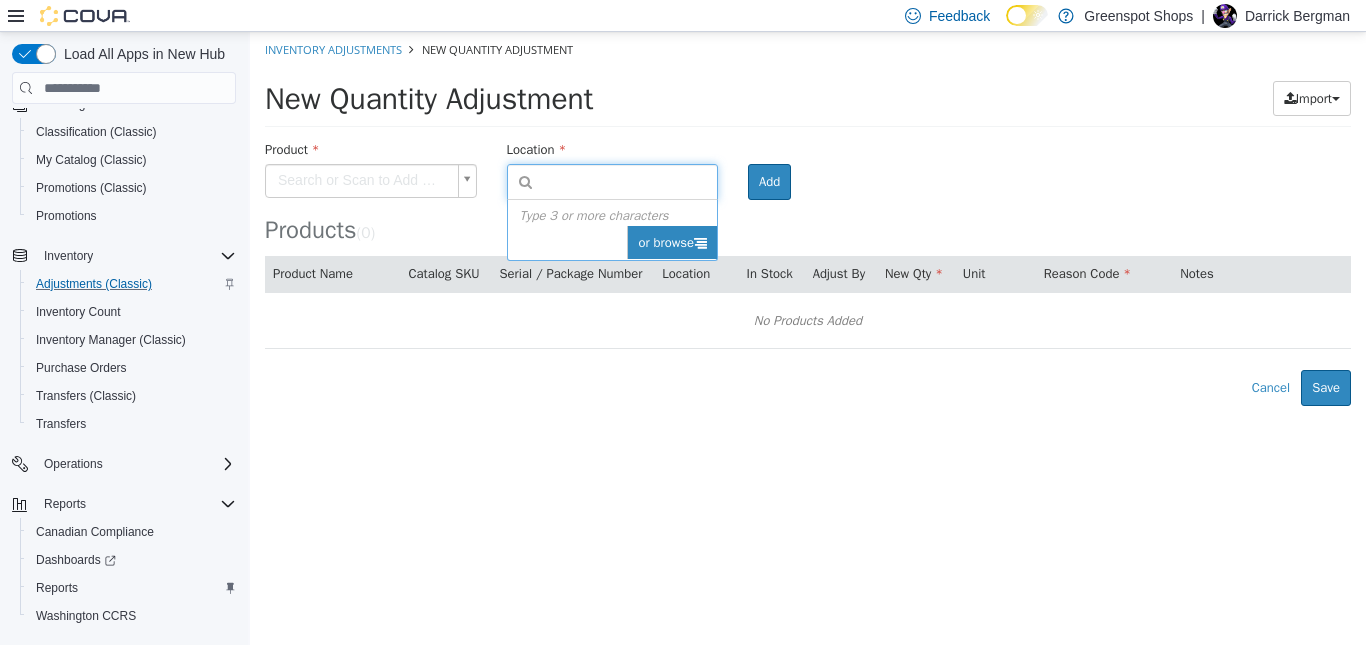 click on "or browse" at bounding box center [672, 243] 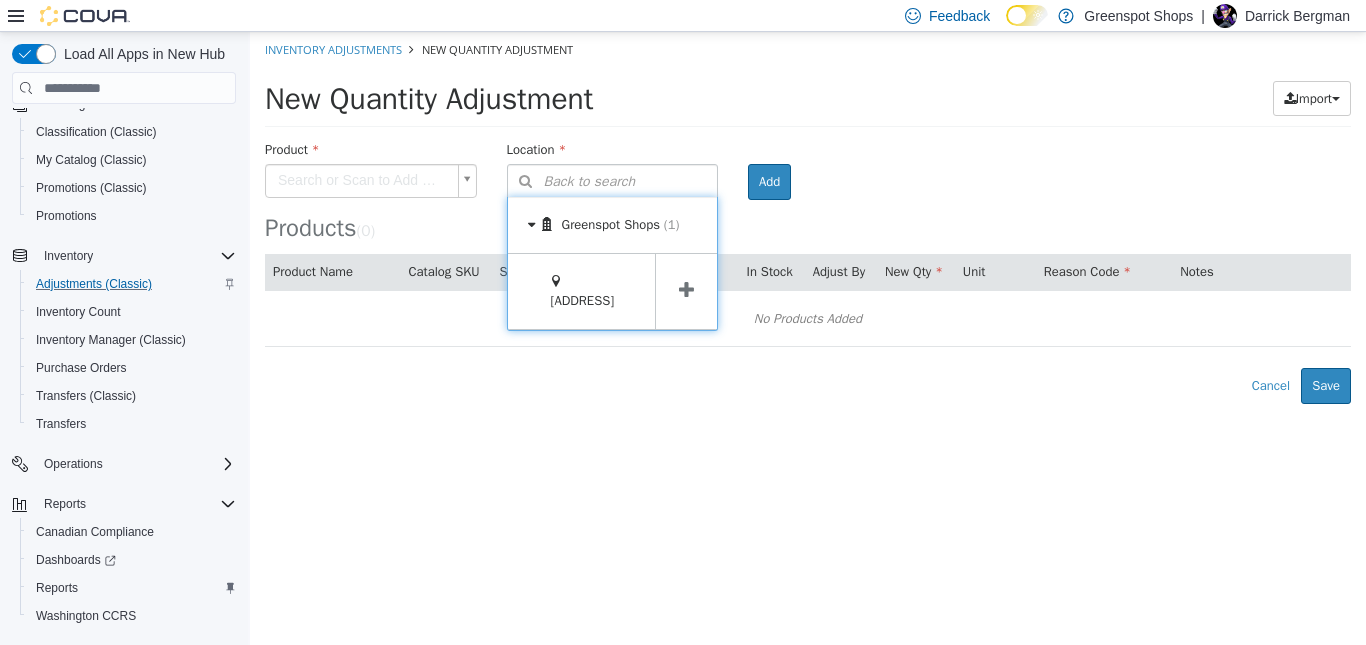 click at bounding box center [686, 290] 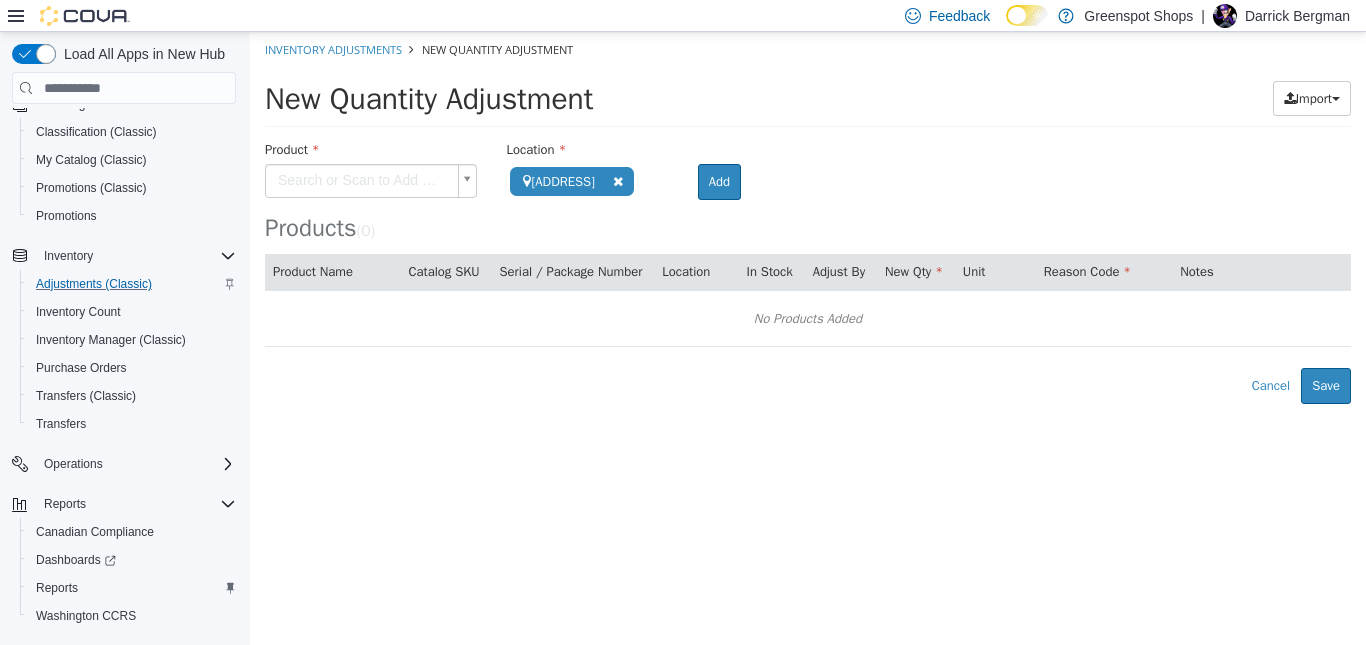 click on "**********" at bounding box center [808, 218] 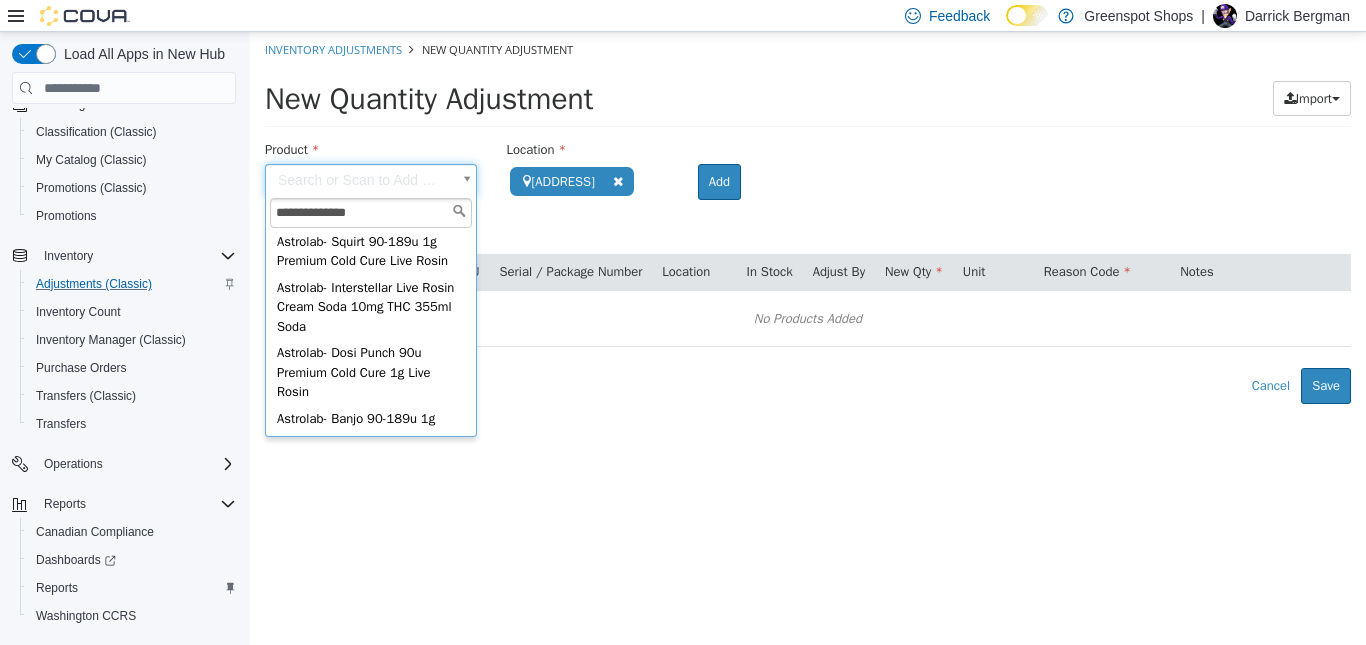 scroll, scrollTop: 280, scrollLeft: 0, axis: vertical 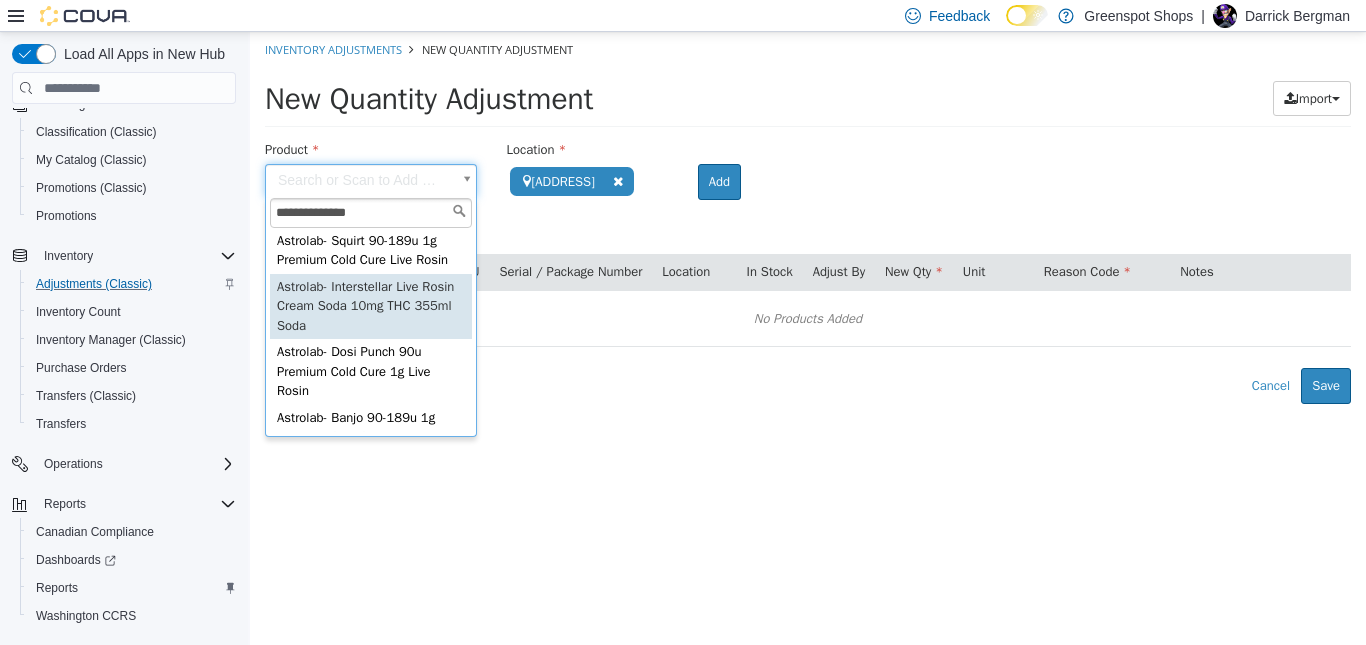 type on "**********" 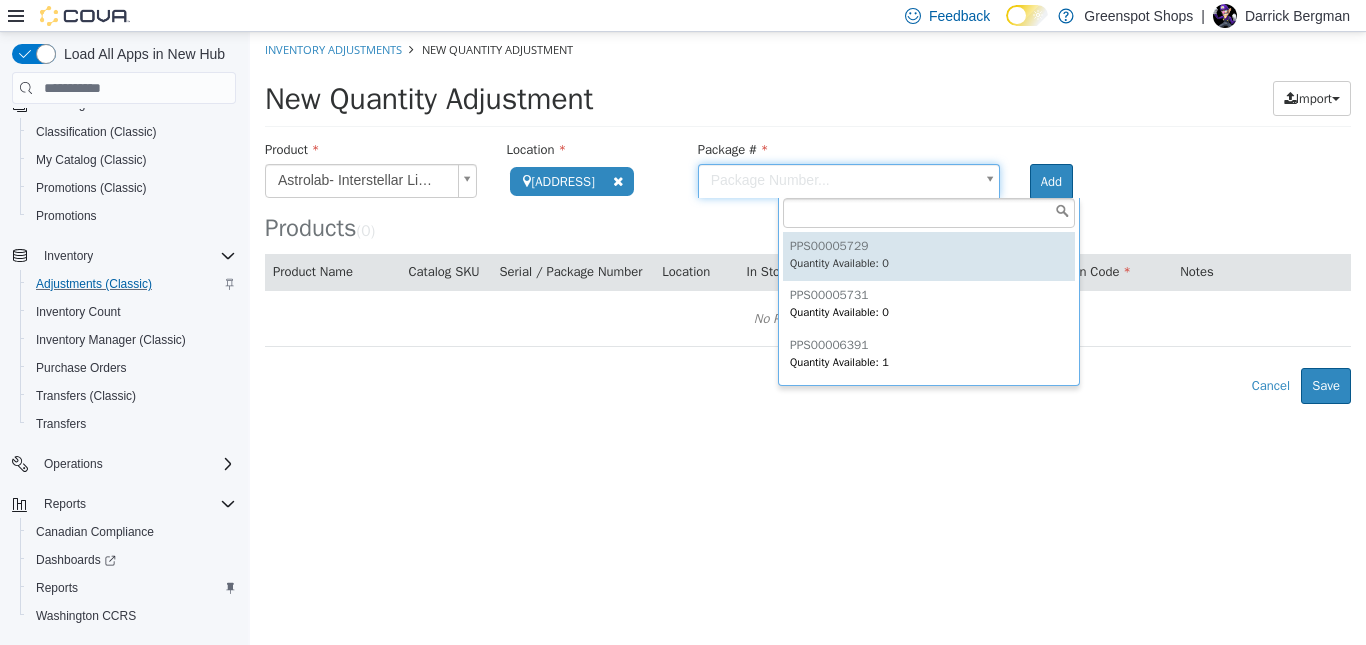 click on "**********" at bounding box center (808, 218) 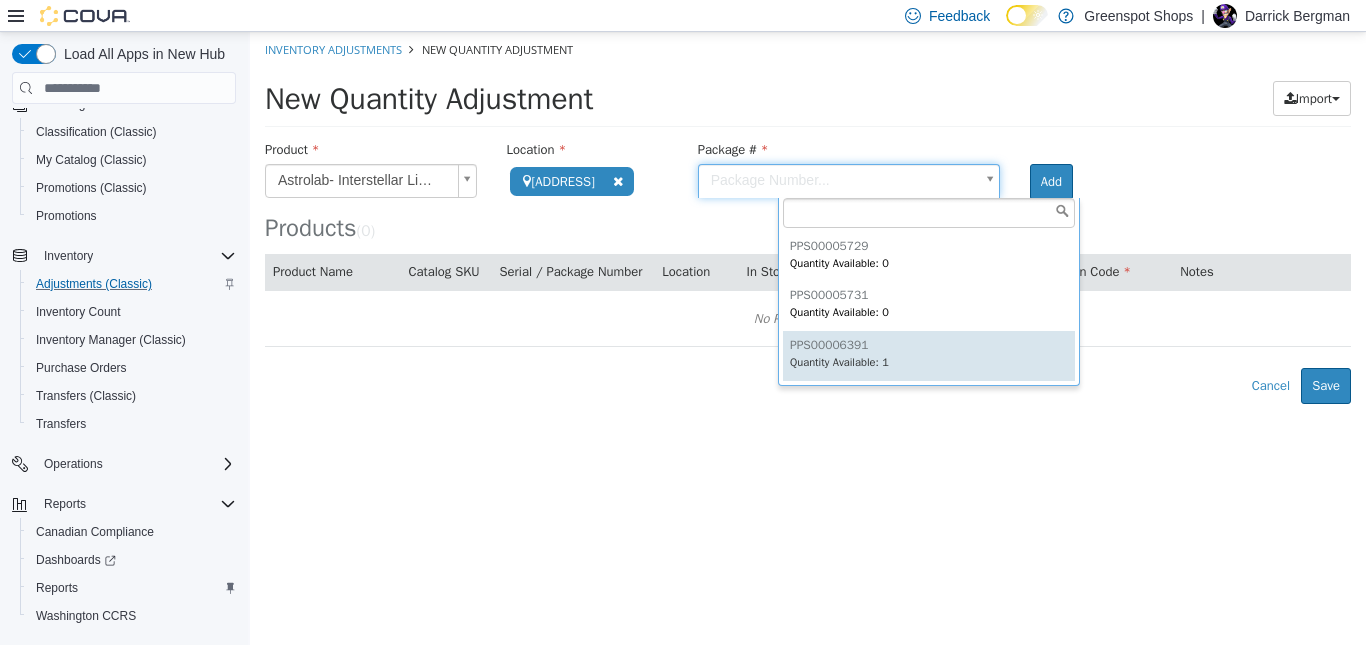 type on "**********" 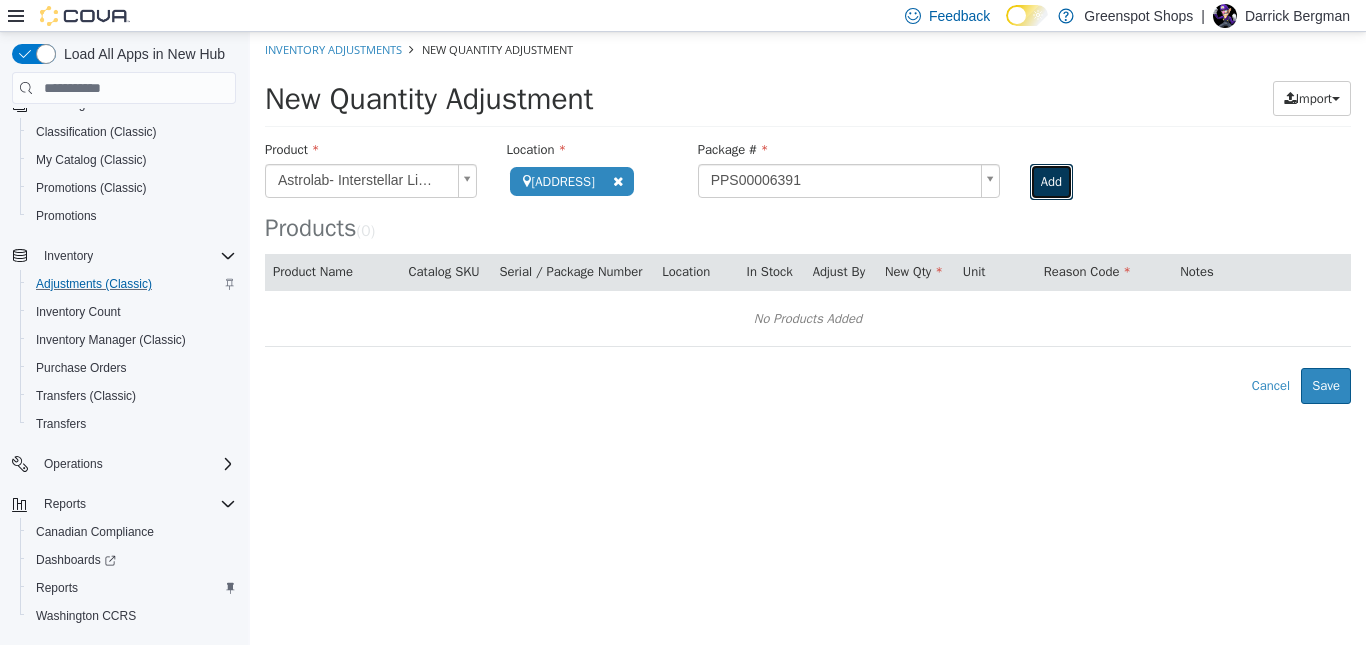click on "Add" at bounding box center [1051, 182] 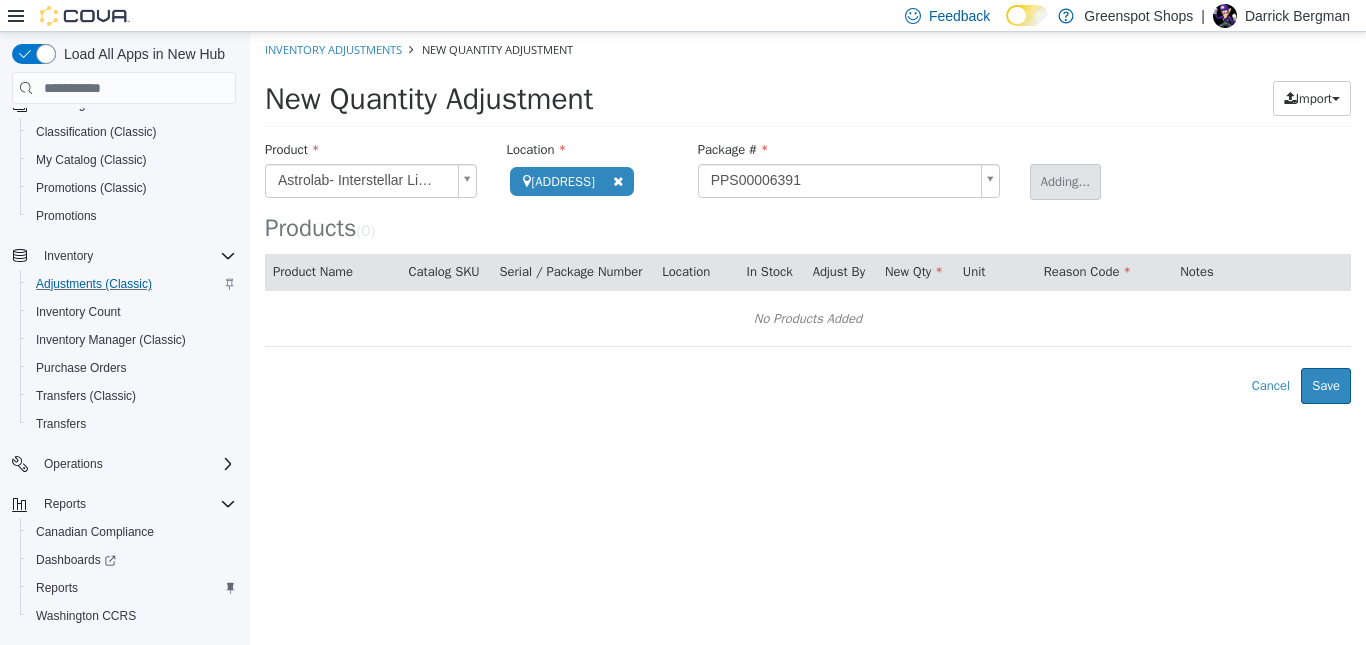 type 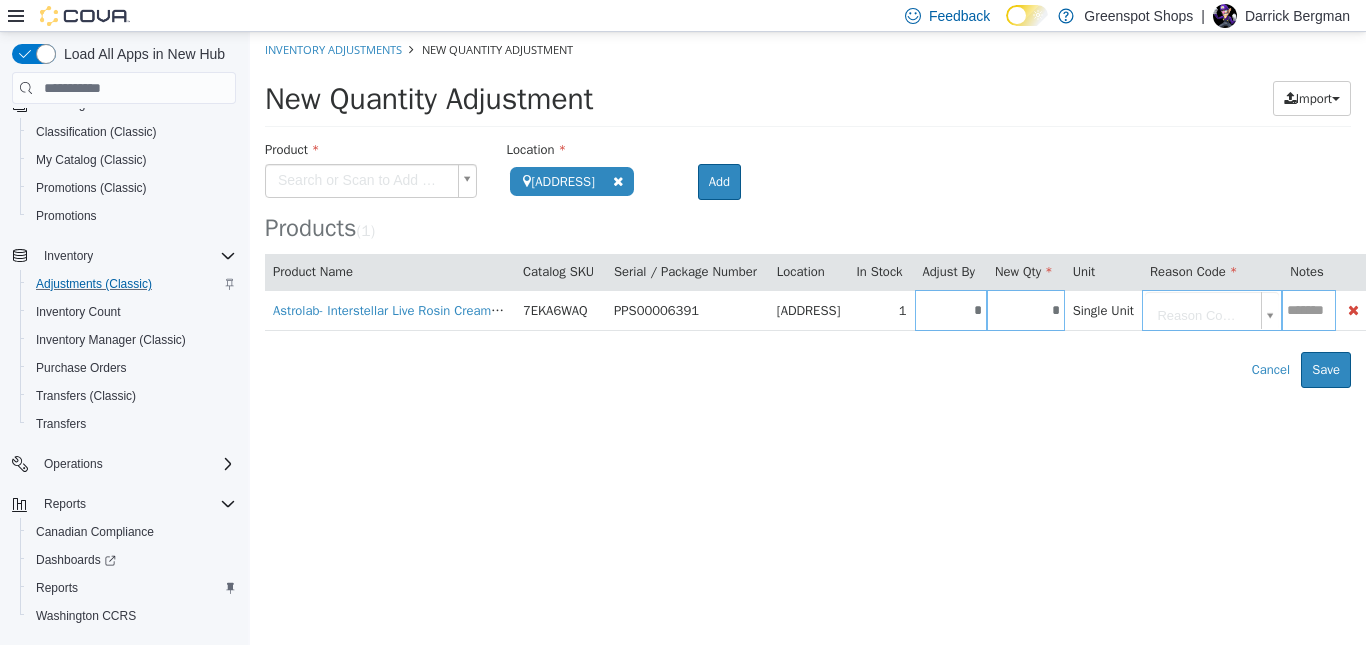 click on "Product Search or Scan to Add Product Location [ADDRESS] Search Type 3 or more characters or browse Greenspot Shops (1) [ADDRESS] Room Add Products ( 1 ) Product Name Catalog SKU Serial / Package Number Location In Stock Adjust By New Qty Unit Reason Code Notes Astrolab- Interstellar Live Rosin Cream Soda 10mg THC 355ml Soda 7EKA6WAQ PPS00006391 [ADDRESS] 1 * * Single Unit Reason Code... Error saving adjustment please resolve the errors above. Cancel Save" at bounding box center (808, 210) 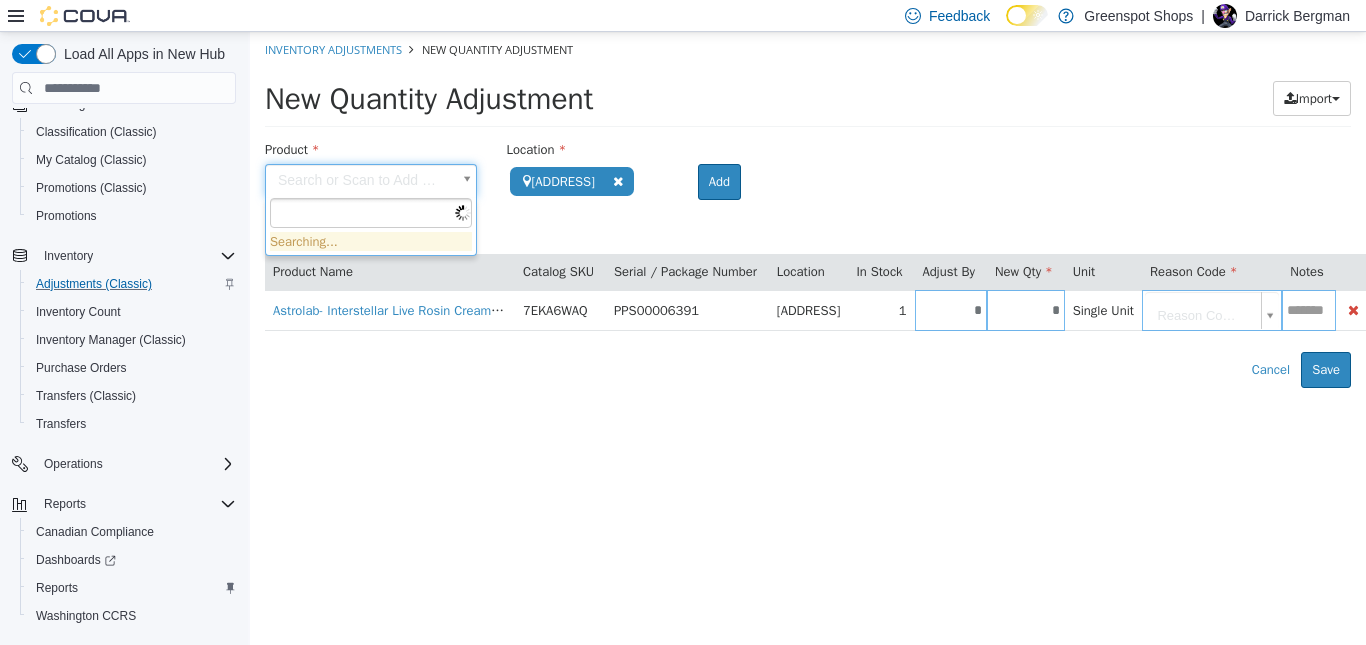type on "*" 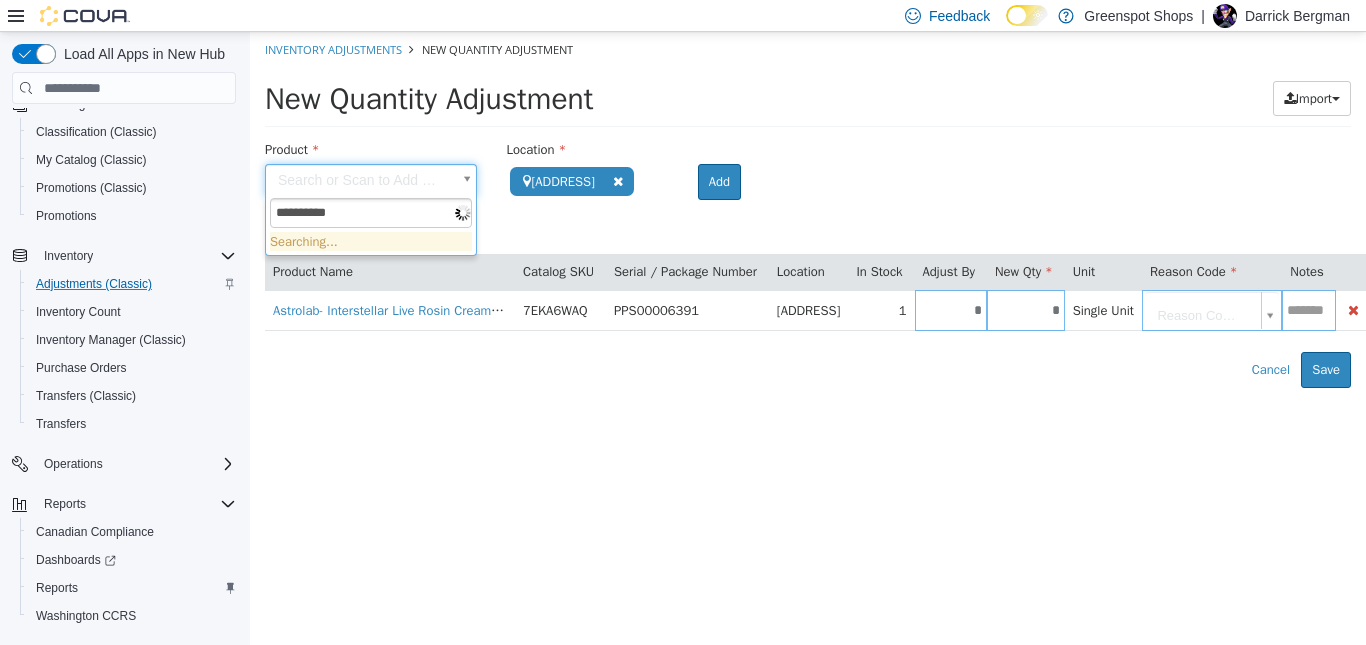 click on "**********" at bounding box center (371, 213) 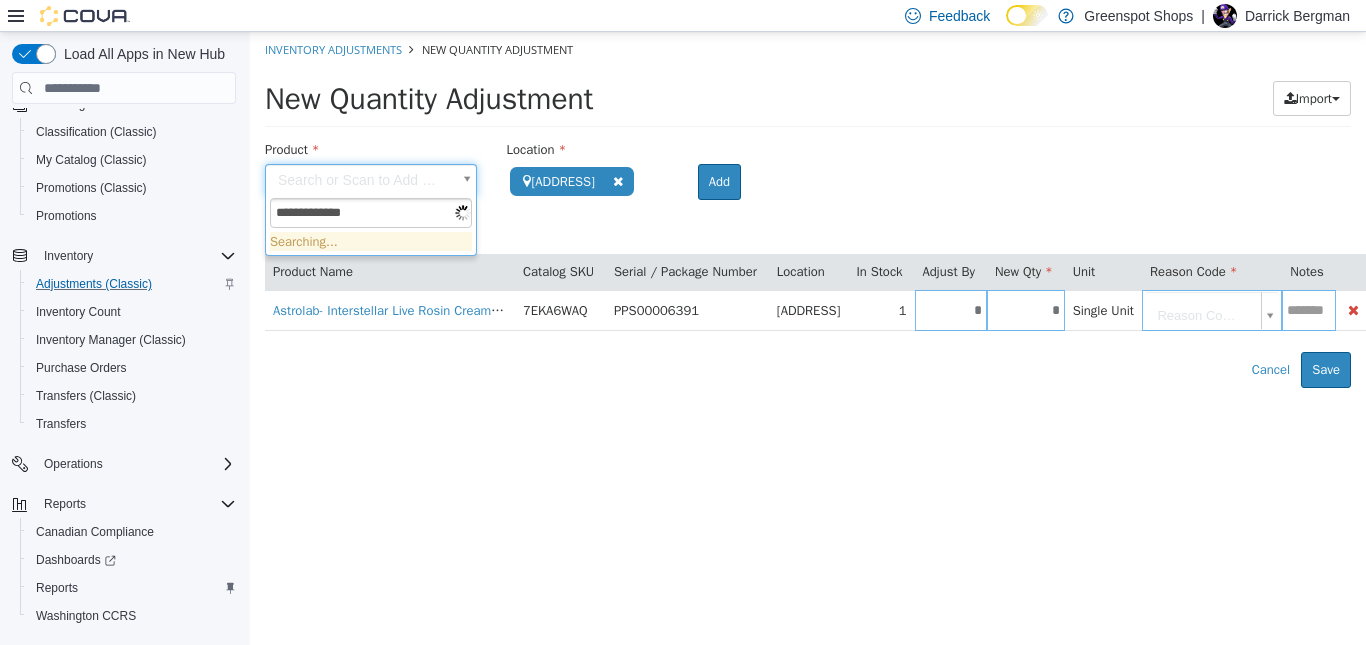click on "**********" at bounding box center [371, 213] 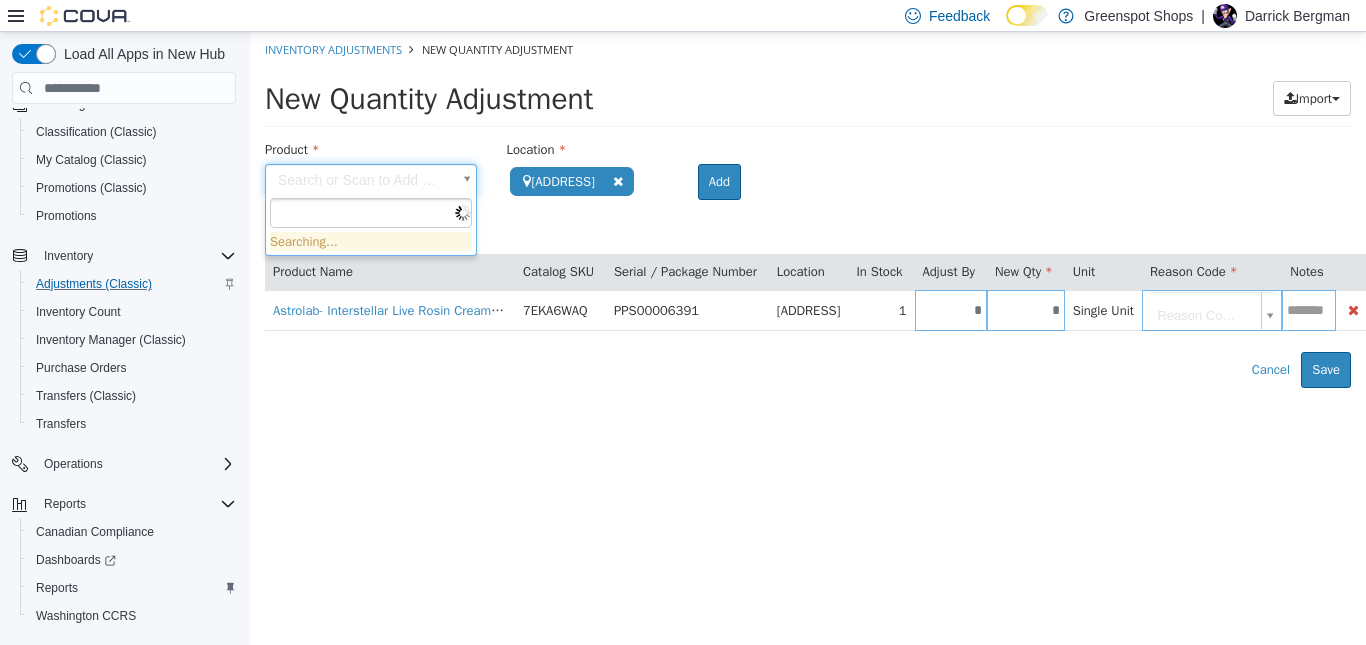 click on "**********" at bounding box center [808, 210] 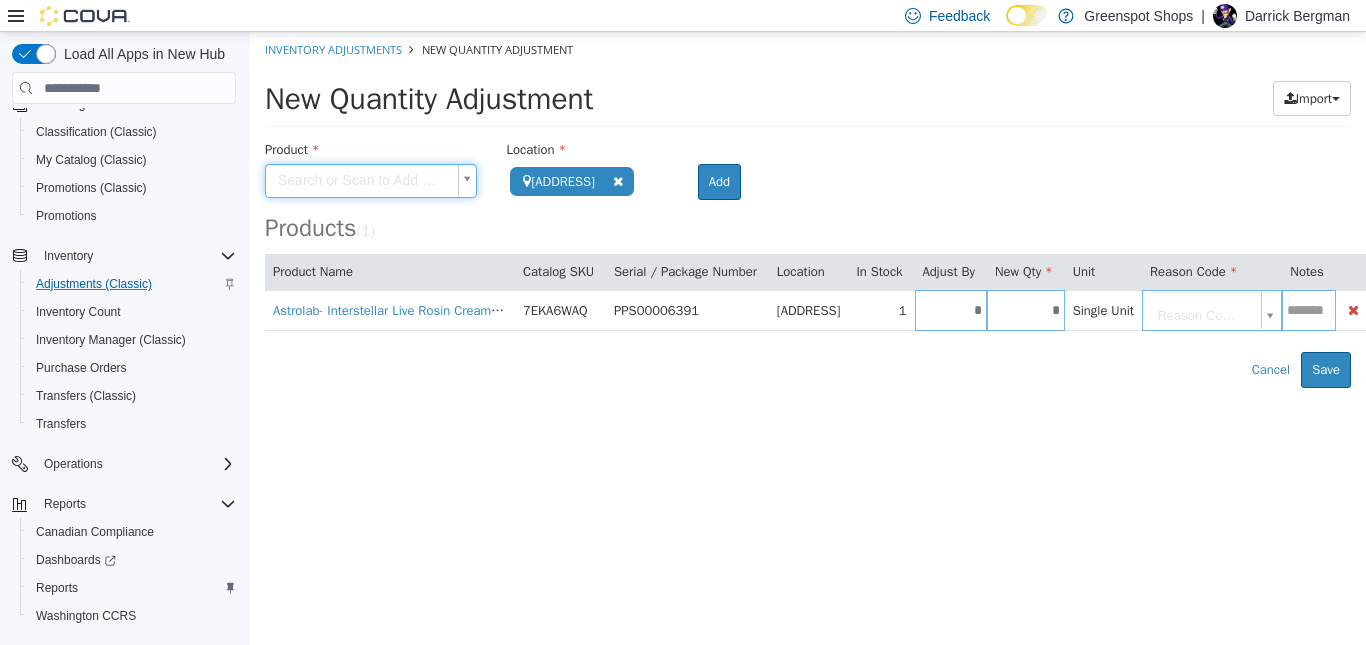 click on "Product Search or Scan to Add Product Location [ADDRESS] Search Type 3 or more characters or browse Greenspot Shops (1) [ADDRESS] Room Add Products ( 1 ) Product Name Catalog SKU Serial / Package Number Location In Stock Adjust By New Qty Unit Reason Code Notes Astrolab- Interstellar Live Rosin Cream Soda 10mg THC 355ml Soda 7EKA6WAQ PPS00006391 [ADDRESS] 1 * * Single Unit Reason Code... Error saving adjustment please resolve the errors above. Cancel Save" at bounding box center (808, 210) 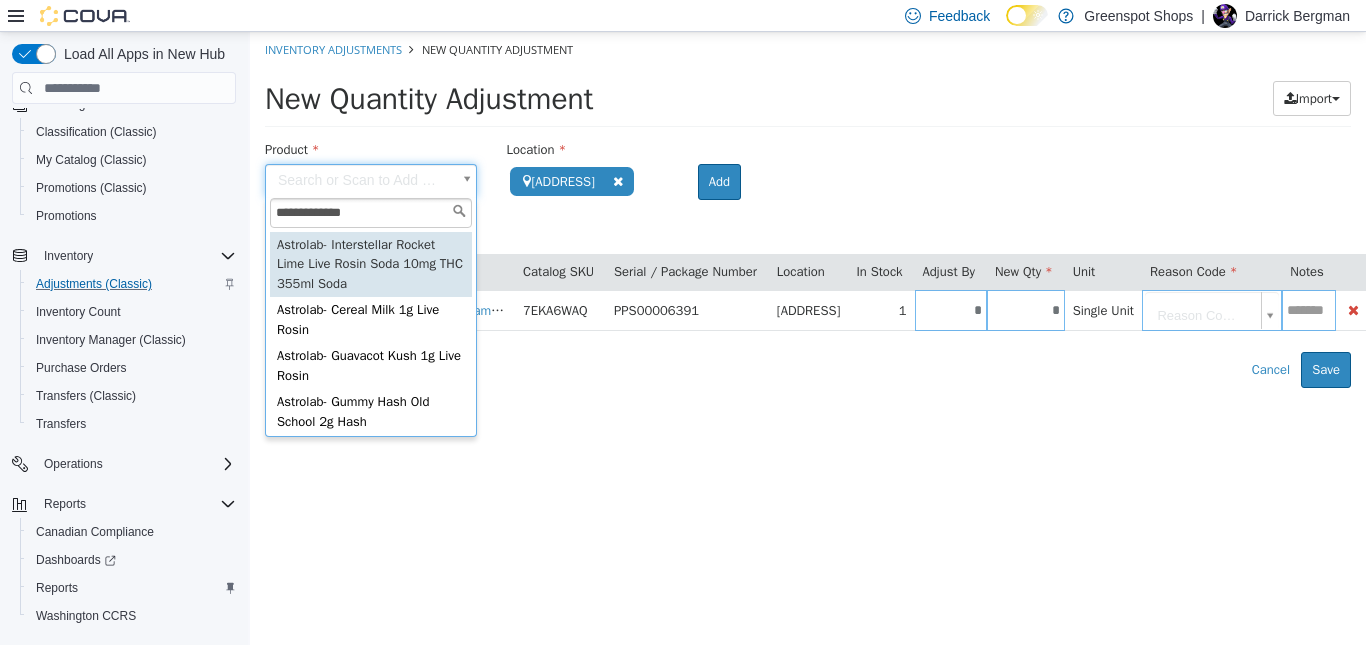 type on "**********" 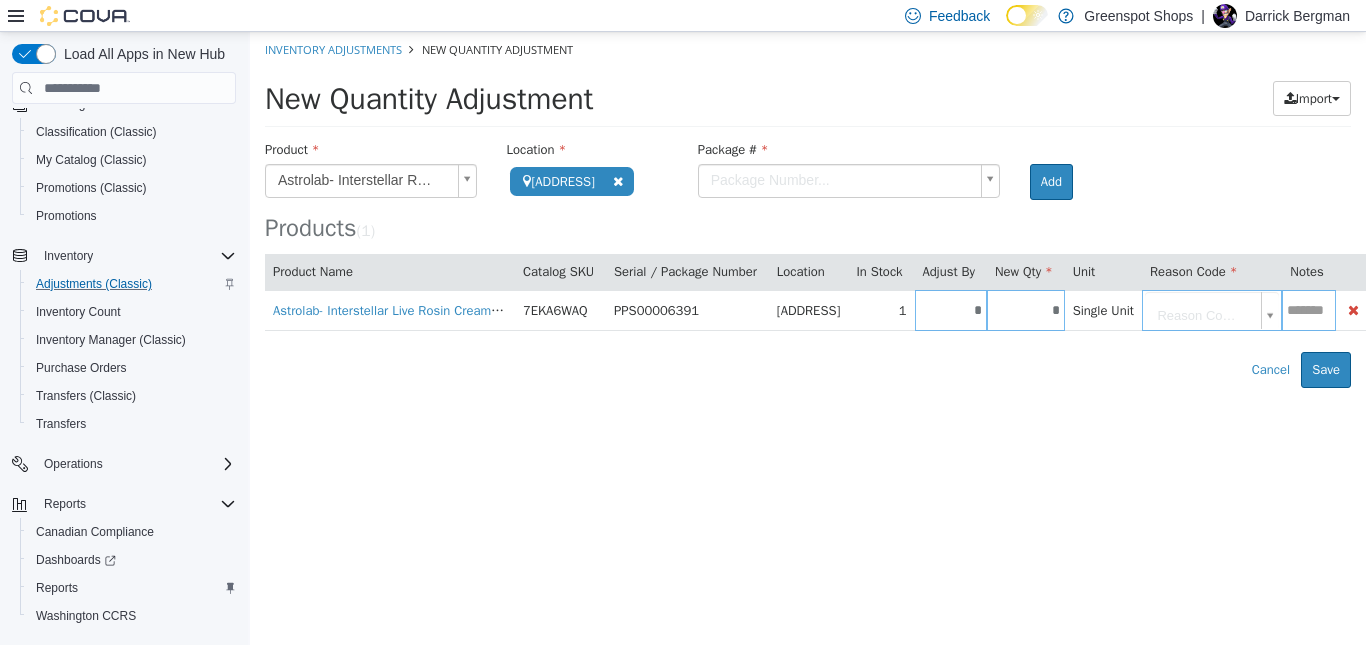 click on "**********" at bounding box center (808, 210) 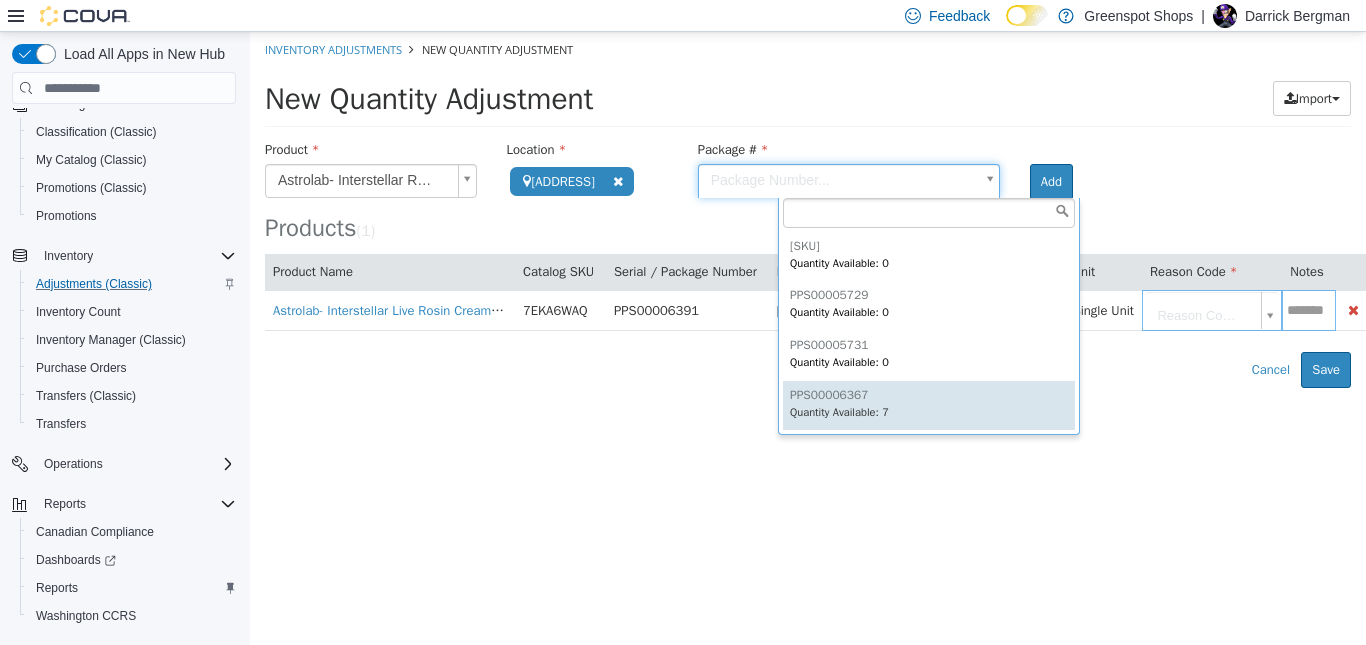 type on "**********" 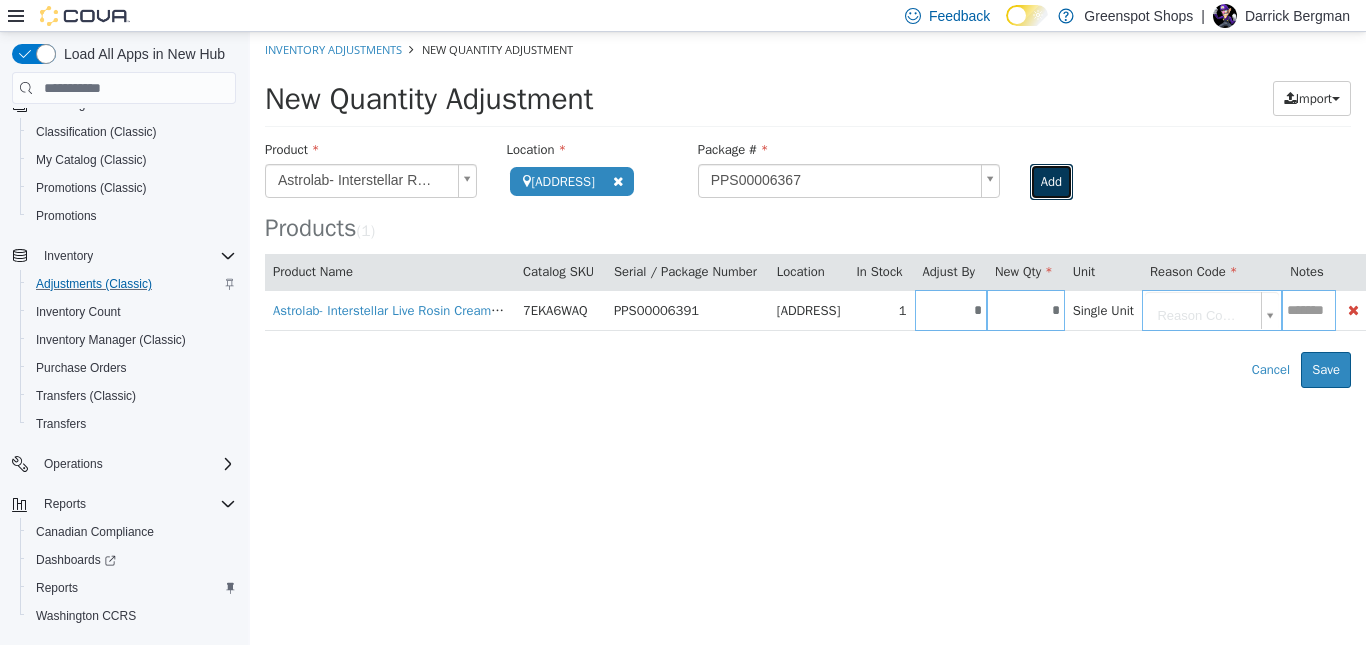 click on "Add" at bounding box center (1051, 182) 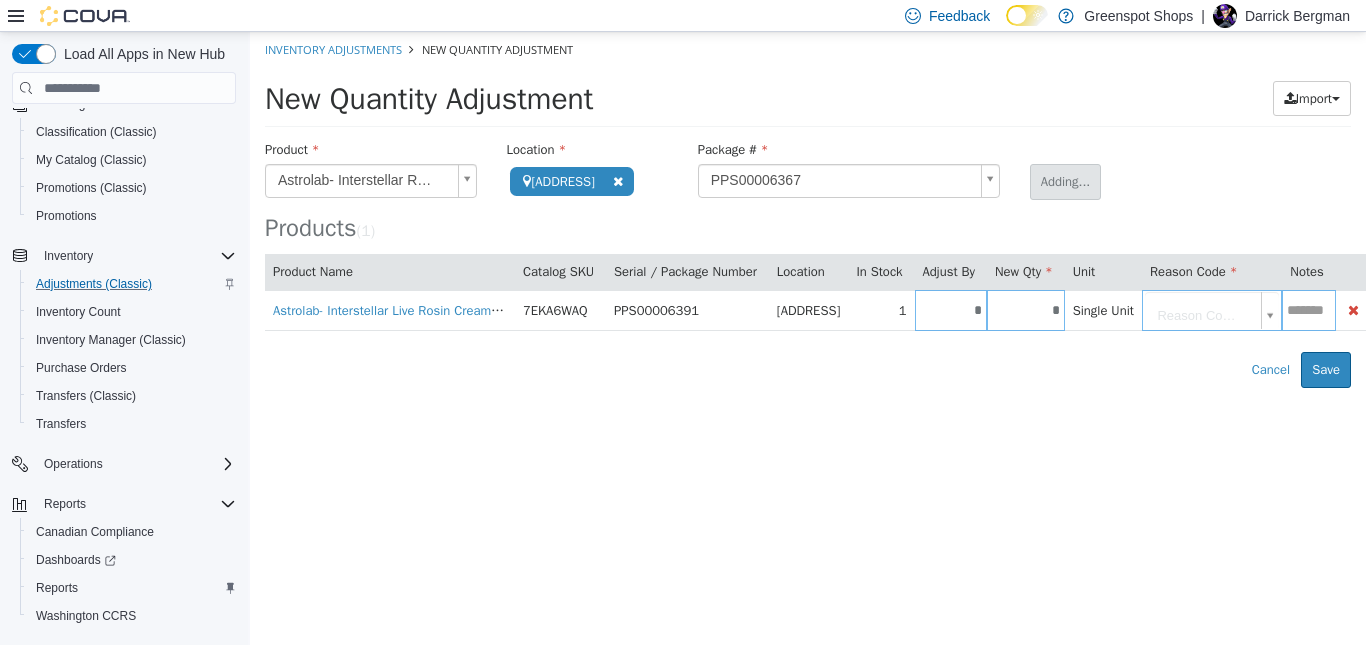 type 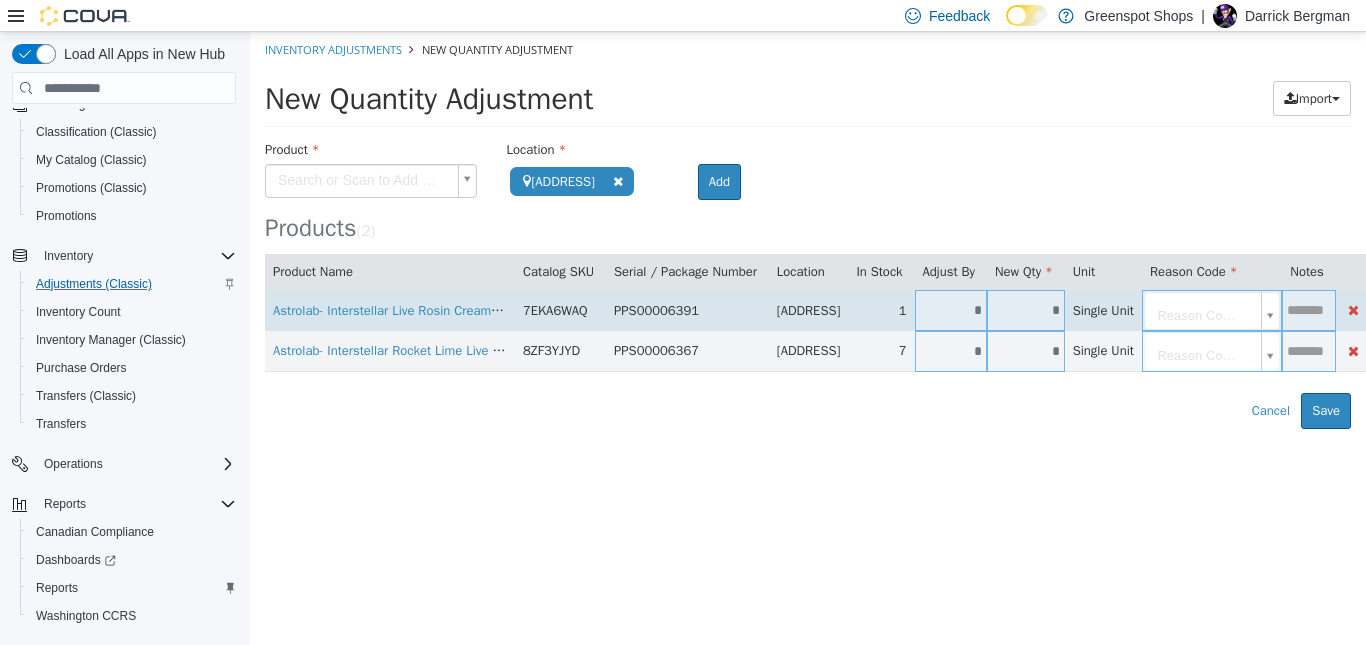 click on "*" at bounding box center (951, 310) 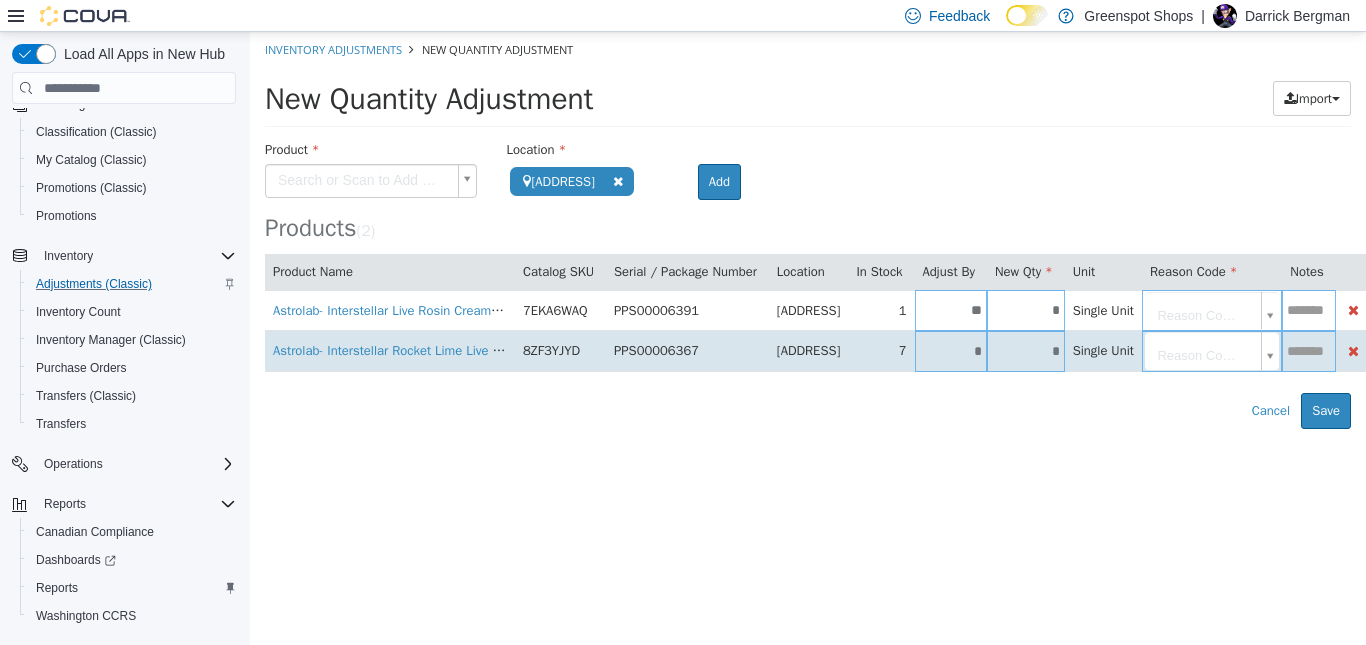 type on "**" 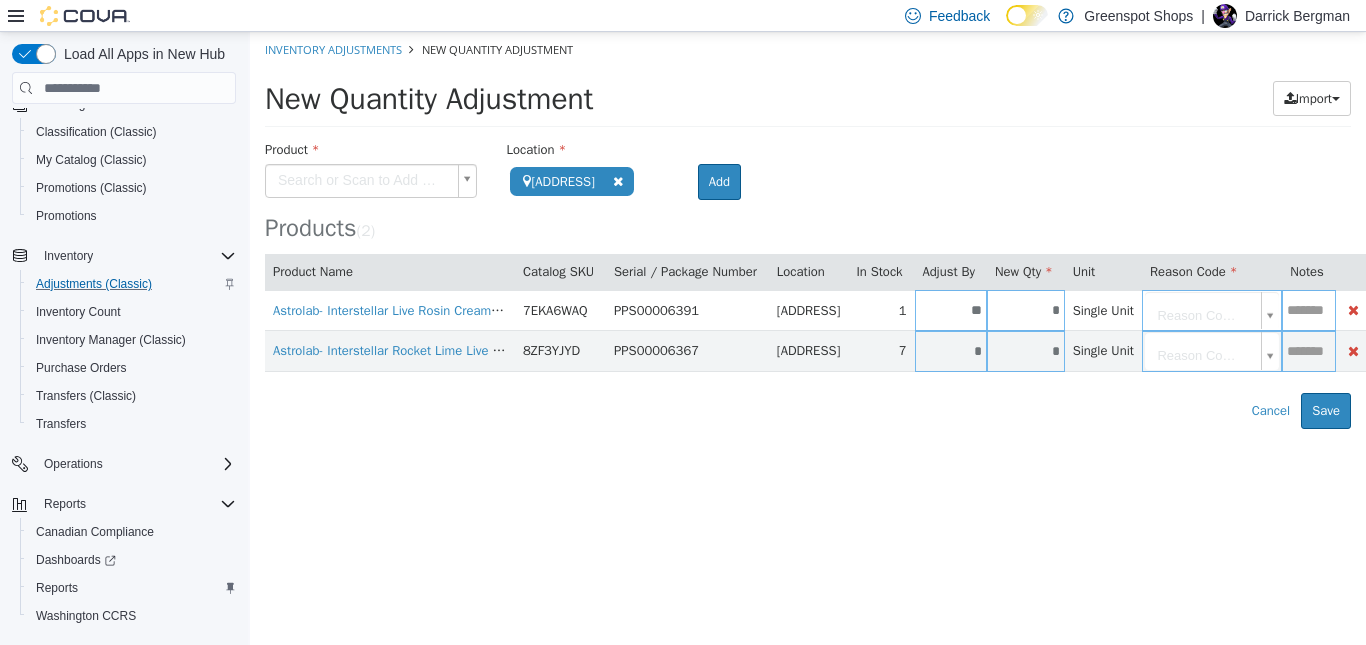 type on "*" 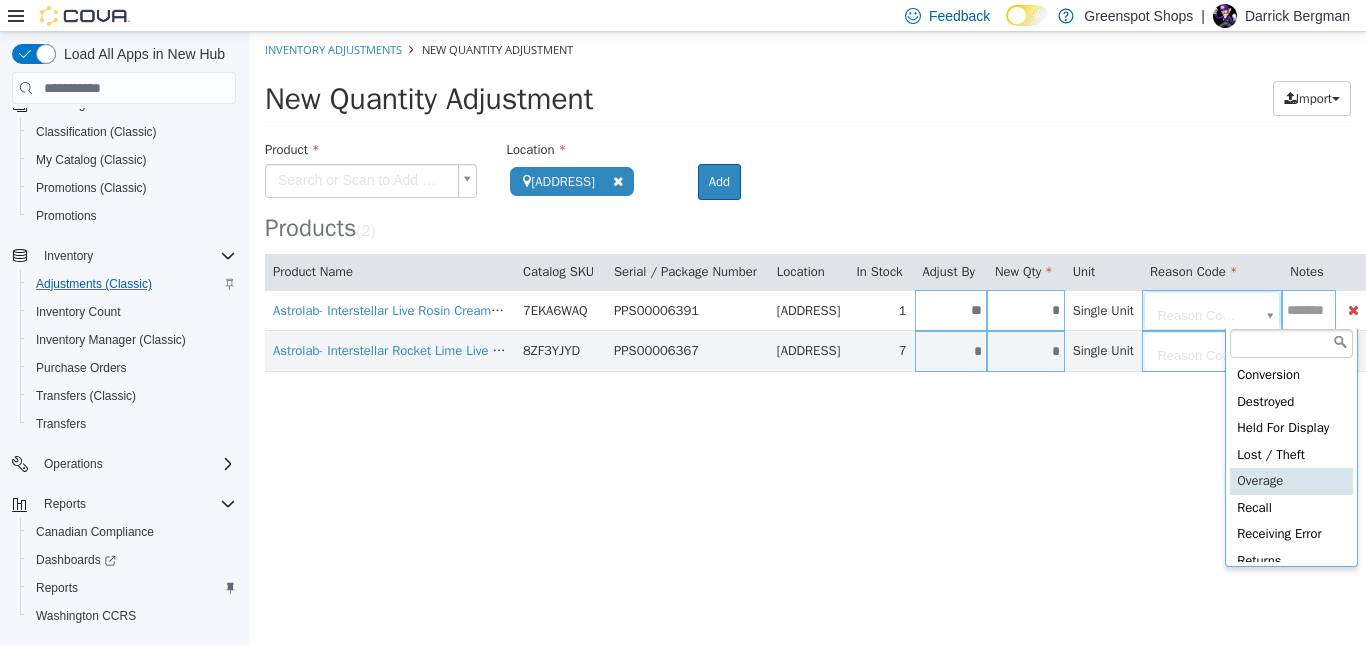 drag, startPoint x: 1315, startPoint y: 490, endPoint x: 1267, endPoint y: 189, distance: 304.80322 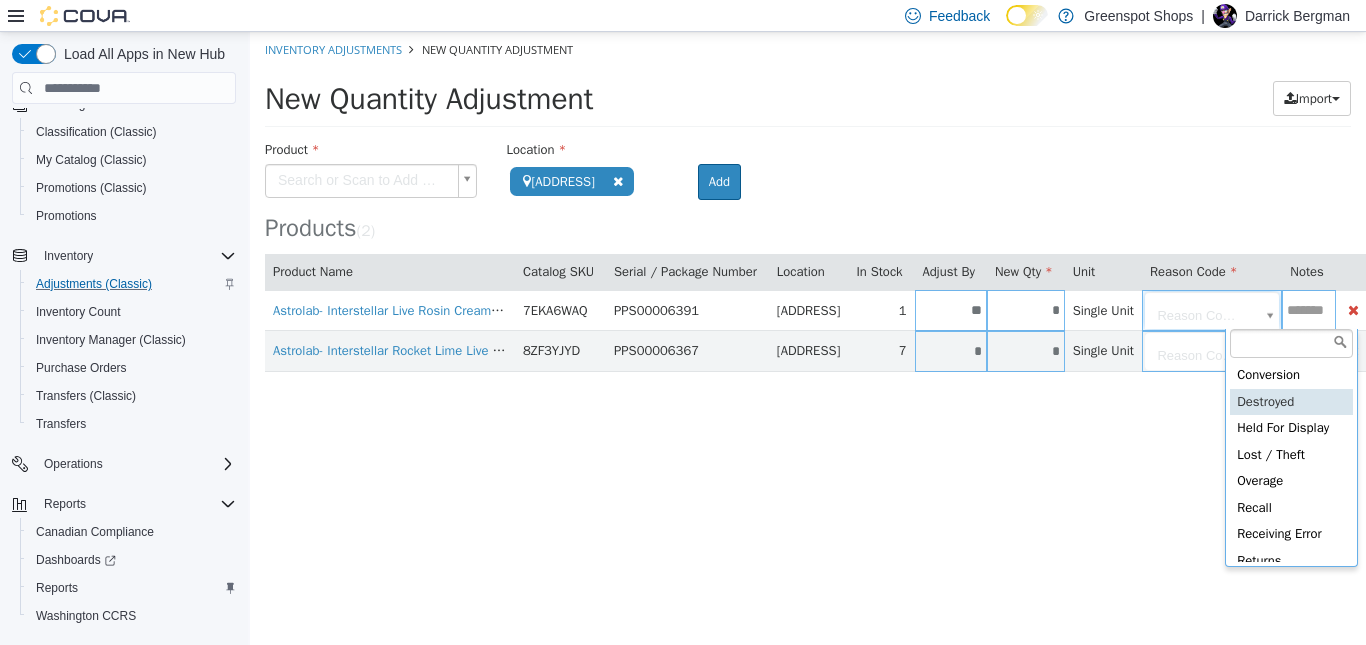 scroll, scrollTop: 111, scrollLeft: 0, axis: vertical 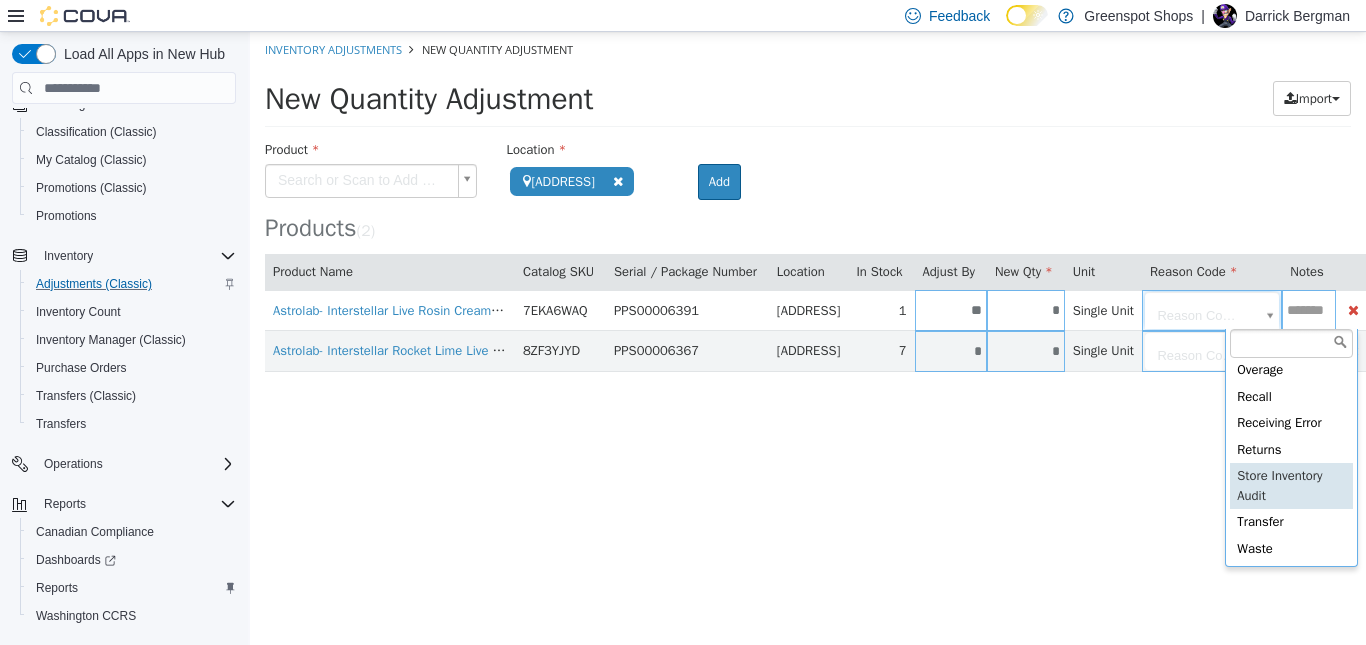 type on "**********" 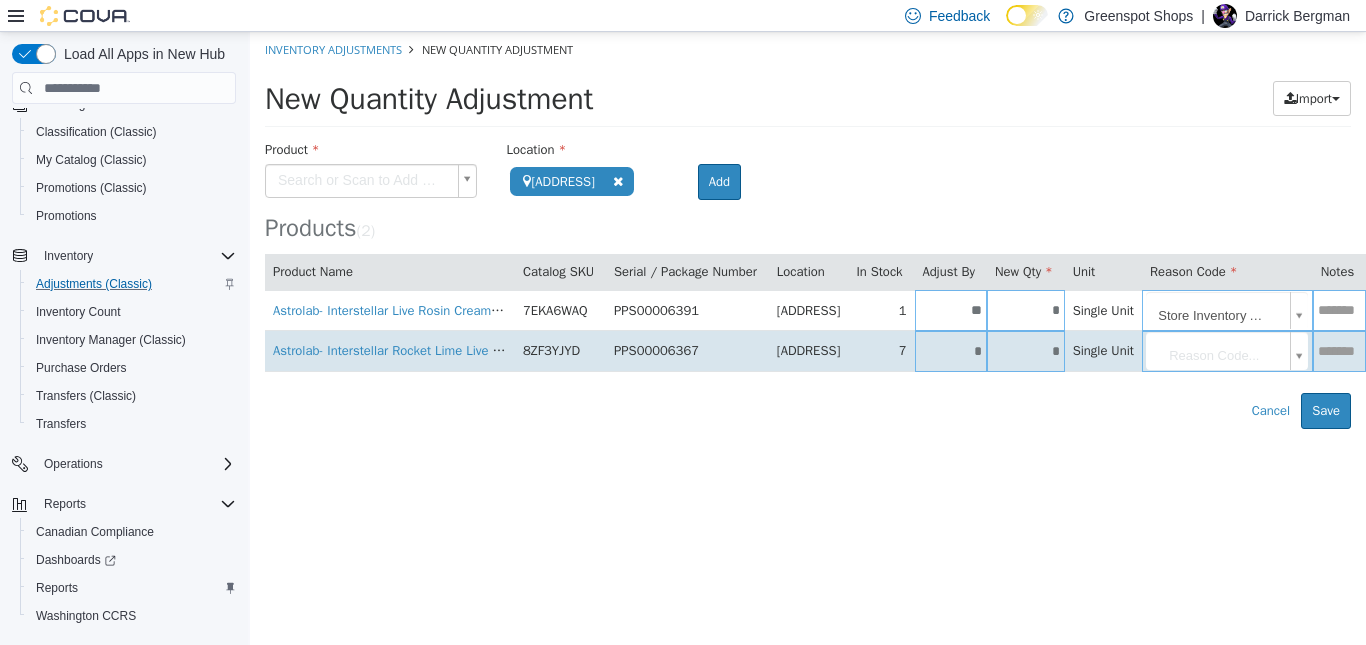 click on "**********" at bounding box center (808, 230) 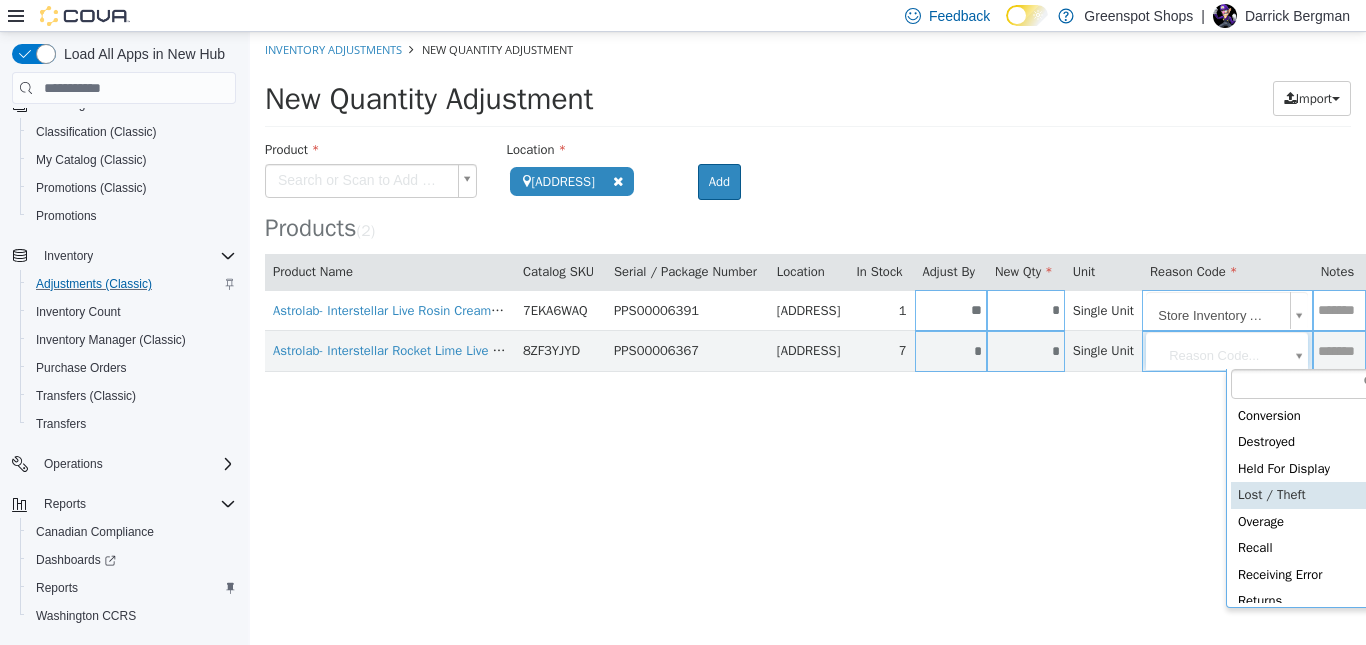 scroll, scrollTop: 91, scrollLeft: 0, axis: vertical 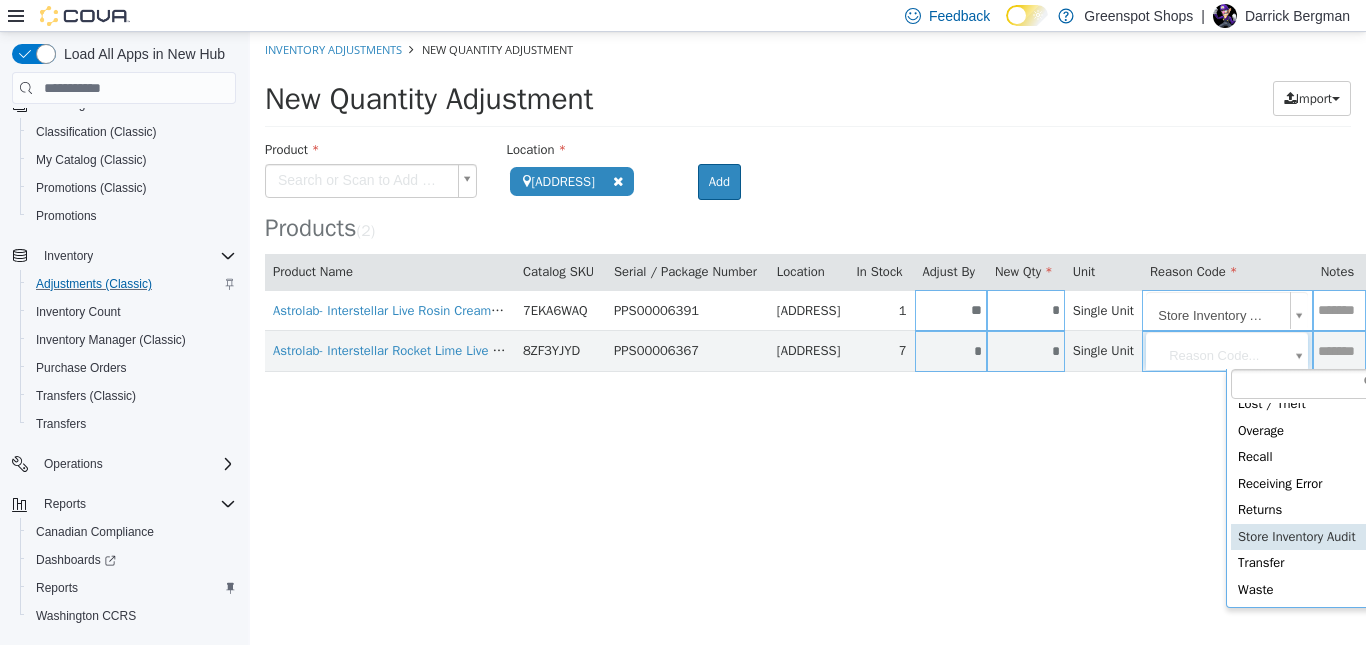 type on "**********" 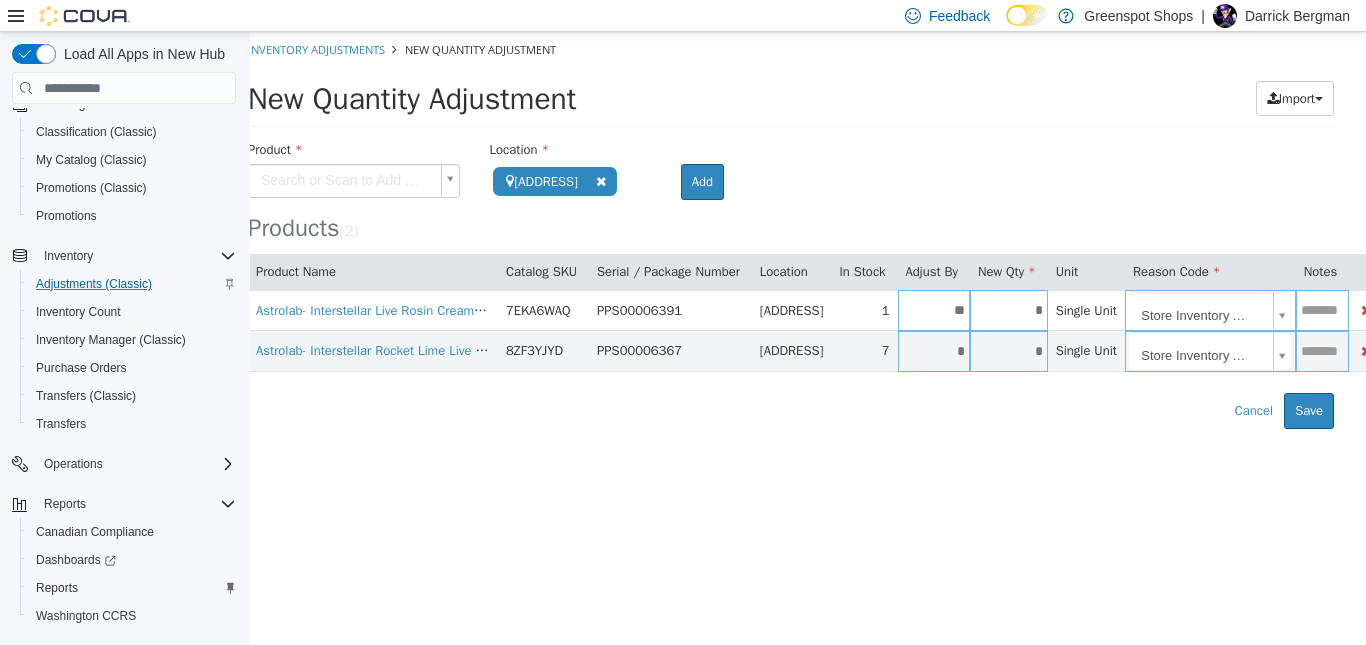 click on "Product Search or Scan to Add Product Location [ADDRESS] Search Type 3 or more characters or browse Greenspot Shops (1) [ADDRESS] Room Add Products ( 2 ) Product Name Catalog SKU Serial / Package Number Location In Stock Adjust By New Qty Unit Reason Code Notes Astrolab- Interstellar Live Rosin Cream Soda 10mg THC 355ml Soda 7EKA6WAQ PPS00006391 [ADDRESS] 1 * * Single Unit Store Inventory Audit Astrolab- Interstellar Rocket Lime Live Rosin Soda 10mg THC 355ml Soda 8ZF3YJYD PPS00006367 [ADDRESS] 7 * * Single Unit Store Inventory Audit Error saving adjustment please resolve the errors above." at bounding box center [791, 230] 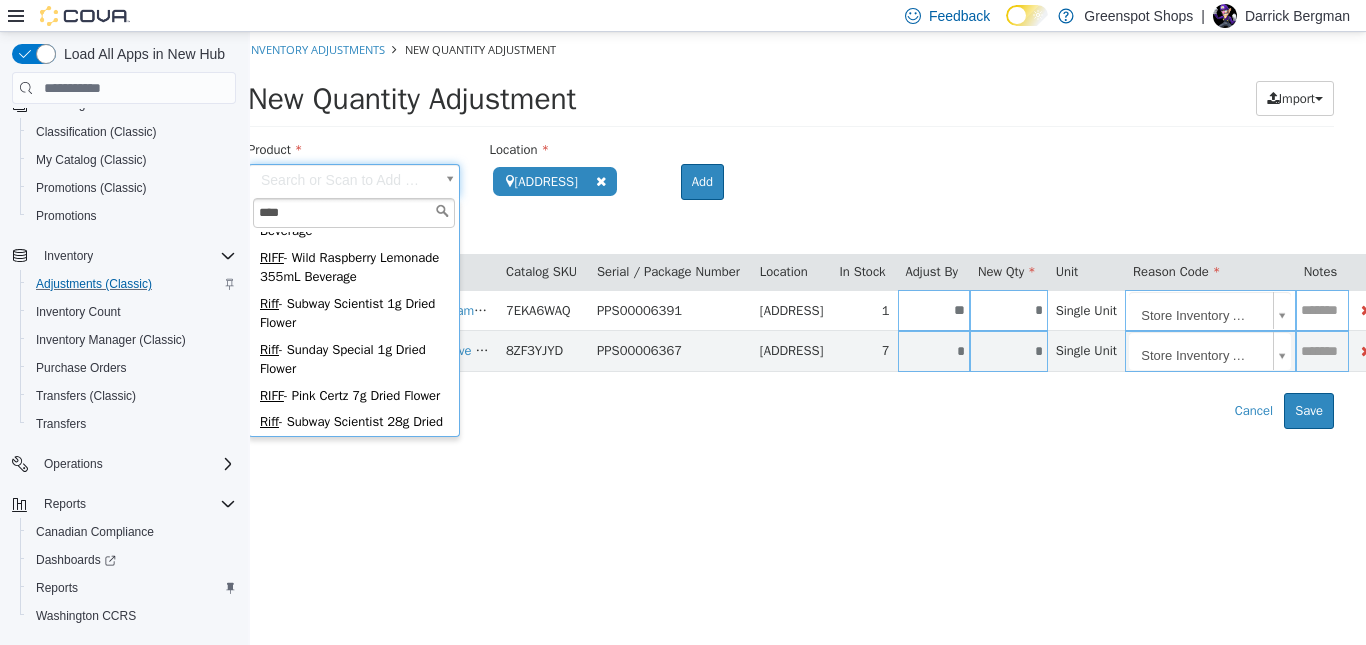 scroll, scrollTop: 172, scrollLeft: 0, axis: vertical 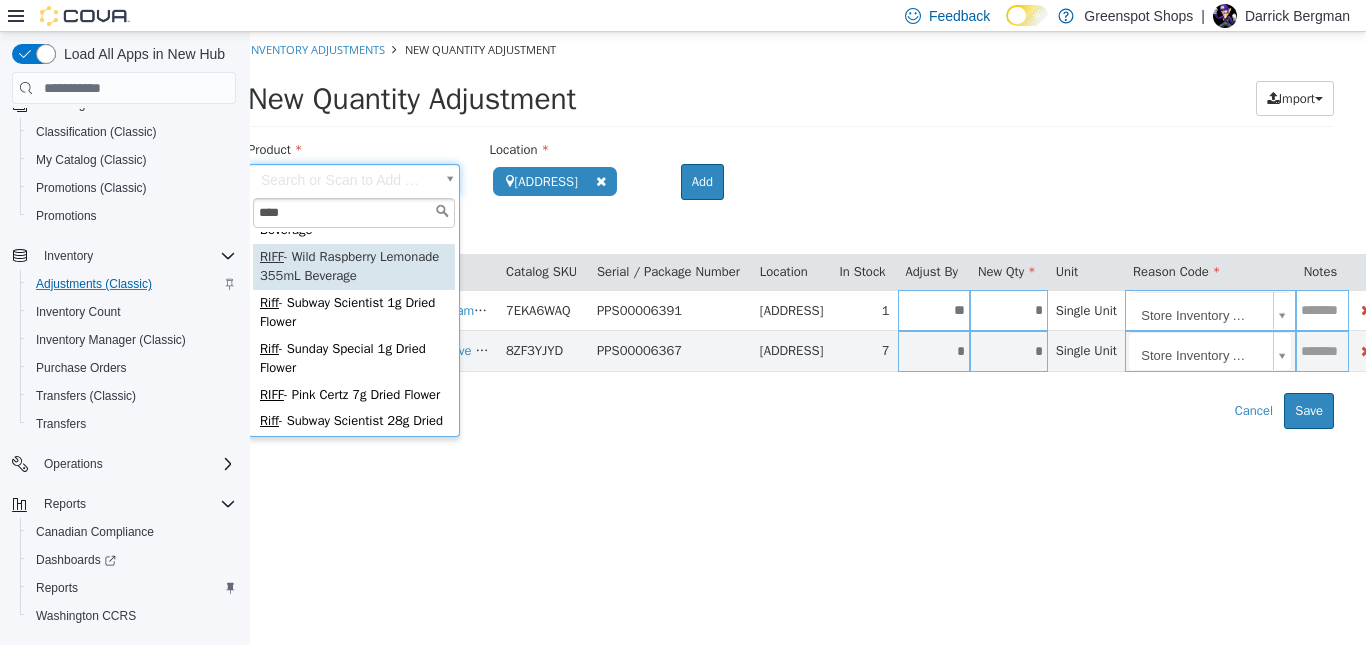type on "****" 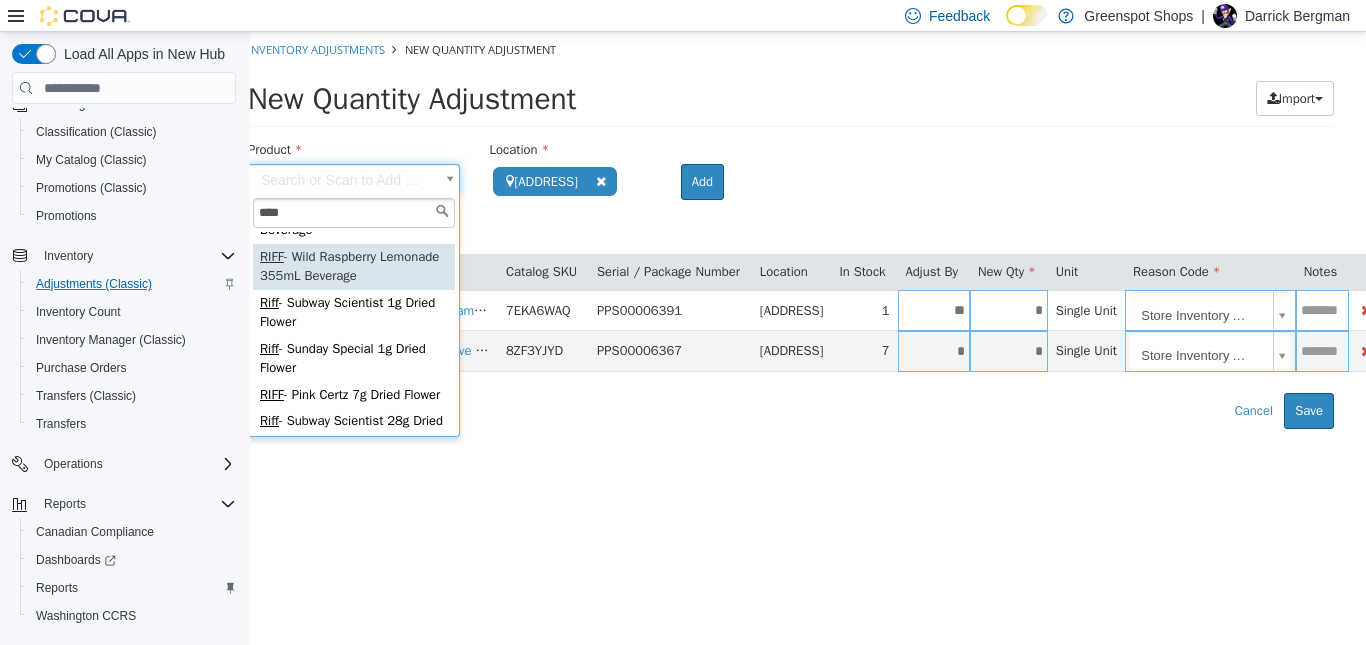 type on "**********" 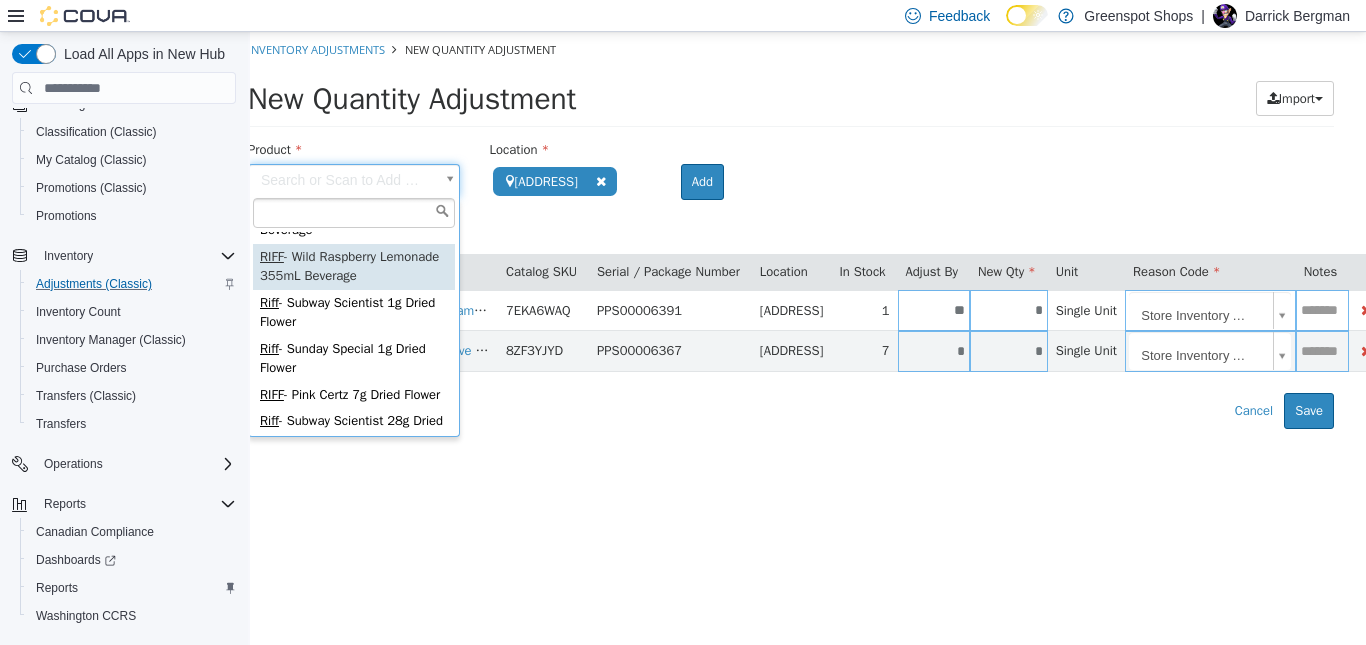 scroll, scrollTop: 0, scrollLeft: 0, axis: both 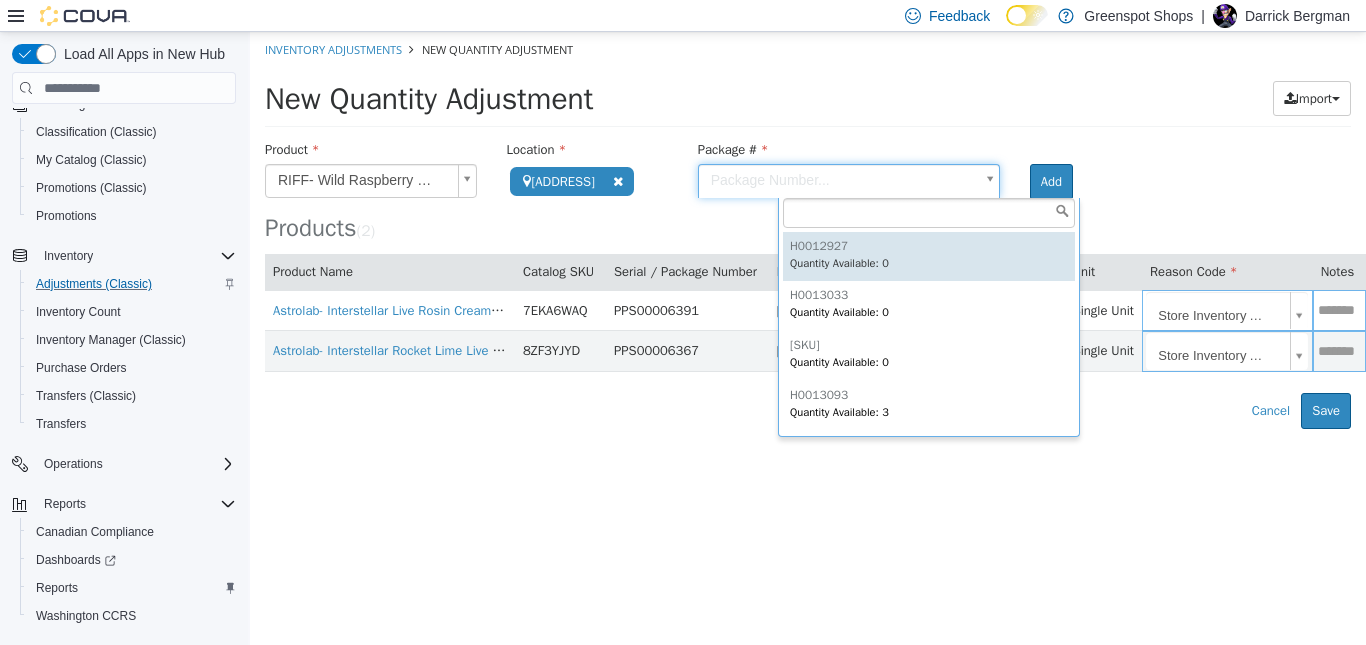 click on "**********" at bounding box center [808, 230] 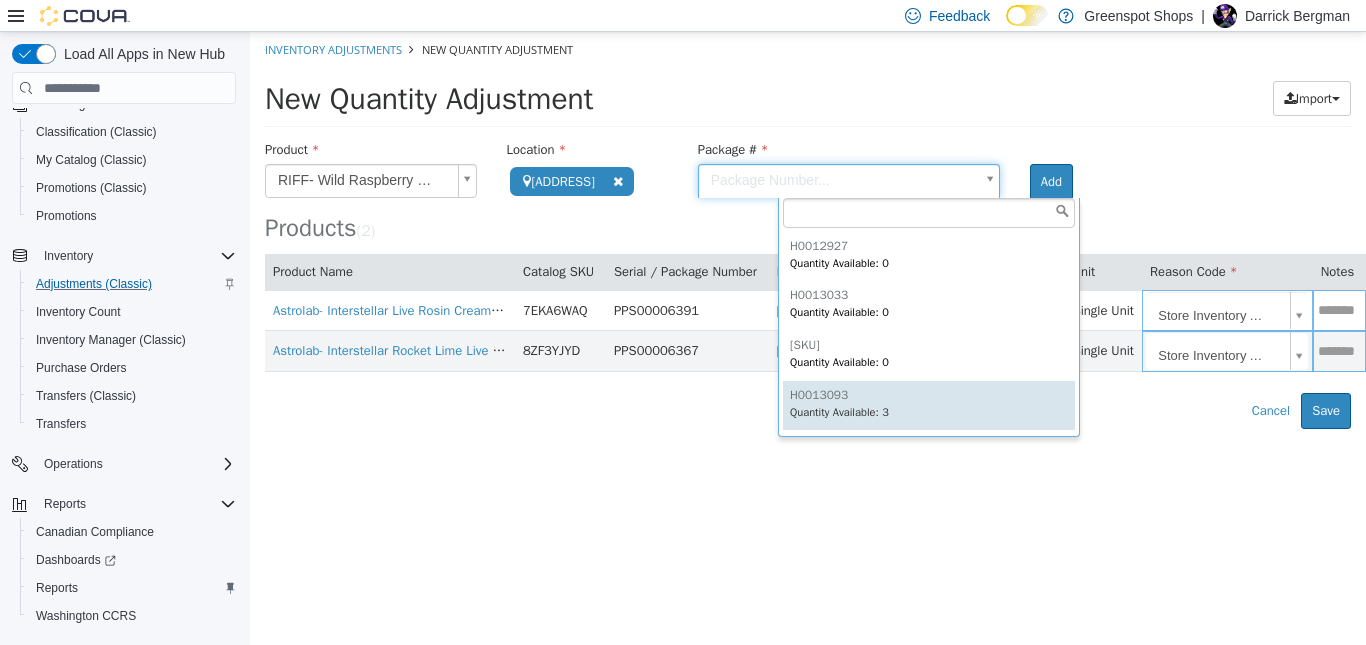 type on "********" 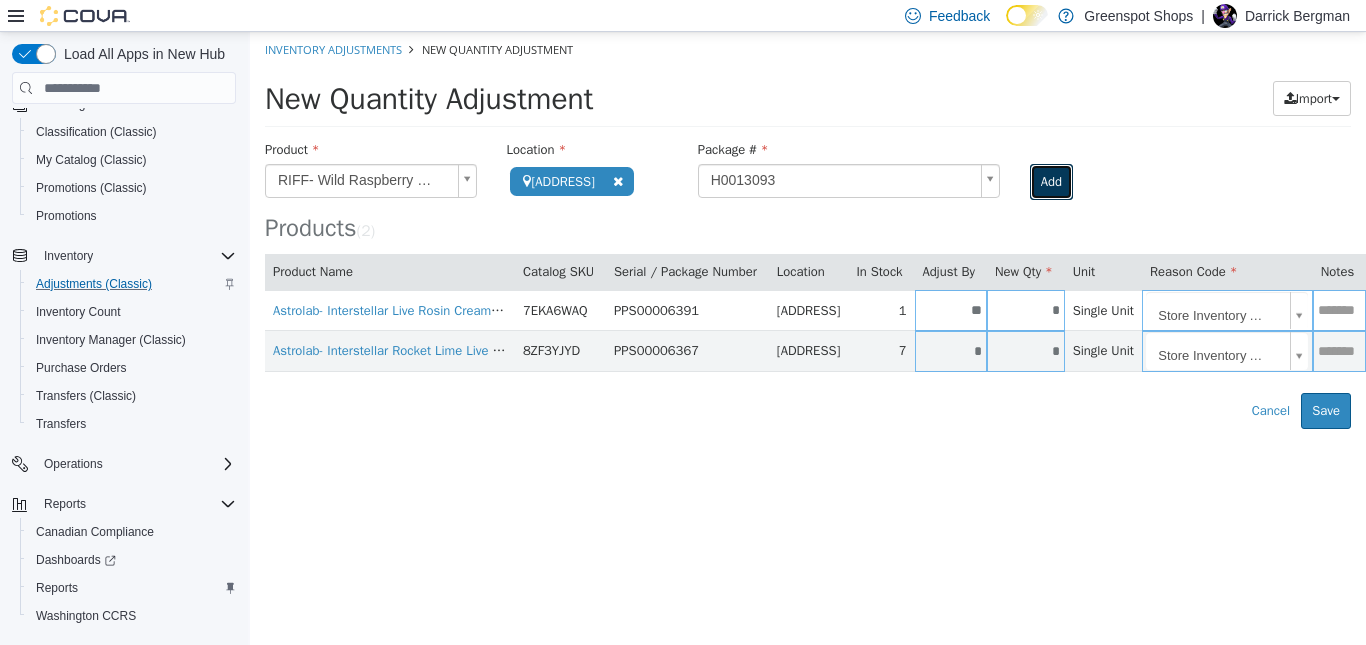 click on "Add" at bounding box center (1051, 182) 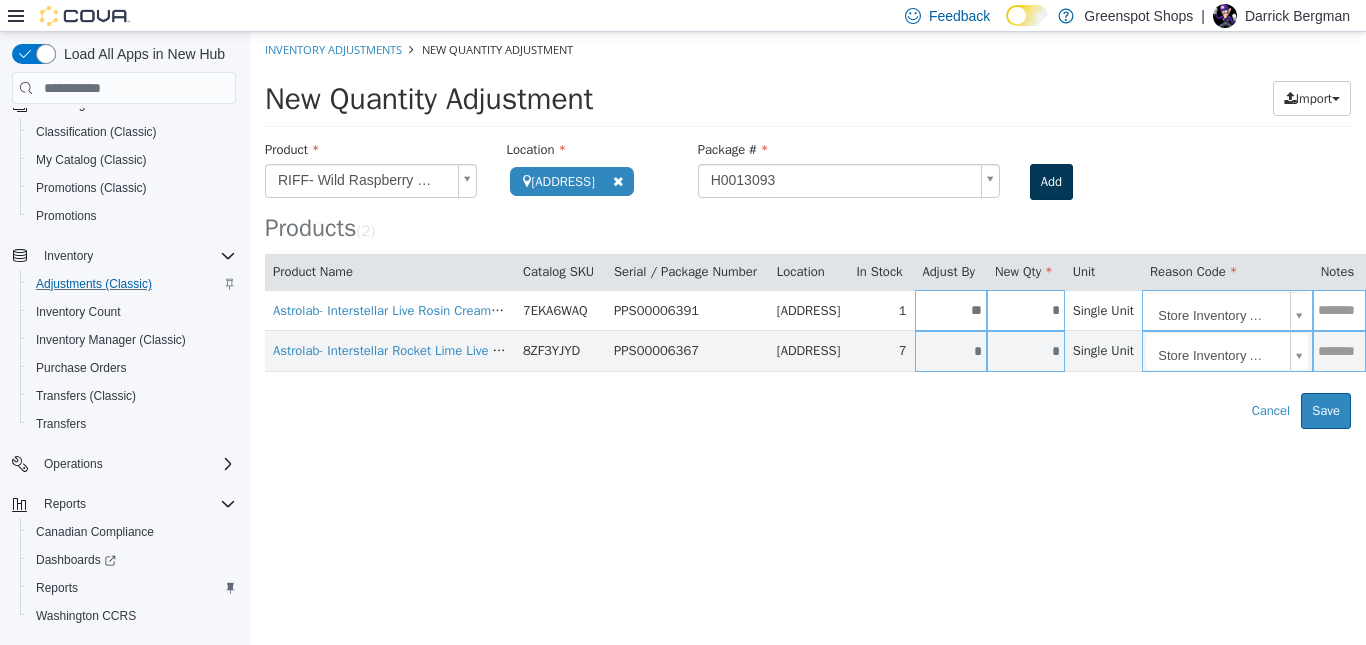 type 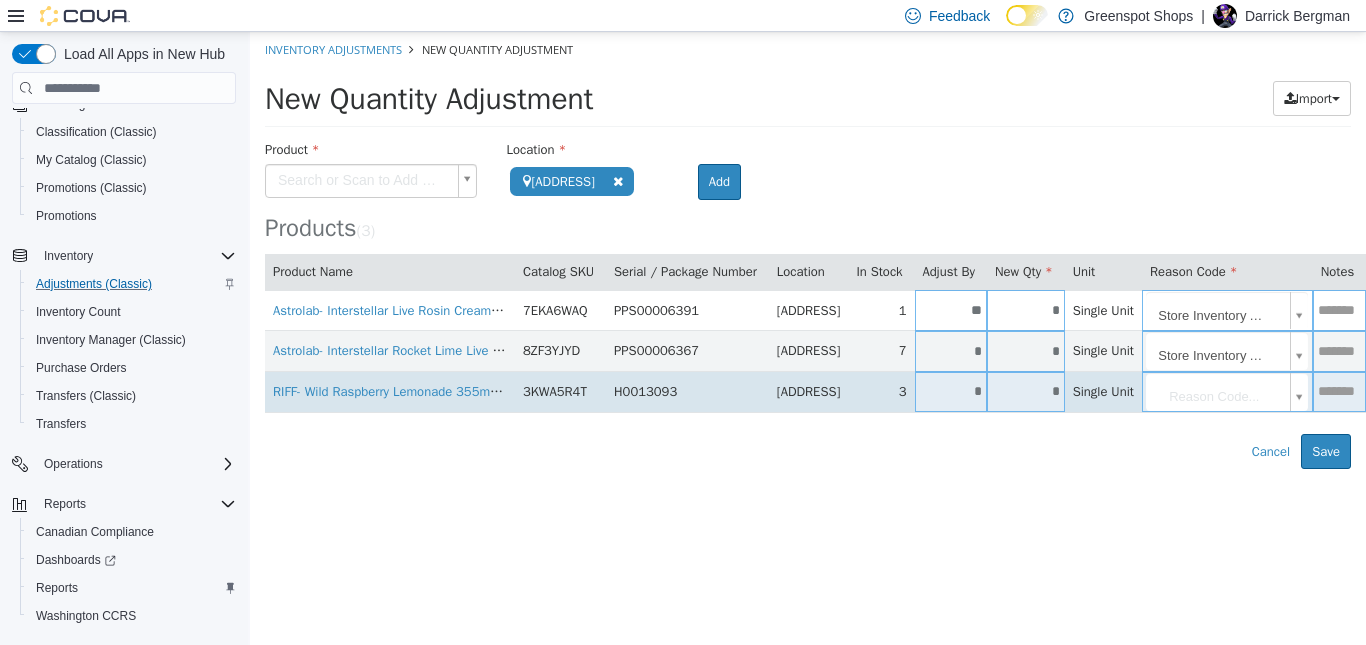 click on "*" at bounding box center [951, 391] 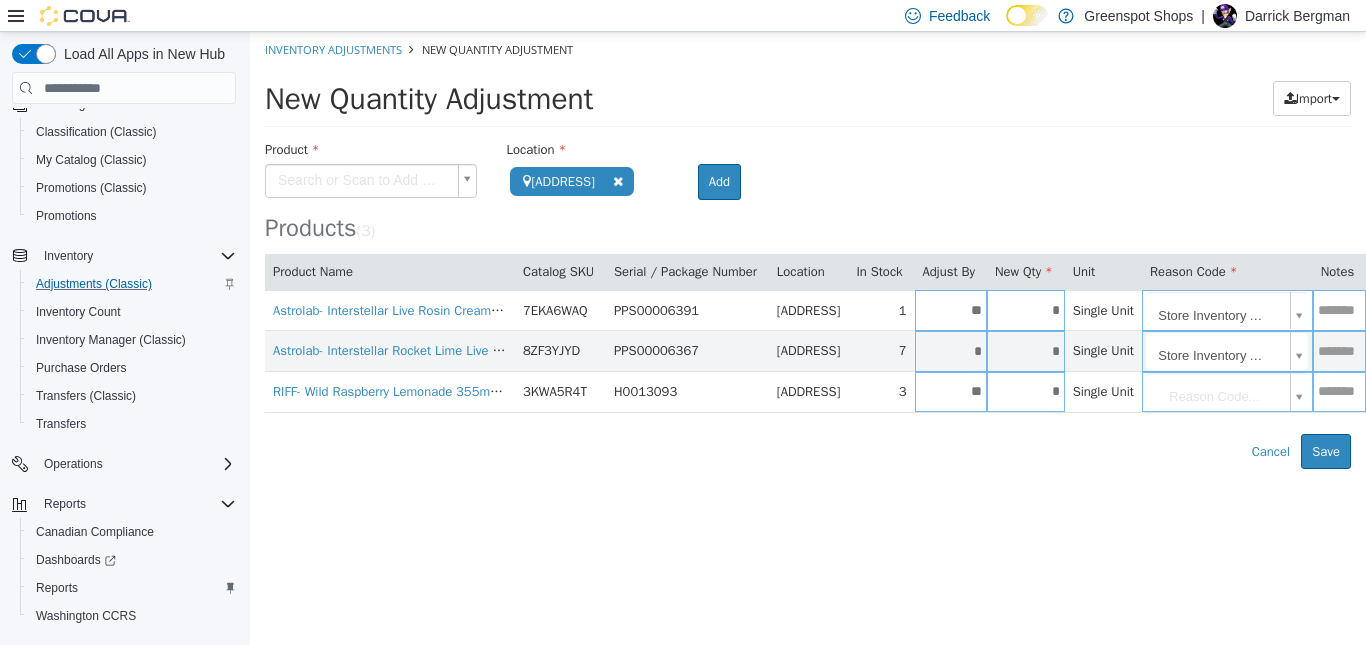 type on "**" 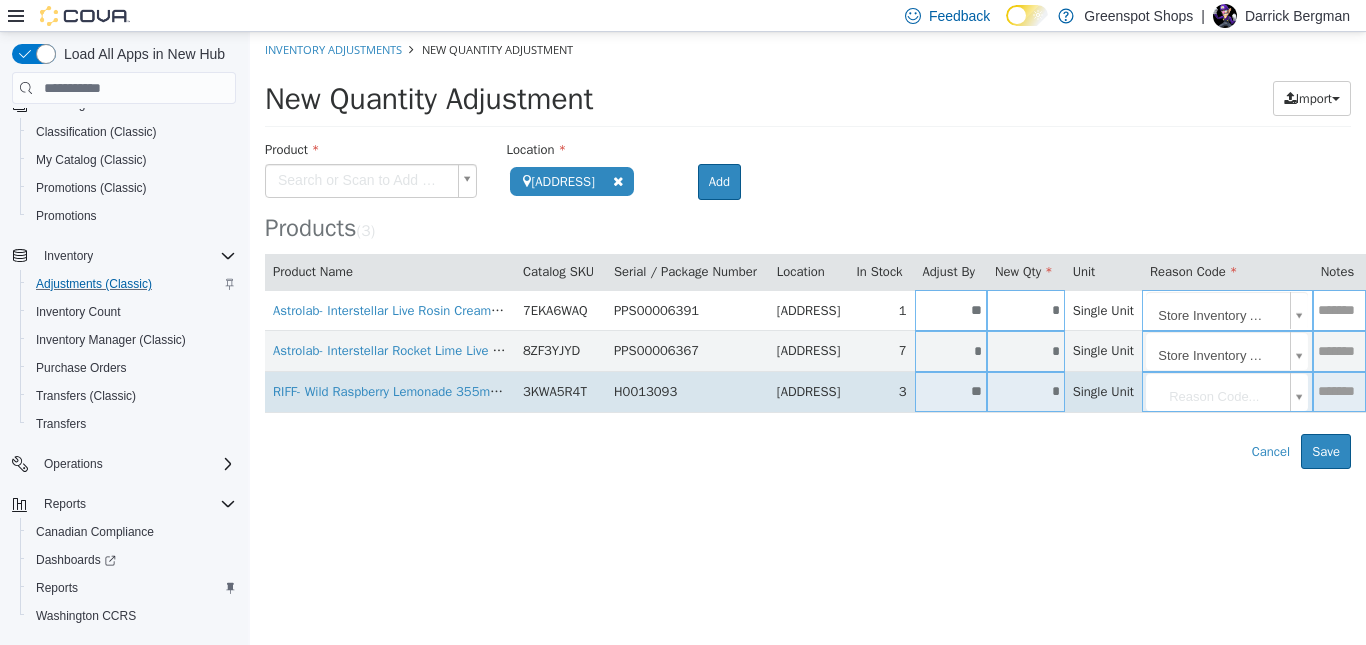 click on "Reason Code..." at bounding box center (1227, 392) 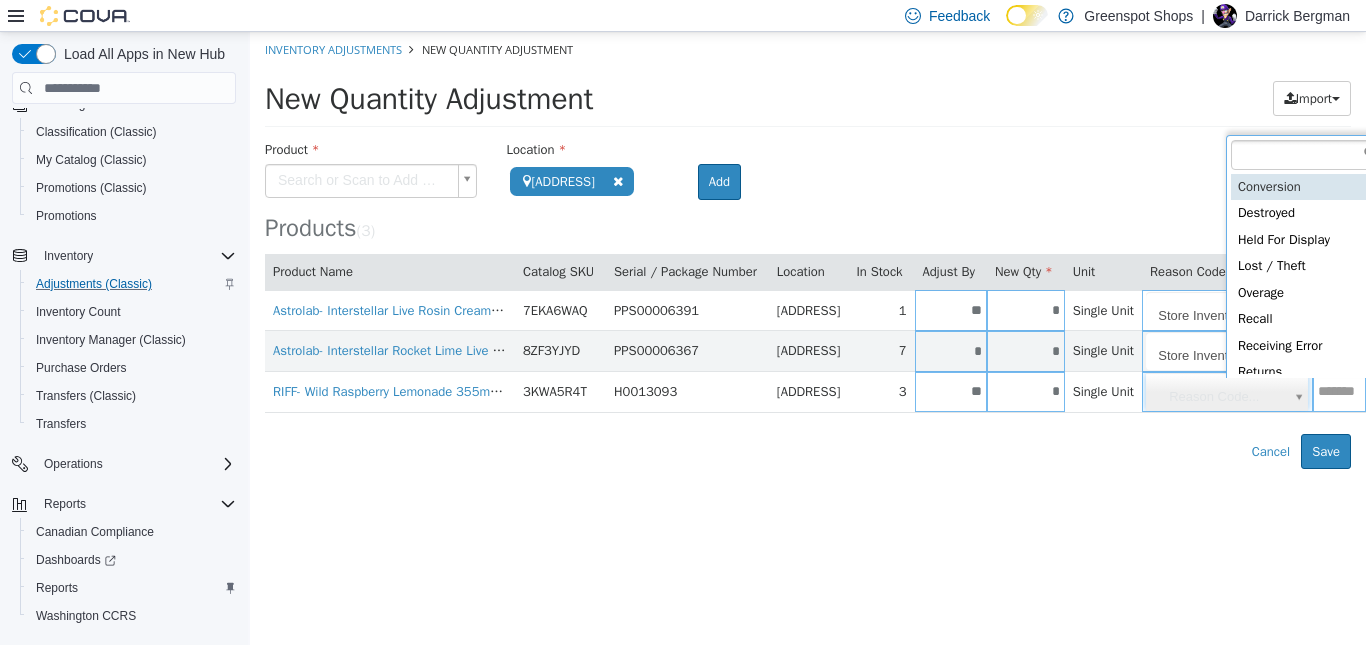 click on "**********" at bounding box center (808, 250) 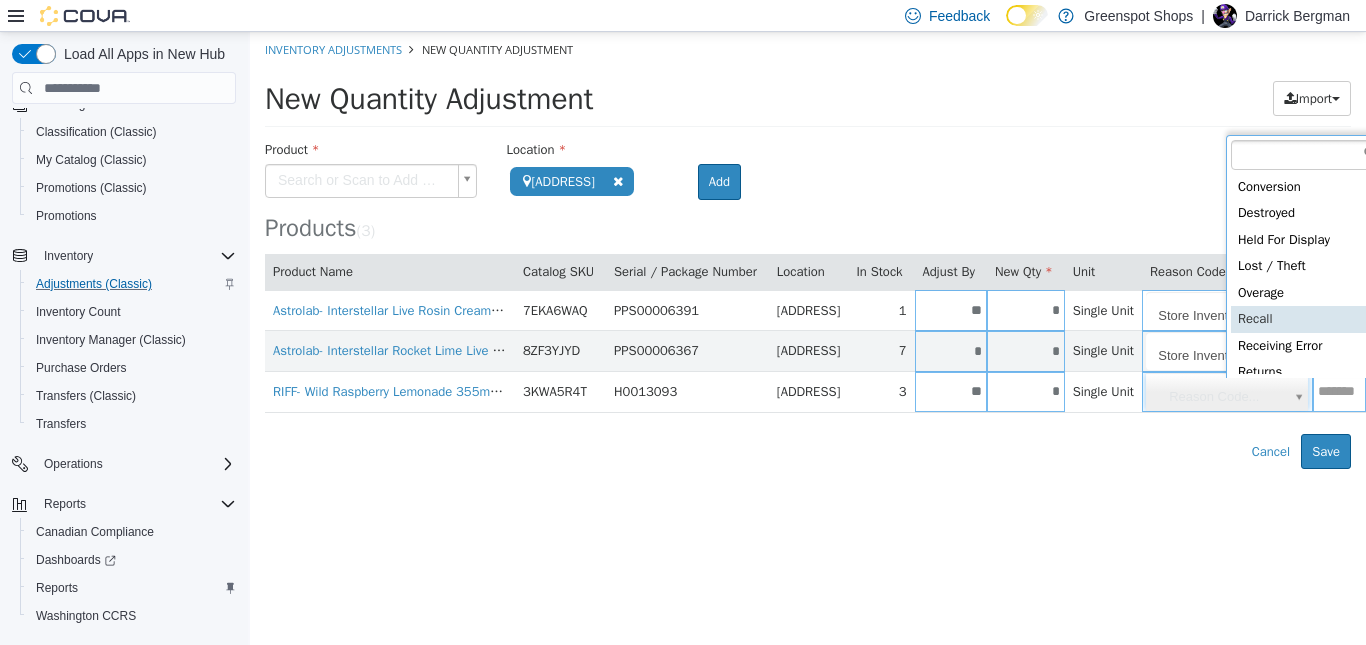 scroll, scrollTop: 91, scrollLeft: 0, axis: vertical 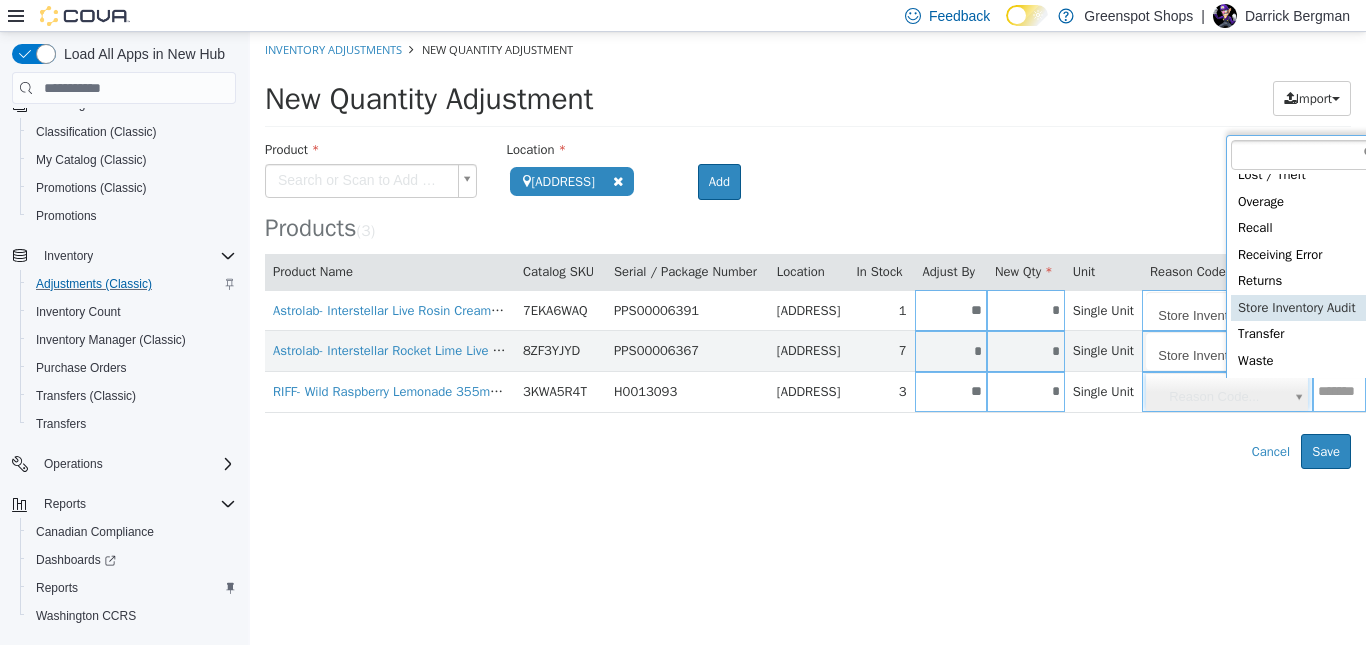 type on "**********" 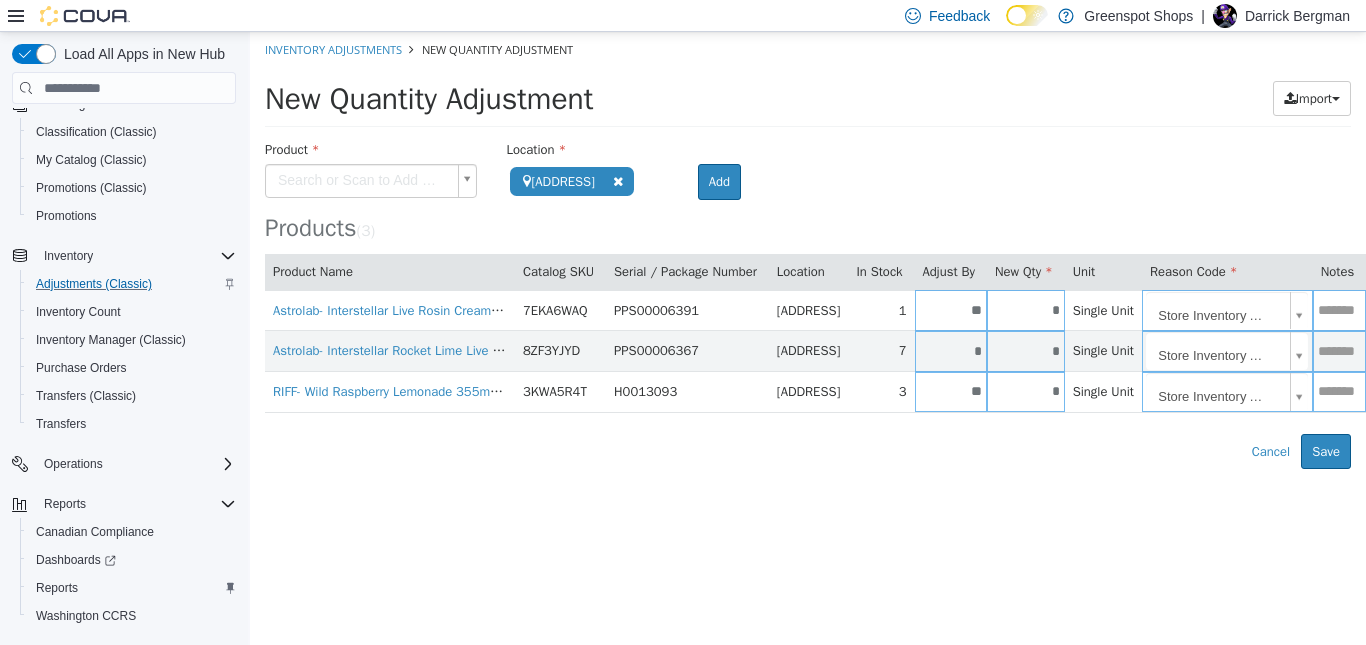 scroll, scrollTop: 0, scrollLeft: 17, axis: horizontal 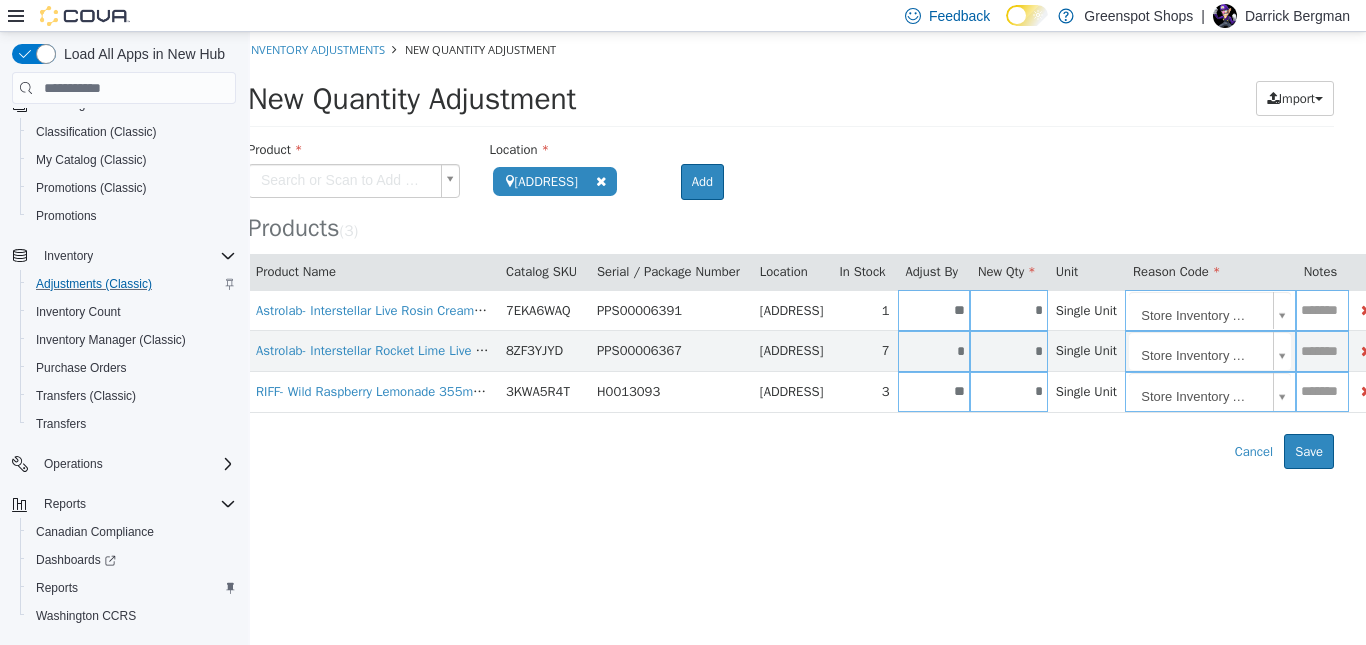 click on "**********" at bounding box center [791, 250] 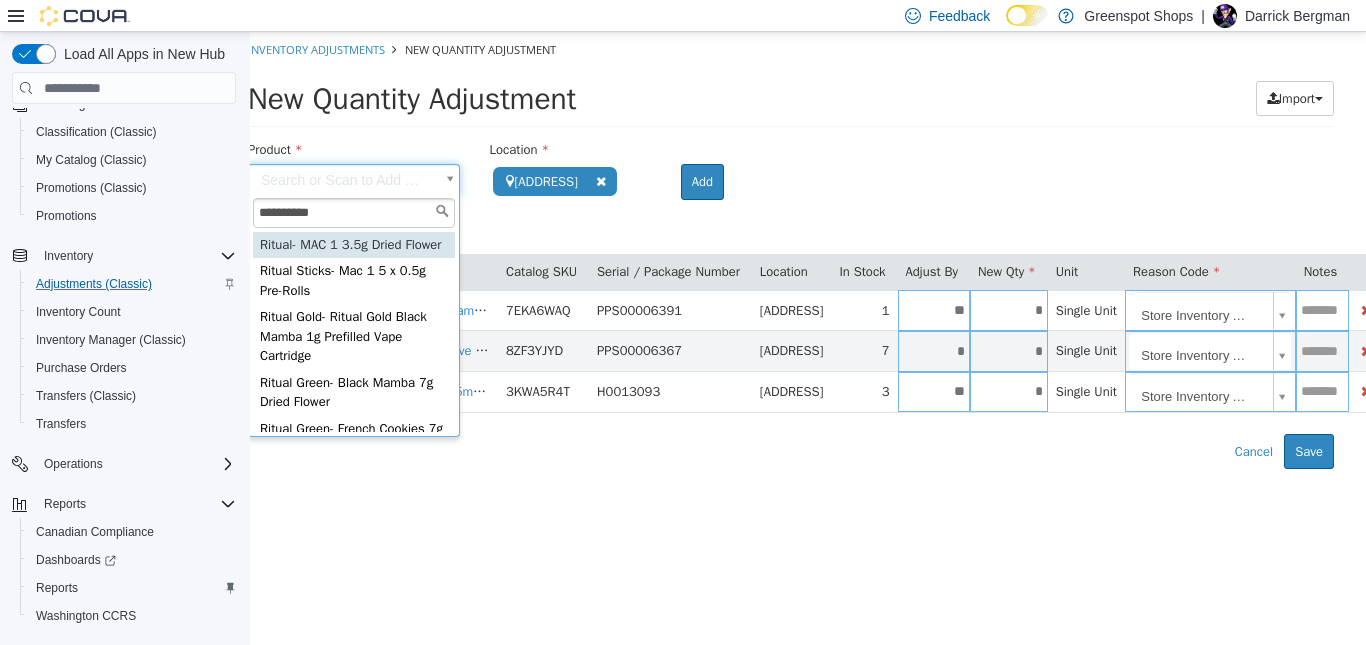 type on "**********" 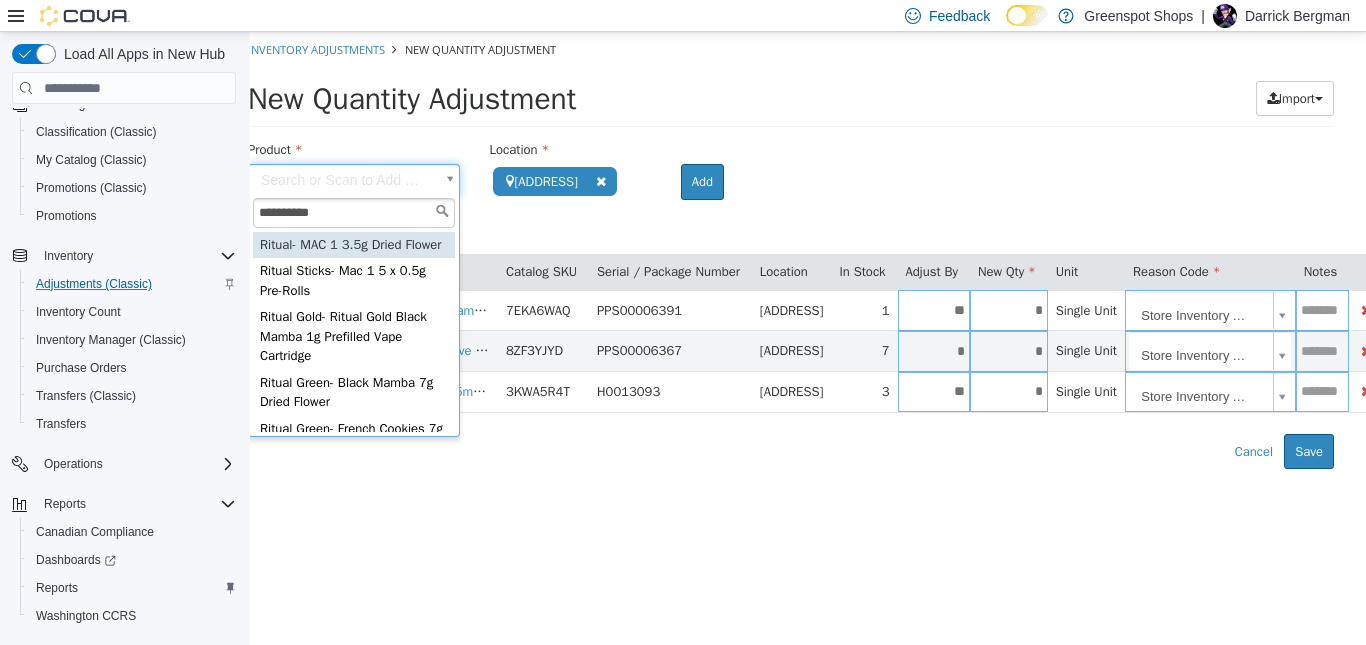 type on "**********" 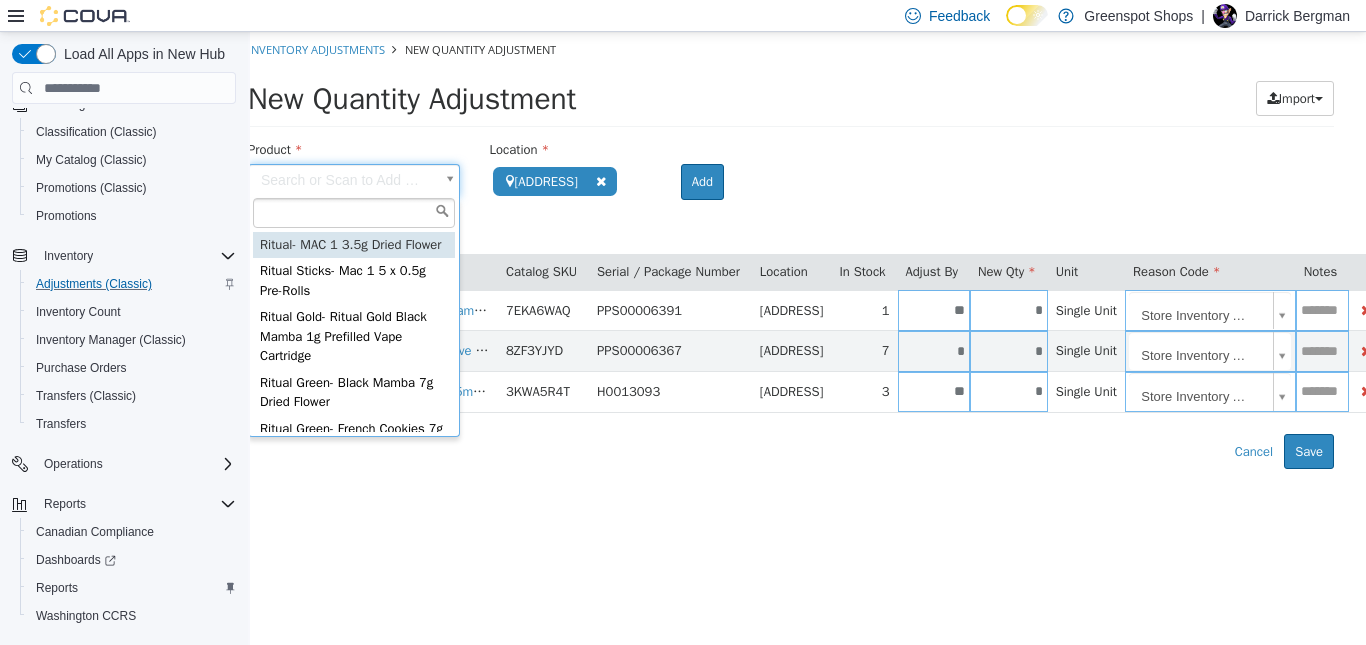 scroll, scrollTop: 0, scrollLeft: 0, axis: both 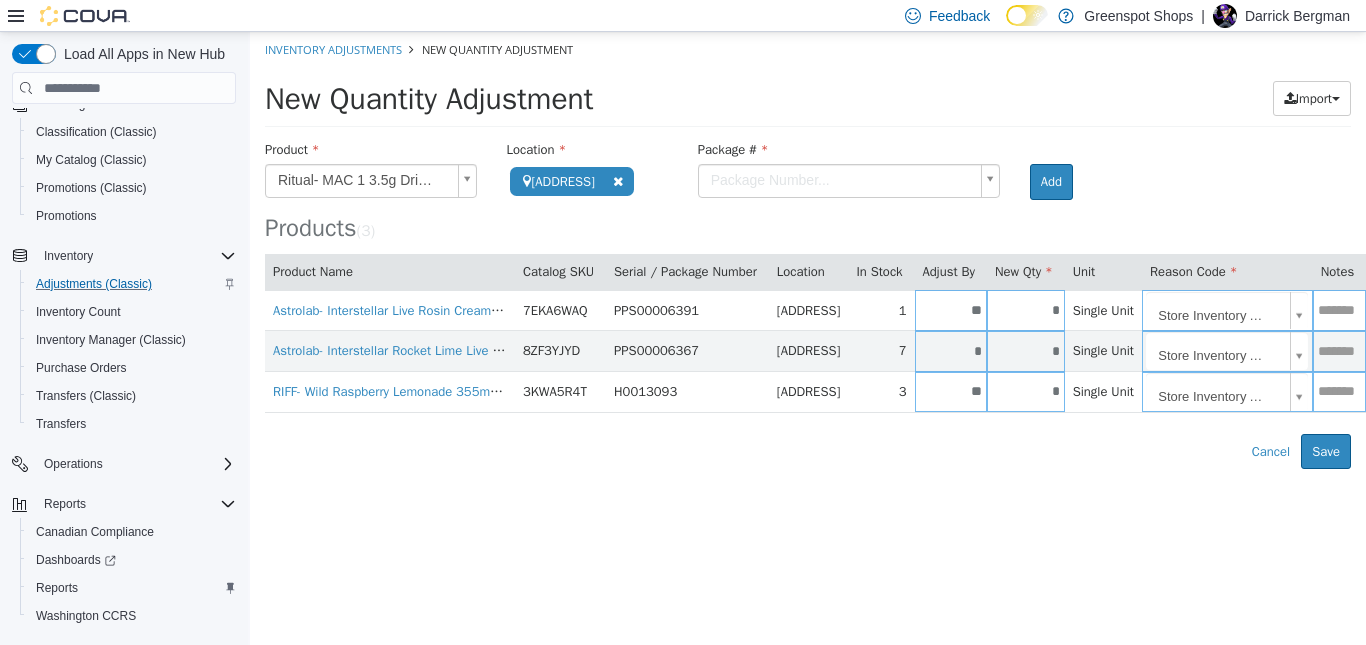 click on "Product Ritual- MAC 1 3.5g Dried Flower Location [ADDRESS] Search Type 3 or more characters or browse Greenspot Shops (1) [ADDRESS] Room Package # Package Number... Add Products ( 3 ) Product Name Catalog SKU Serial / Package Number Location In Stock Adjust By New Qty Unit Reason Code Notes Astrolab- Interstellar Live Rosin Cream Soda 10mg THC 355ml Soda 7EKA6WAQ PPS00006391 [ADDRESS] 1 * * Single Unit Store Inventory Audit Astrolab- Interstellar Rocket Lime Live Rosin Soda 10mg THC 355ml Soda 8ZF3YJYD PPS00006367 [ADDRESS] 7 * * Single Unit Store Inventory Audit" at bounding box center (808, 250) 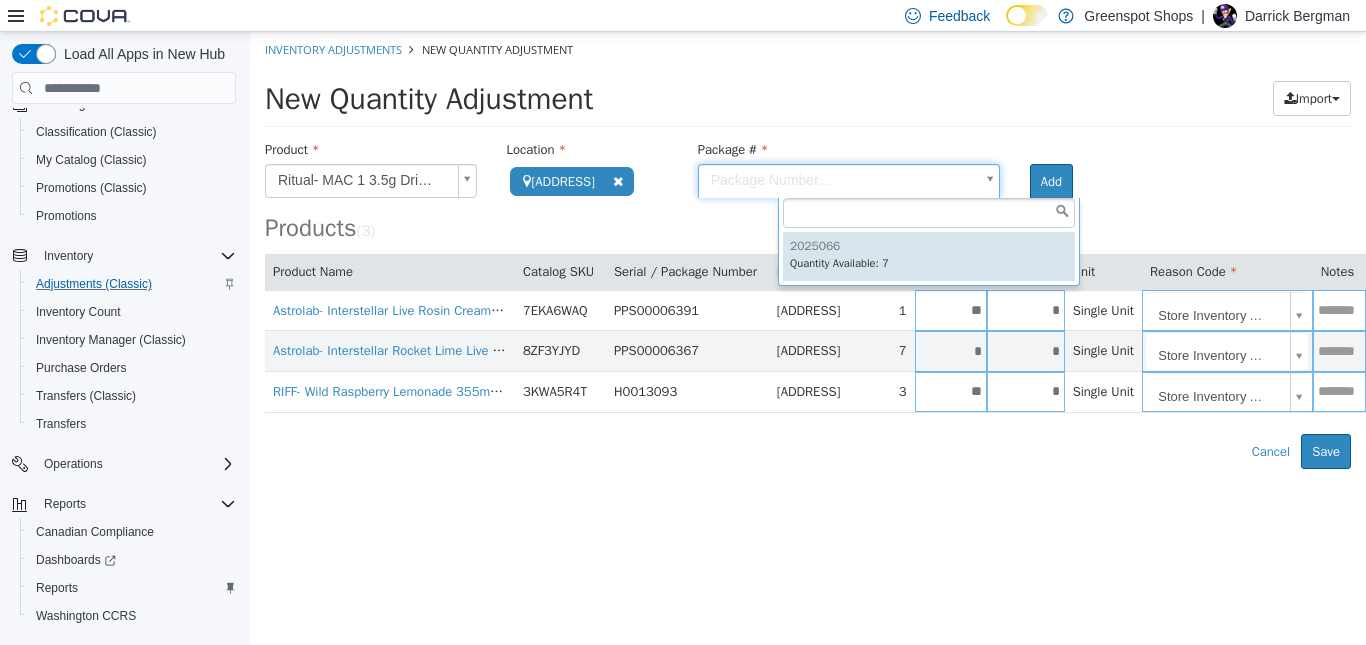 type on "*******" 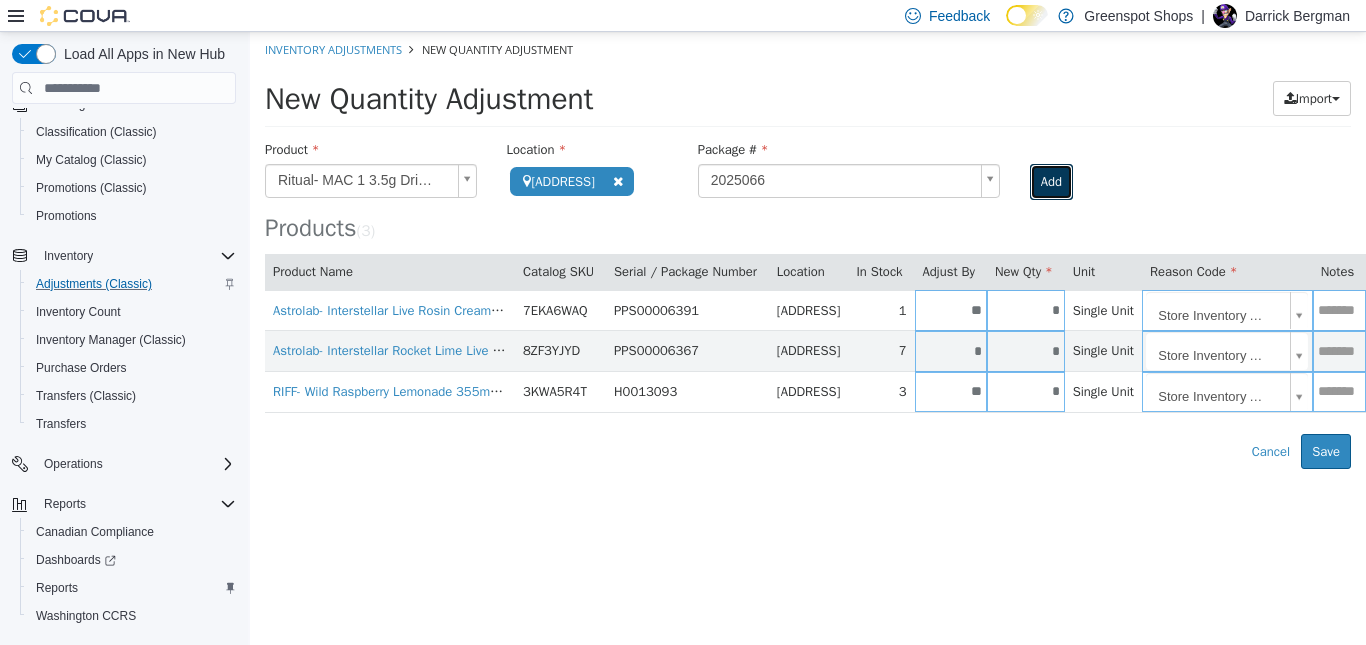 click on "Add" at bounding box center [1051, 182] 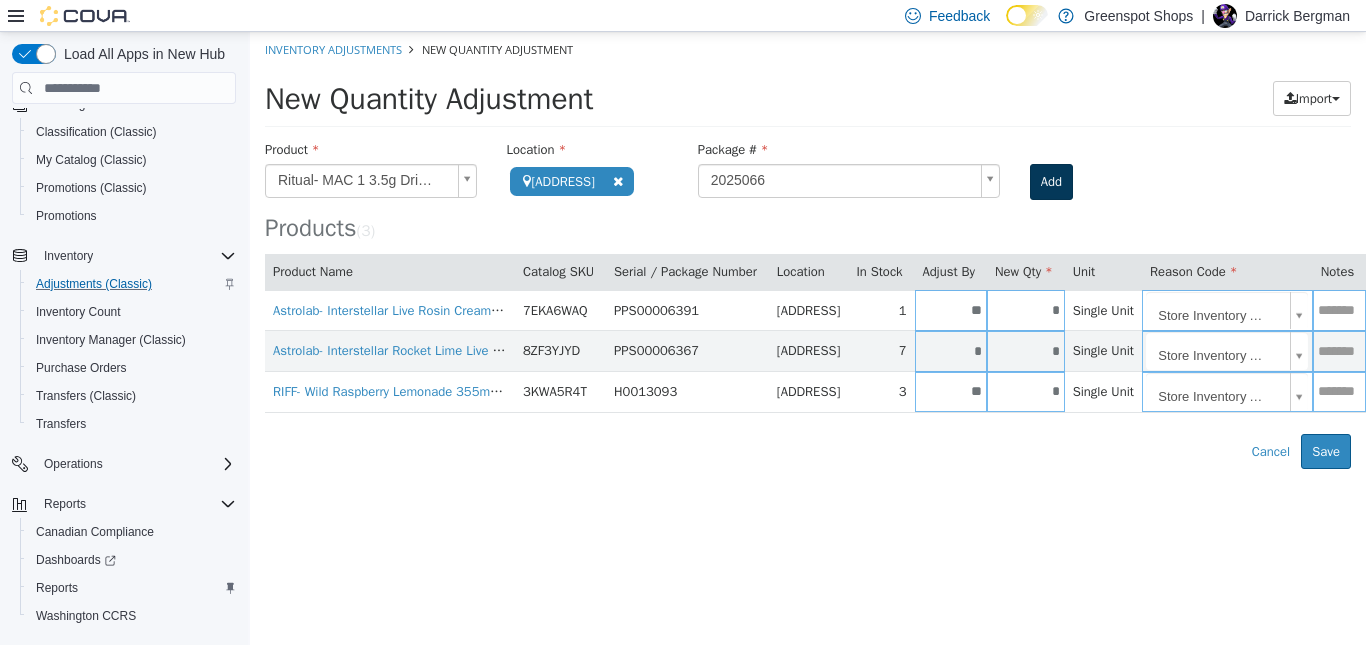 type 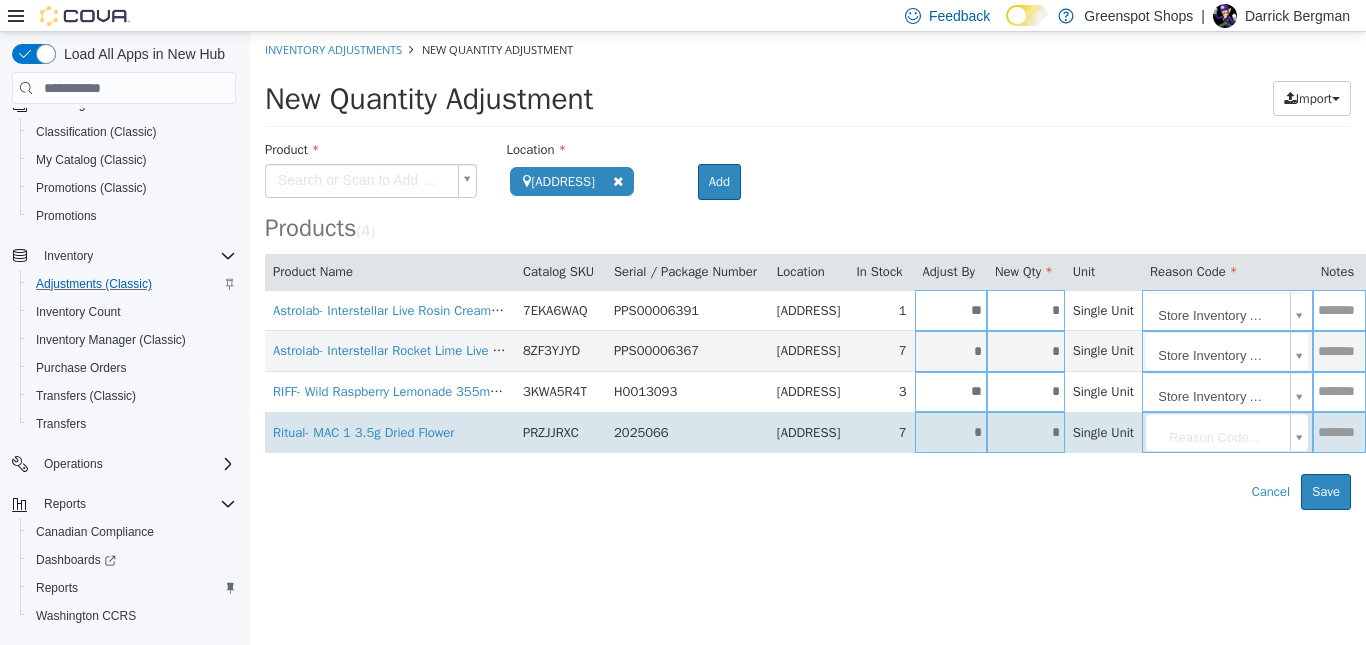 click on "*" at bounding box center [951, 432] 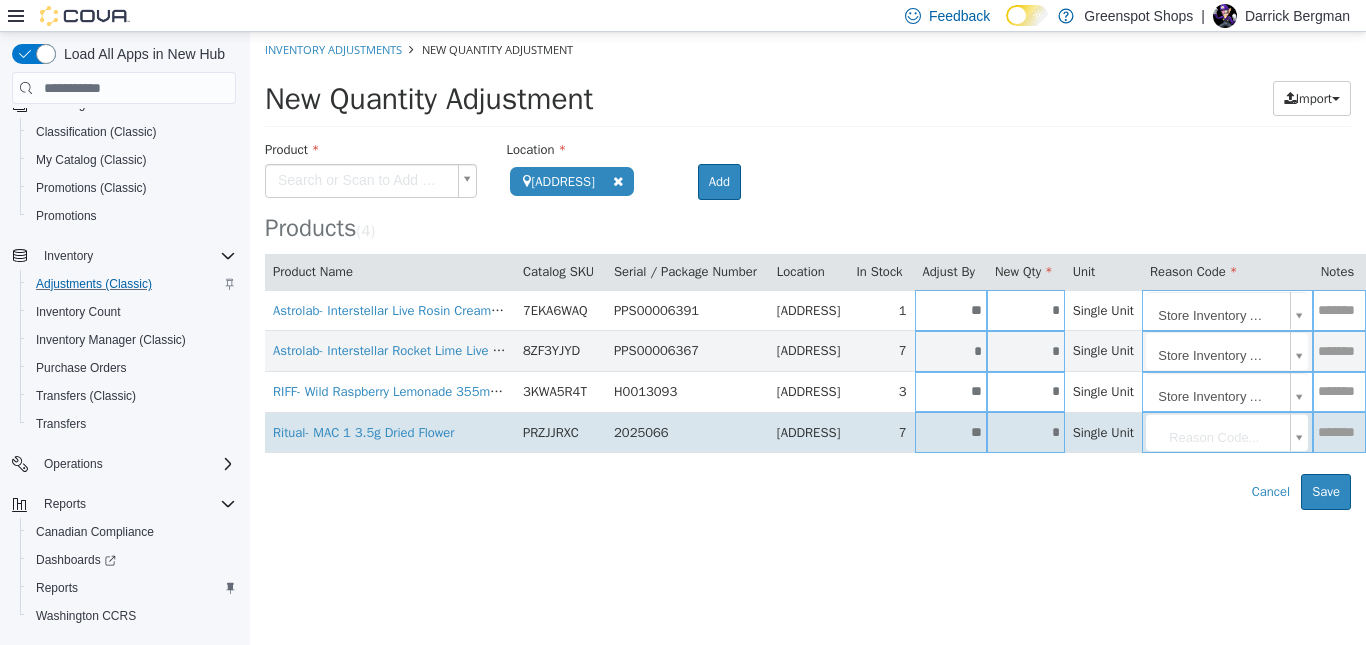 type on "**" 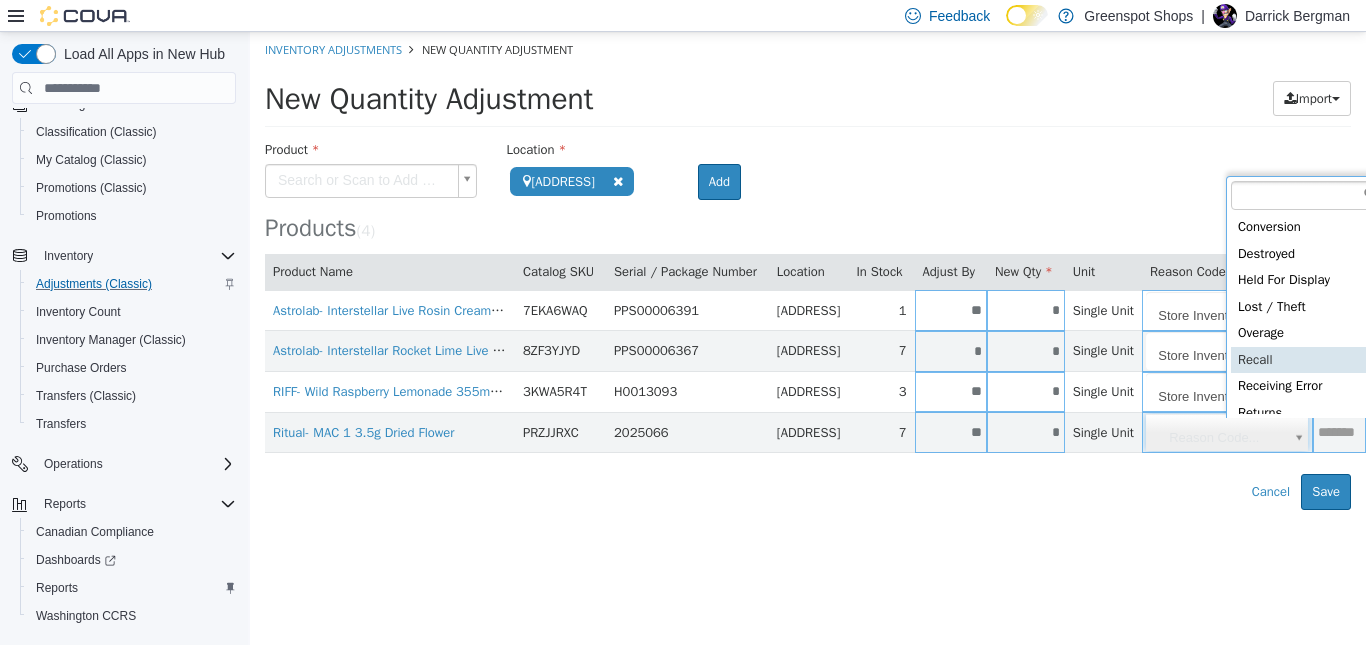 scroll, scrollTop: 92, scrollLeft: 0, axis: vertical 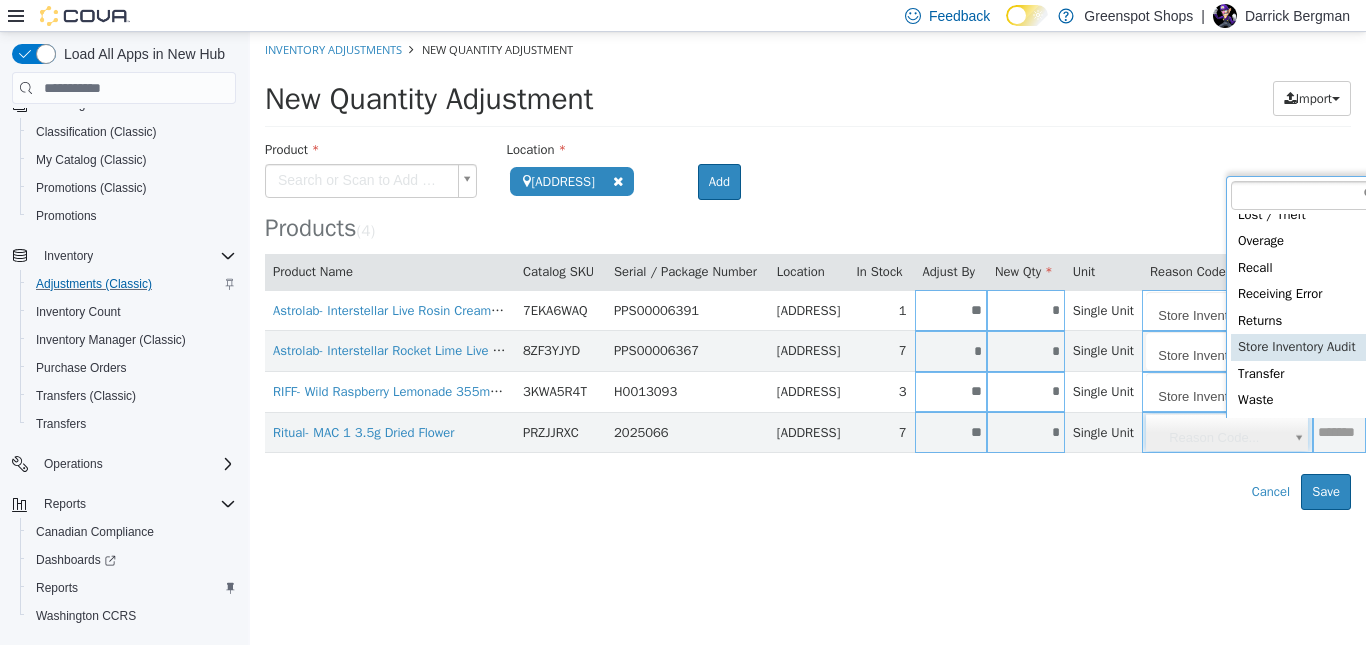 type on "**********" 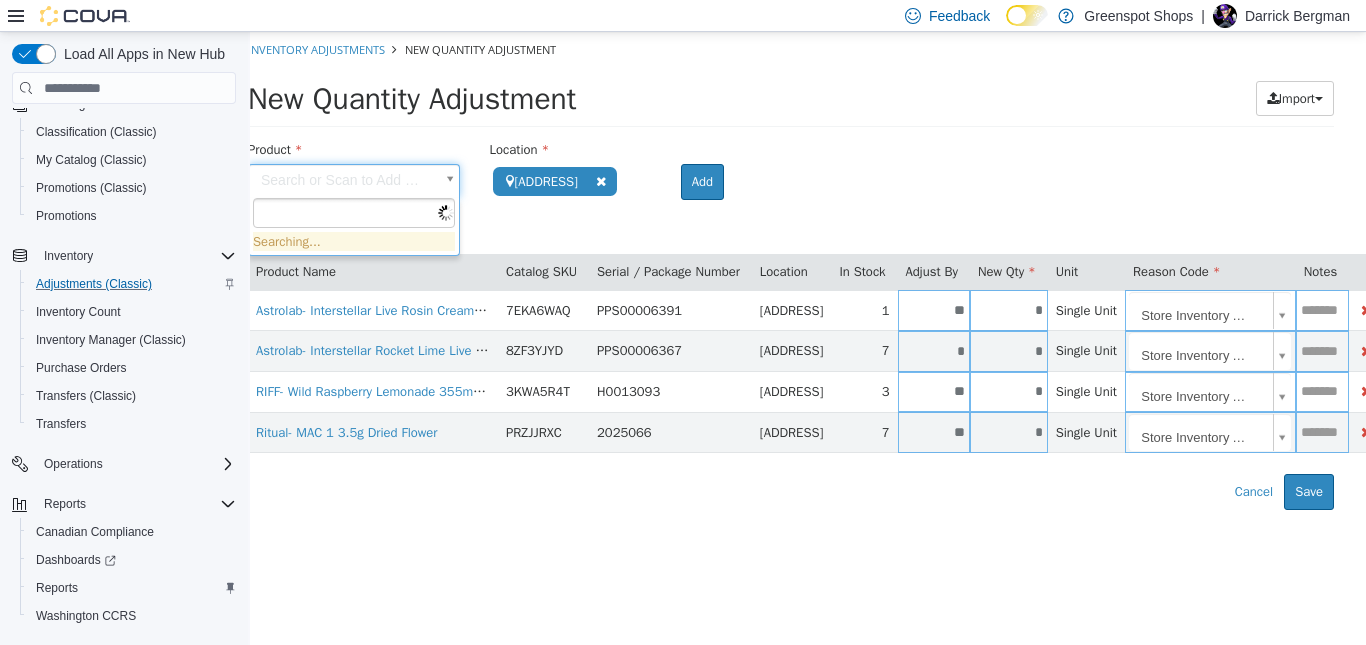 click on "Product Search or Scan to Add Product Location [ADDRESS] Search Type 3 or more characters or browse Greenspot Shops (1) [ADDRESS] Room Add Products ( 4 ) Product Name Catalog SKU Serial / Package Number Location In Stock Adjust By New Qty Unit Reason Code Notes Astrolab- Interstellar Live Rosin Cream Soda 10mg THC 355ml Soda 7EKA6WAQ PPS00006391 [ADDRESS] 1 * * Single Unit Store Inventory Audit Astrolab- Interstellar Rocket Lime Live Rosin Soda 10mg THC 355ml Soda 8ZF3YJYD PPS00006367 [ADDRESS] 7 * * Single Unit Store Inventory Audit RIFF- Wild Raspberry Lemonade 355mL Beverage 3KWA5R4T H0013093" at bounding box center [791, 271] 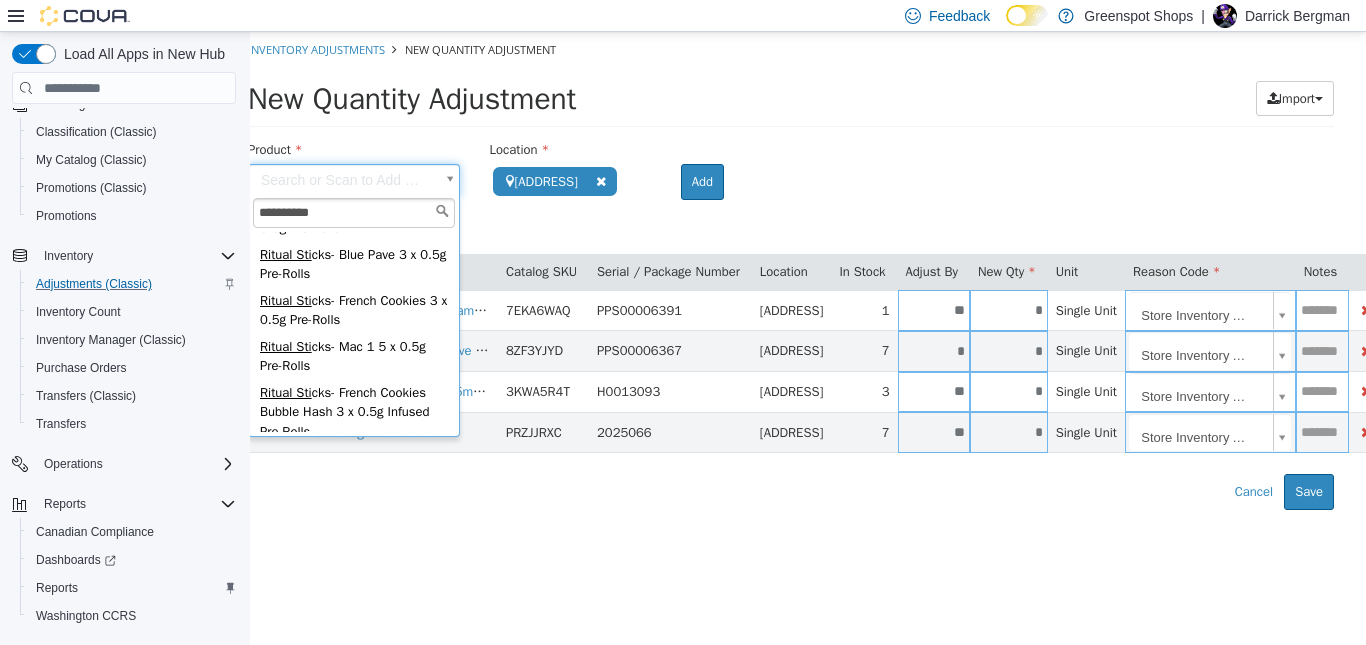 scroll, scrollTop: 374, scrollLeft: 0, axis: vertical 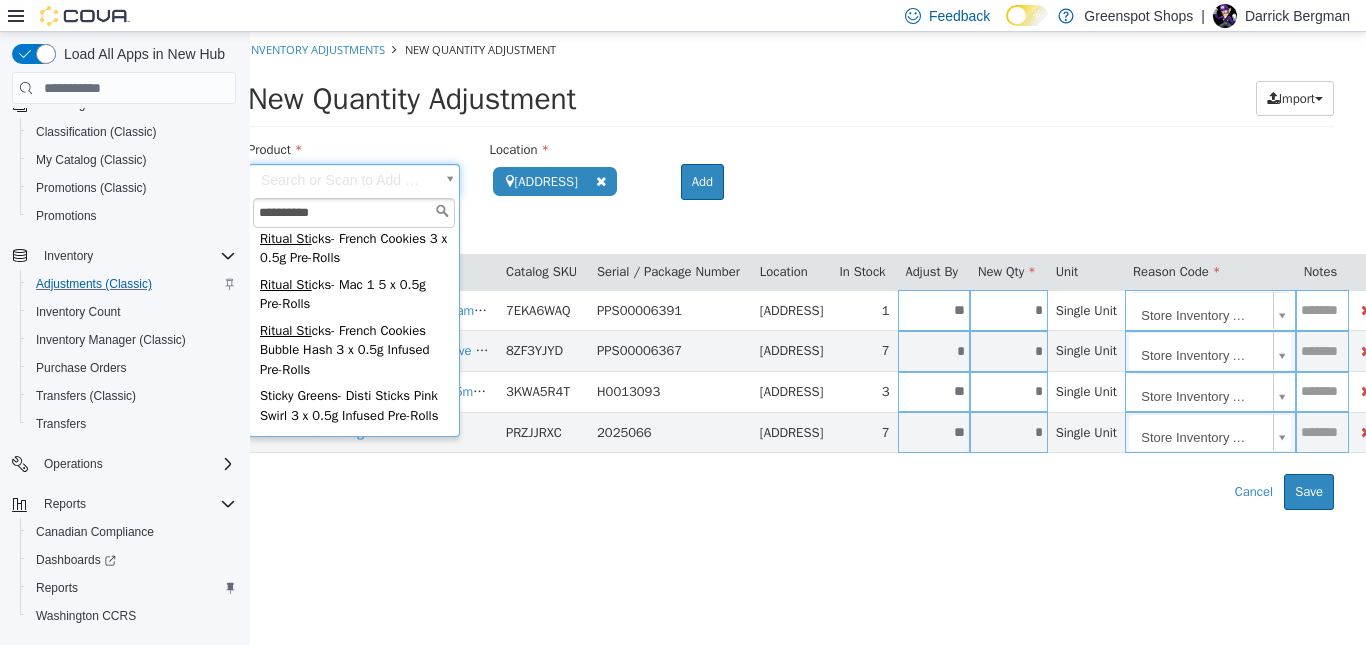 type on "**********" 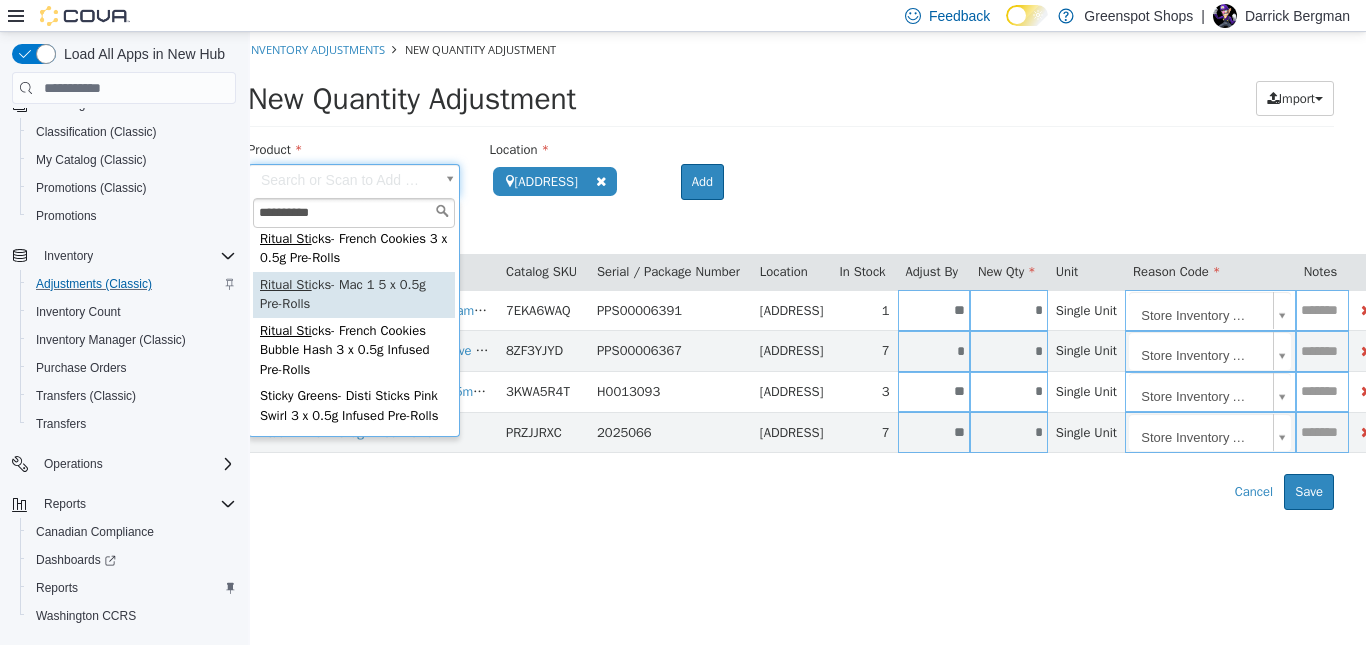 type on "**********" 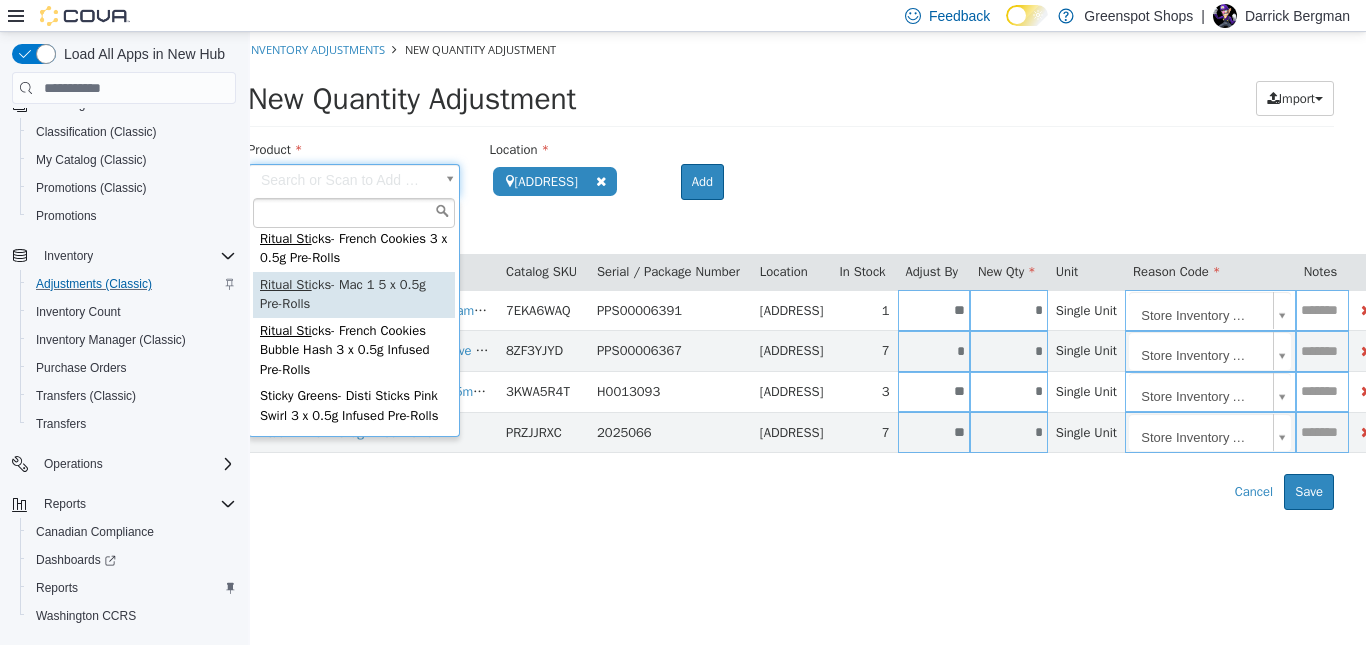 scroll, scrollTop: 0, scrollLeft: 0, axis: both 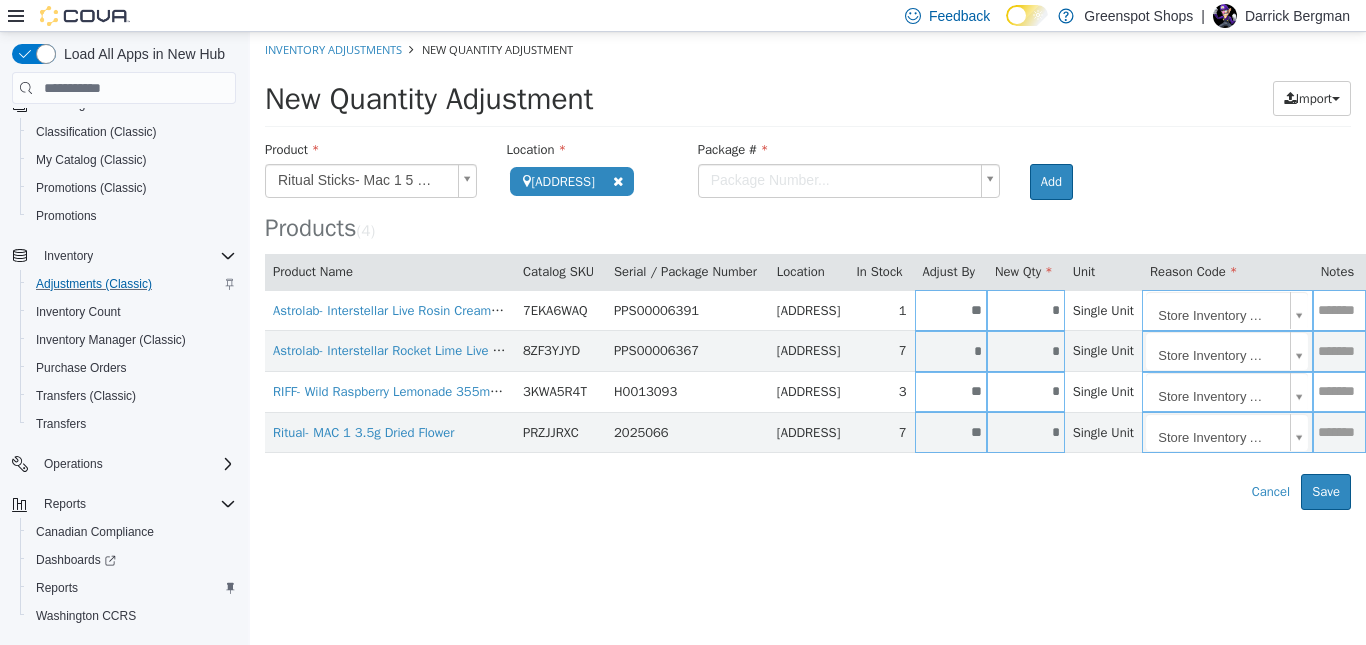 click on "**********" at bounding box center (808, 271) 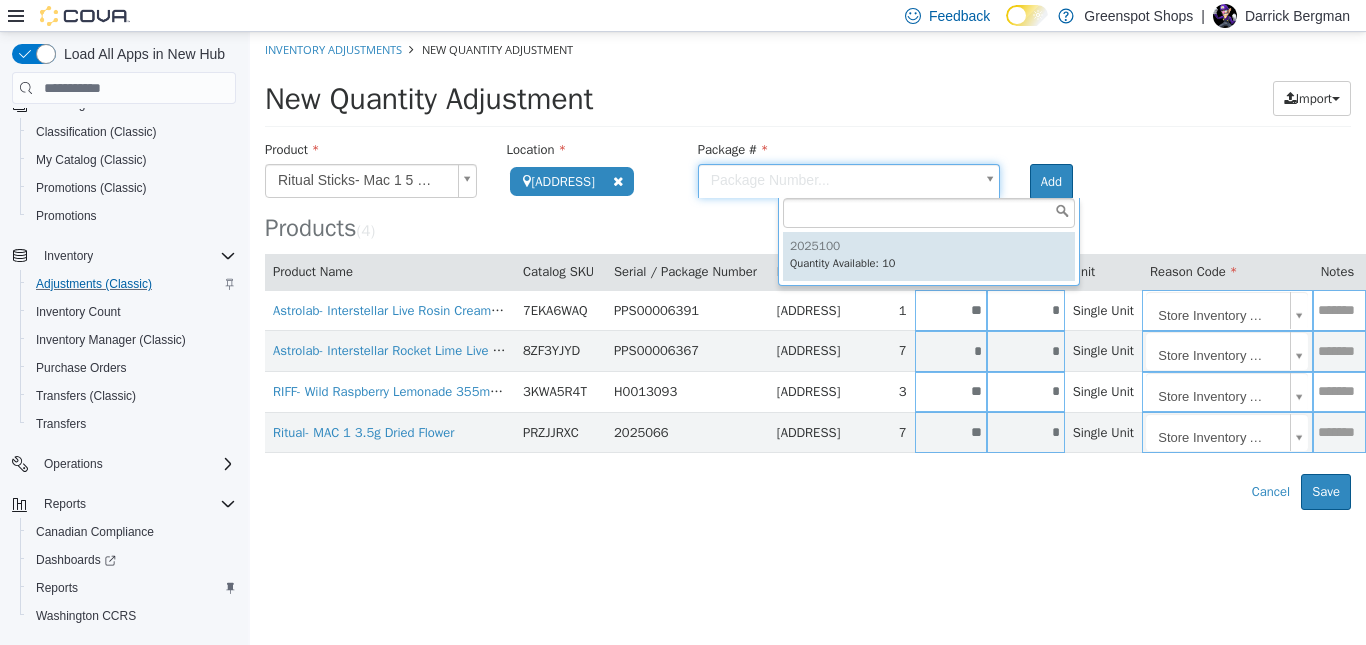 type on "*******" 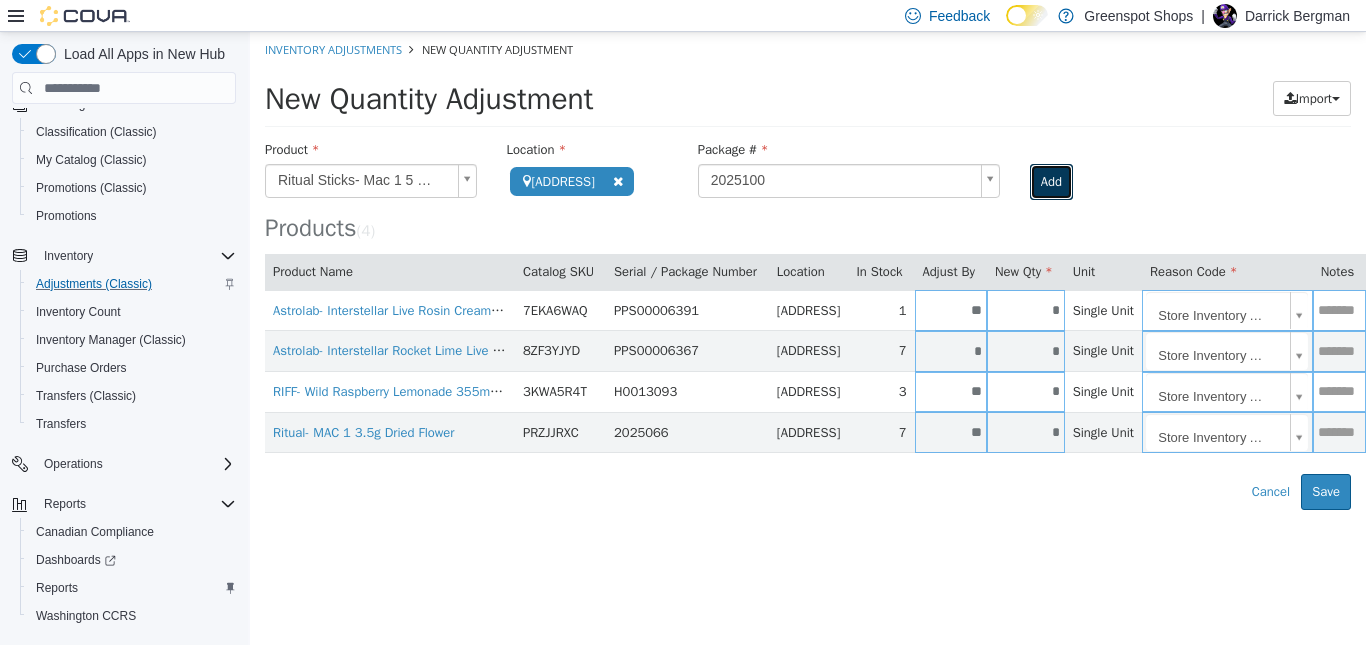 click on "Add" at bounding box center [1051, 182] 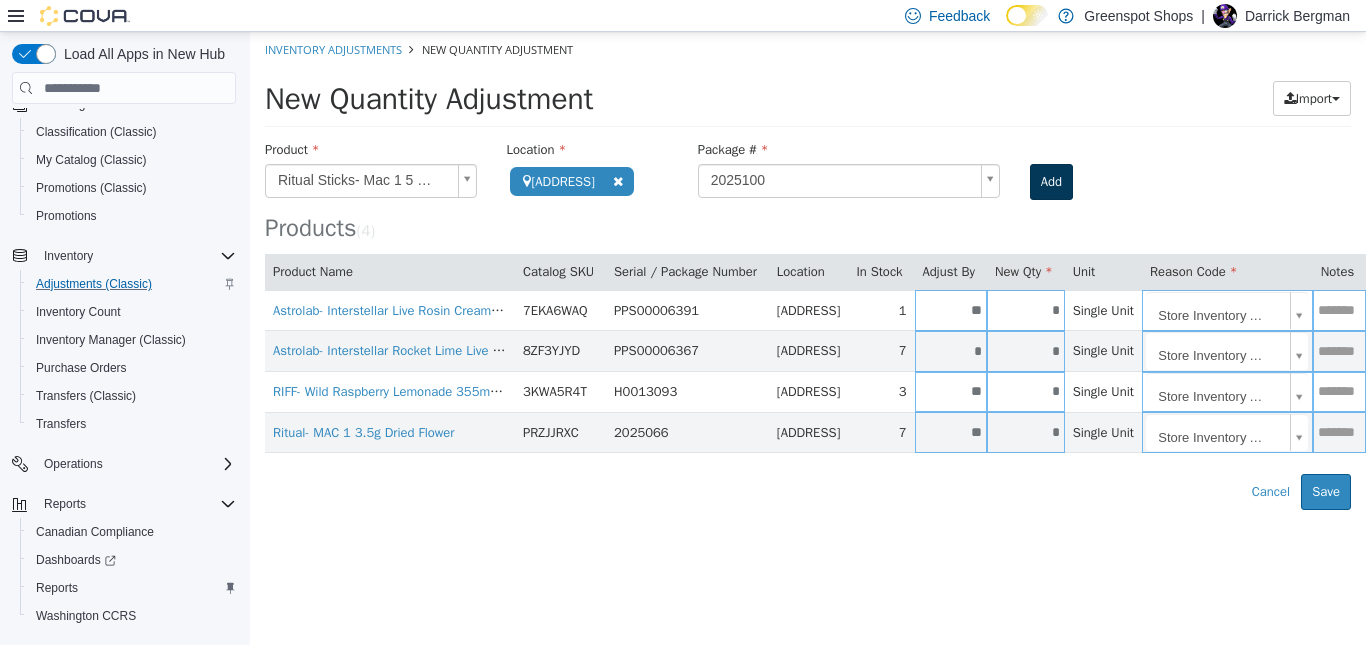type 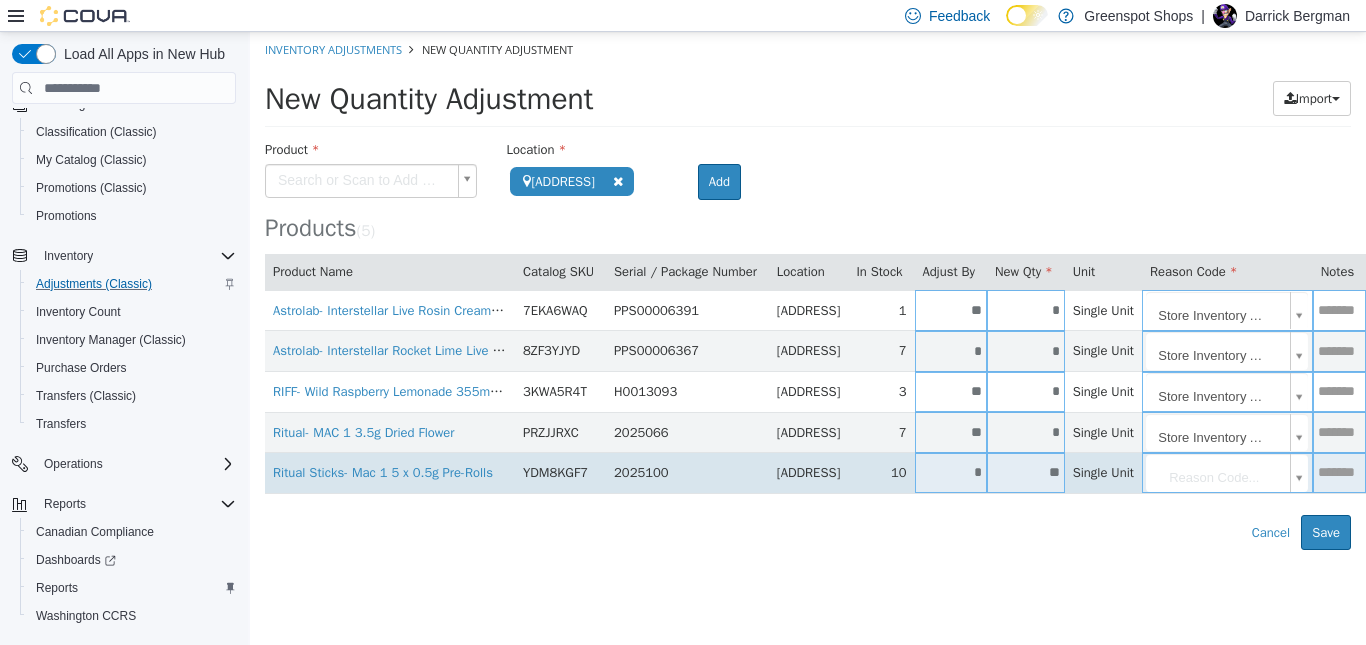 click on "*" at bounding box center (951, 472) 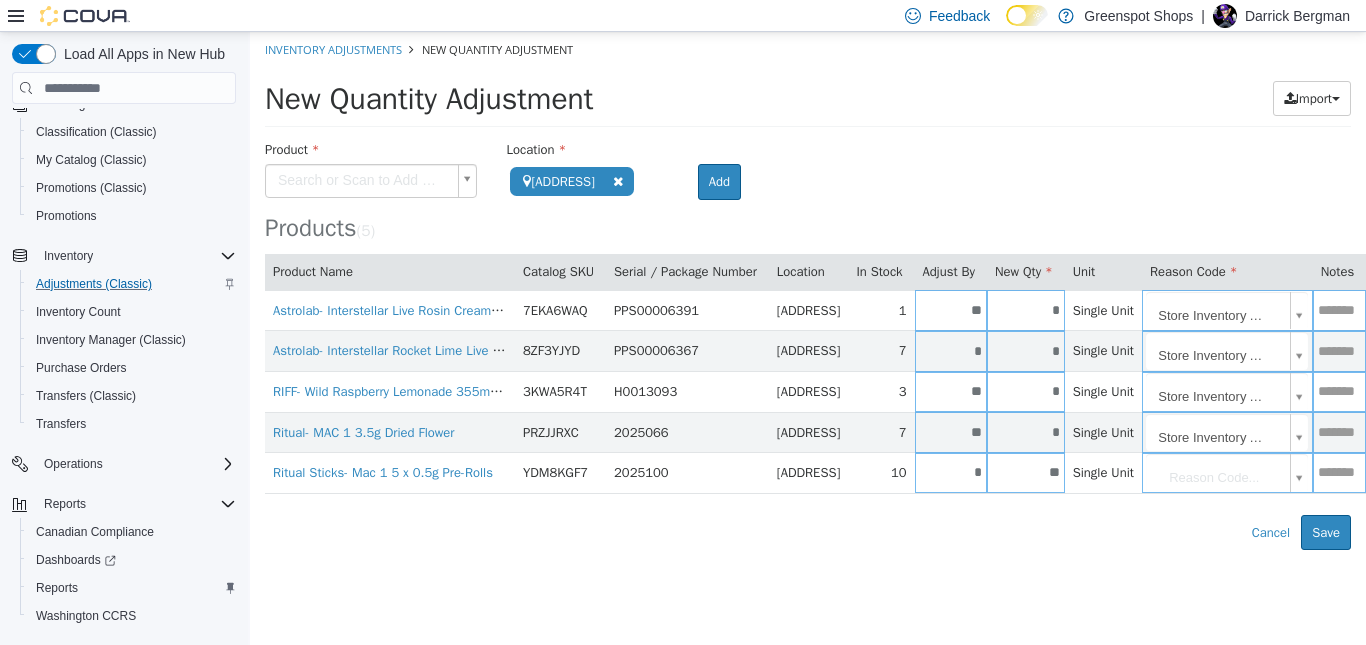click on "**********" at bounding box center (808, 291) 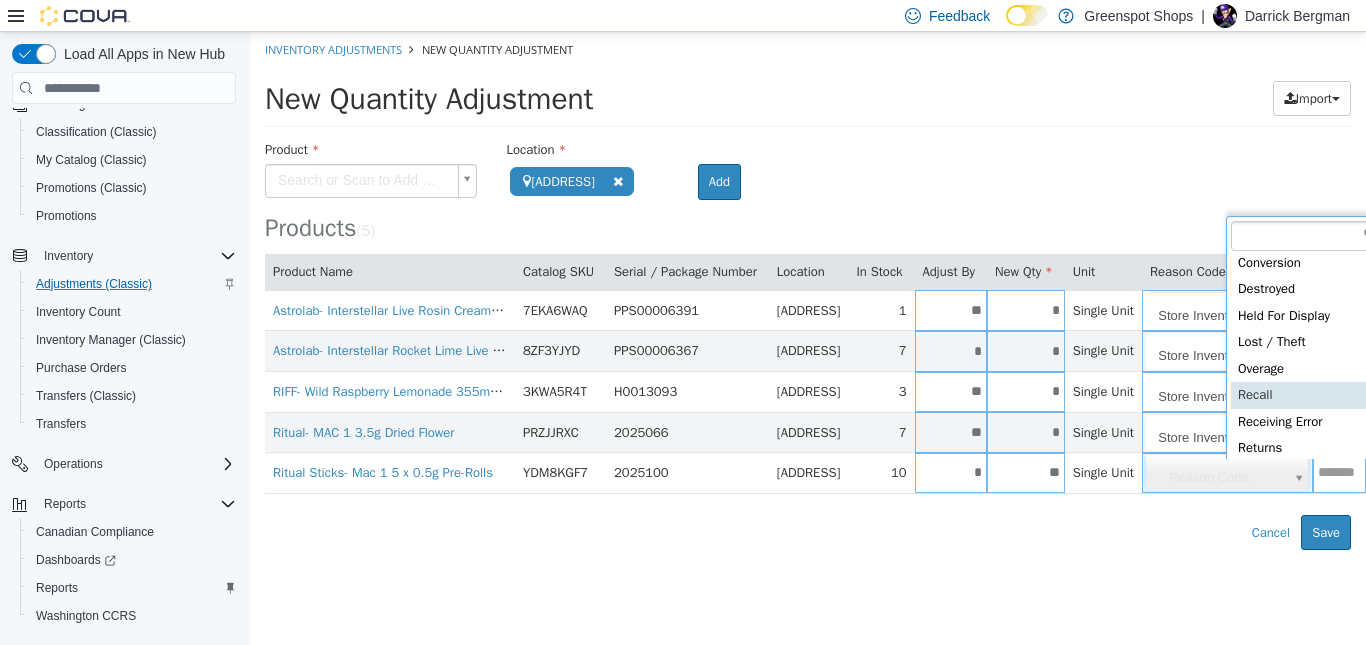scroll, scrollTop: 91, scrollLeft: 0, axis: vertical 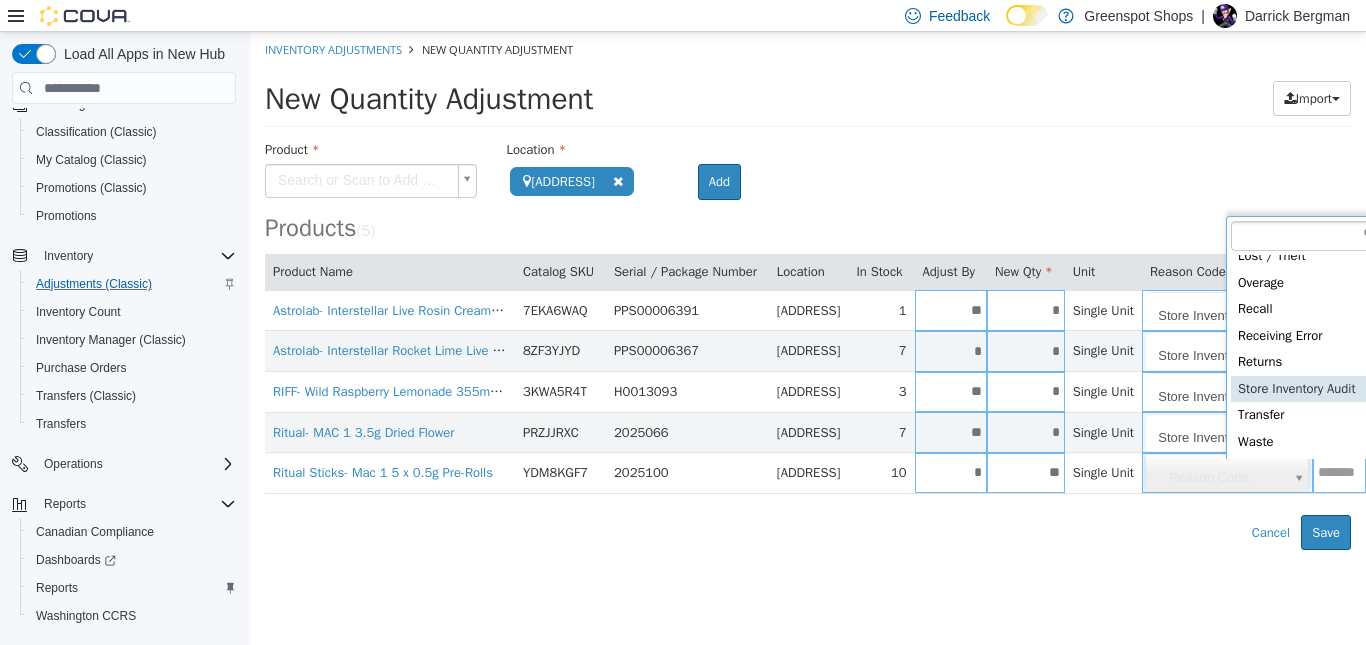 type on "**********" 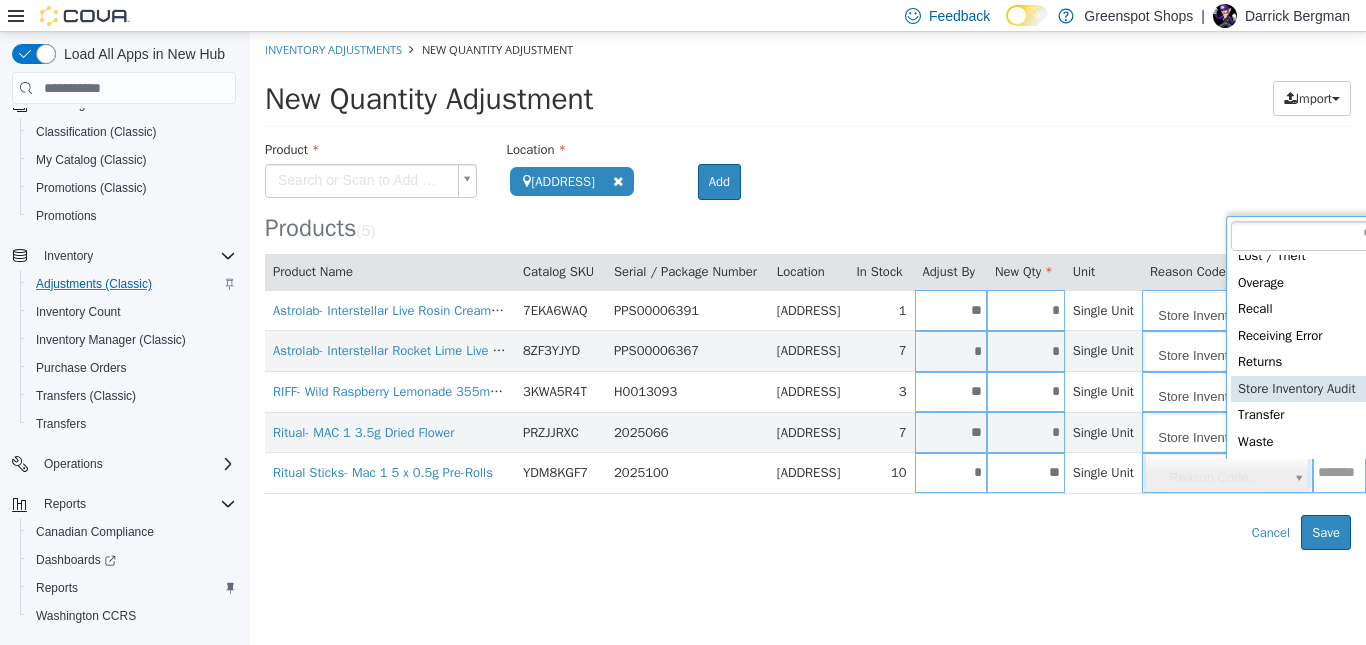 scroll, scrollTop: 0, scrollLeft: 17, axis: horizontal 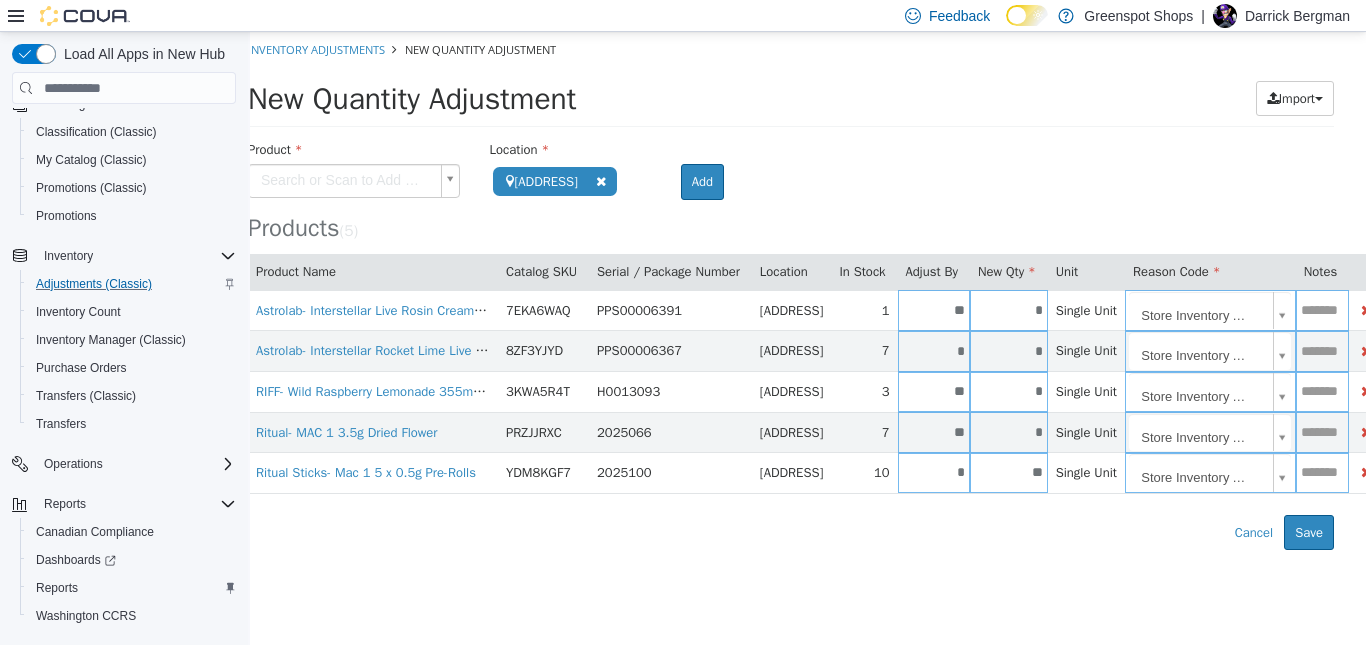 click on "**********" at bounding box center [791, 291] 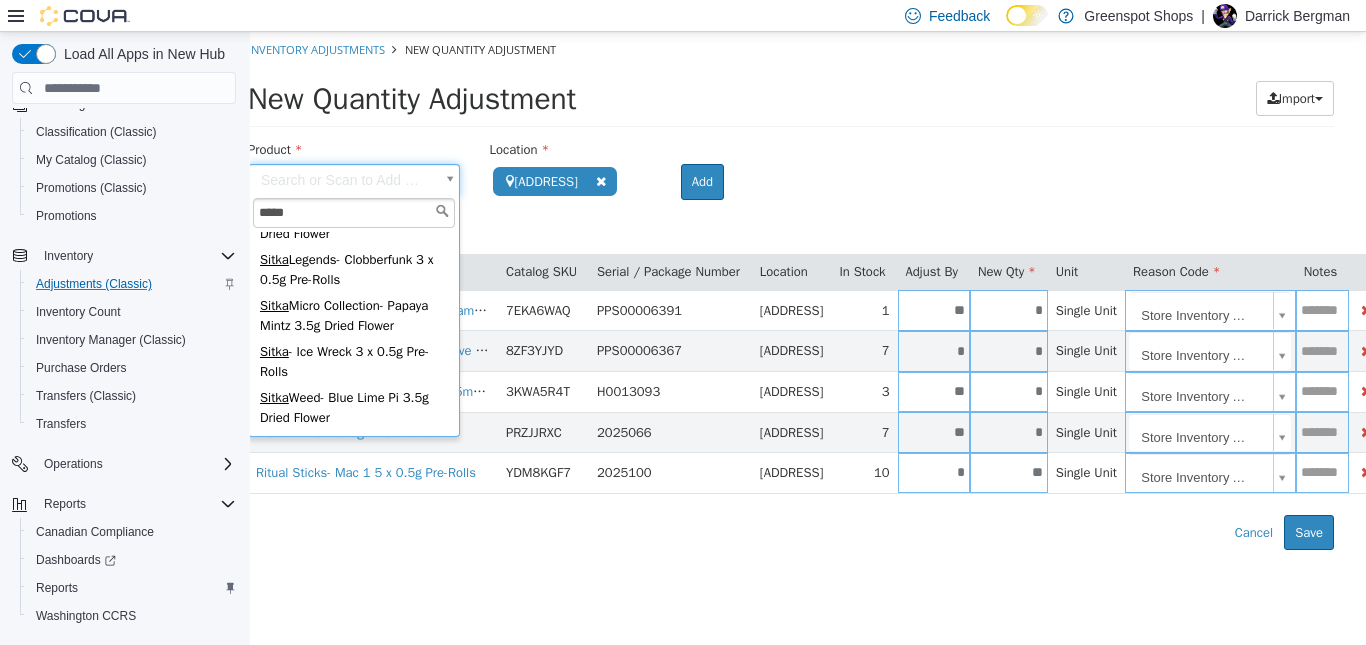 scroll, scrollTop: 756, scrollLeft: 0, axis: vertical 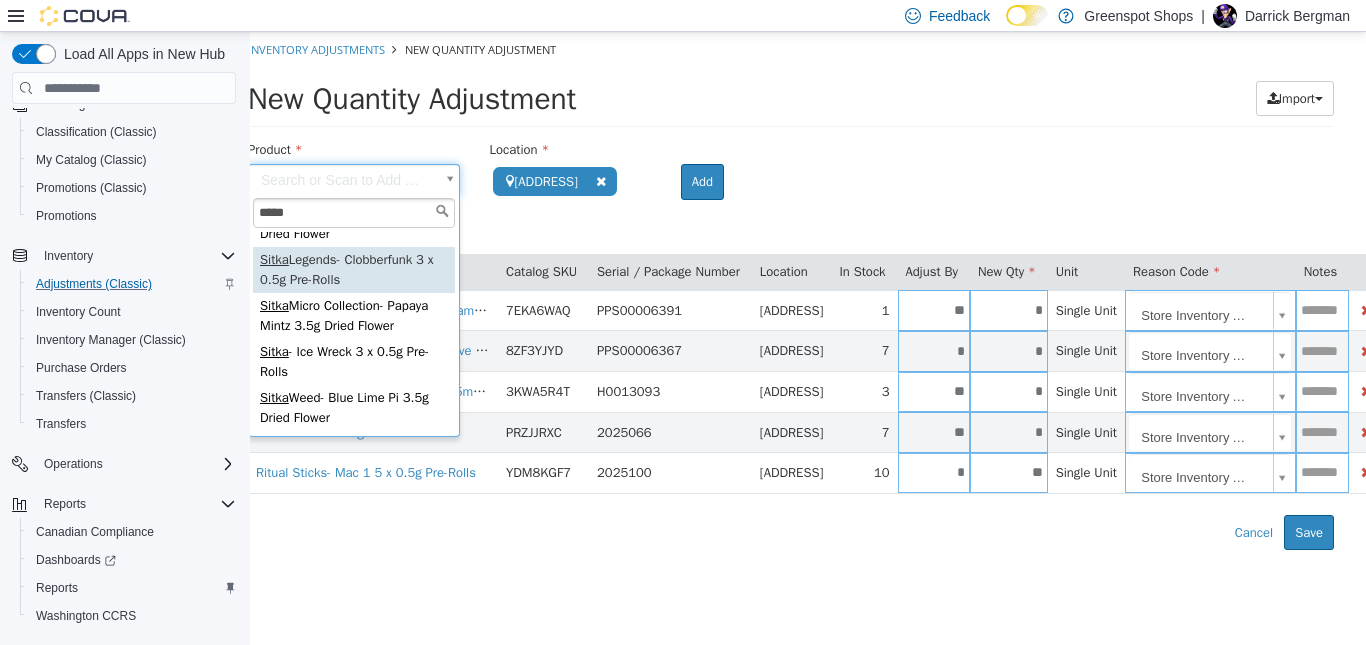 click on "*****" at bounding box center [354, 213] 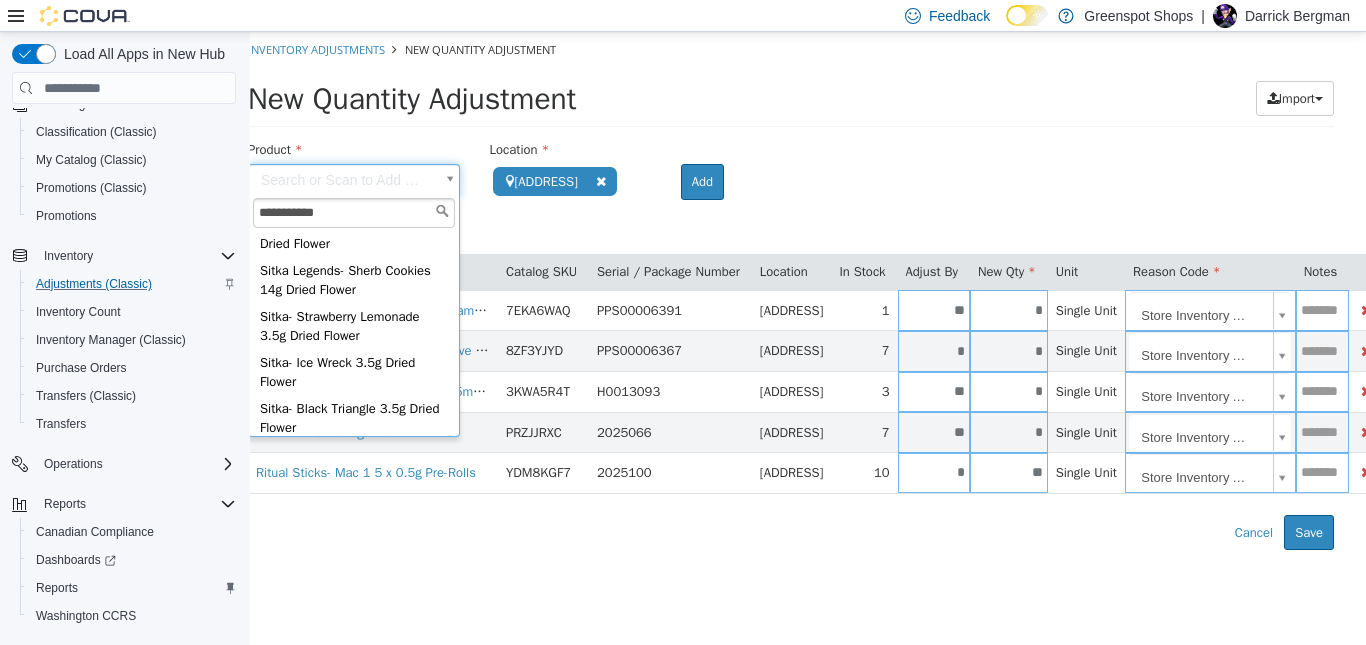 scroll, scrollTop: 0, scrollLeft: 0, axis: both 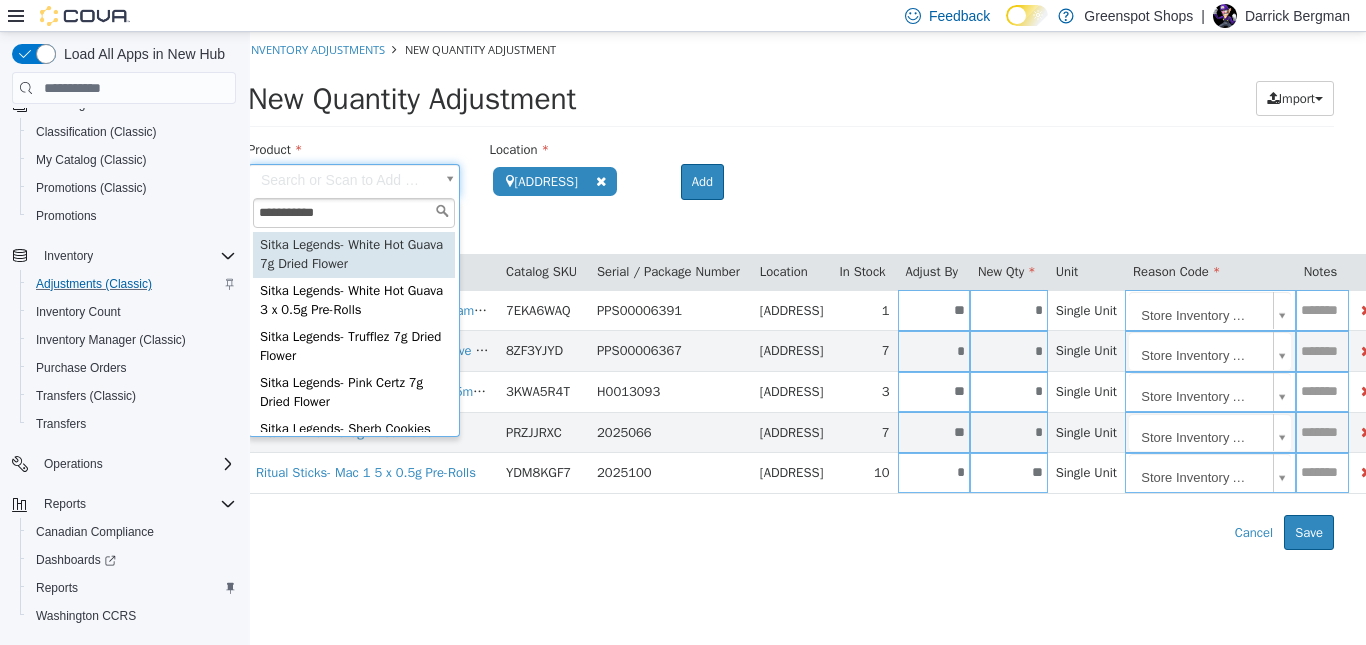 type on "**********" 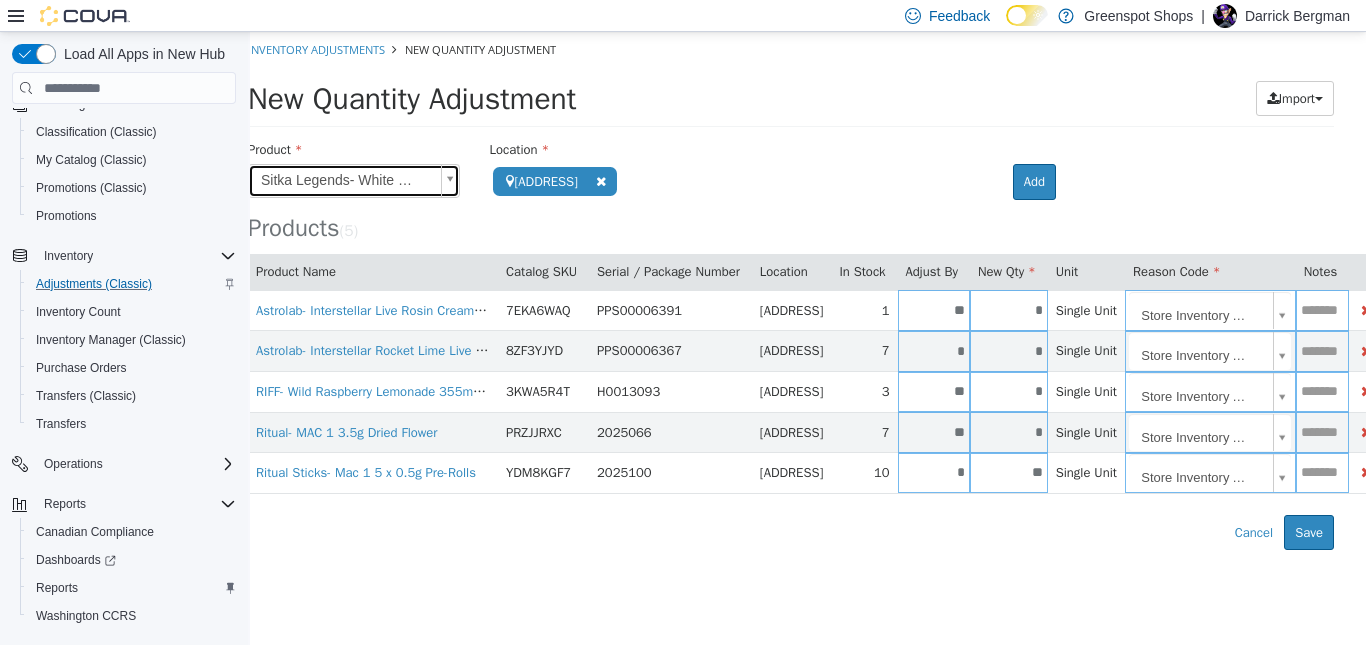 scroll, scrollTop: 0, scrollLeft: 0, axis: both 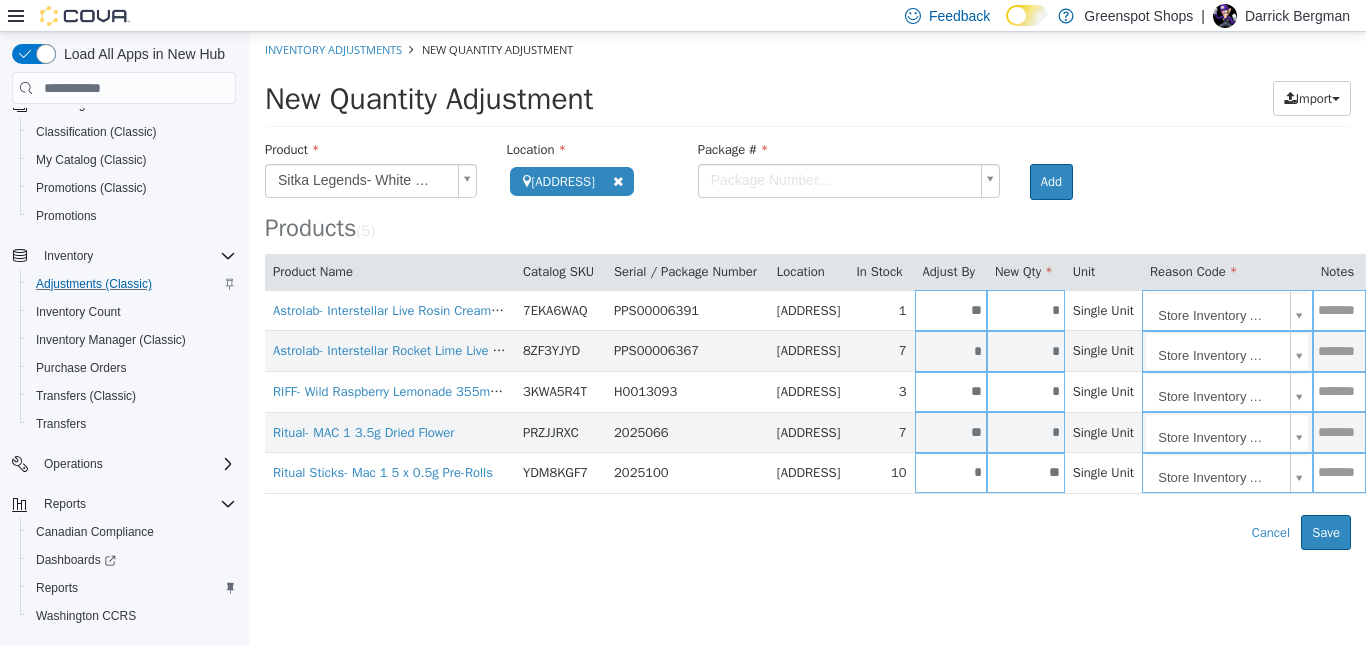 click on "**********" at bounding box center (808, 291) 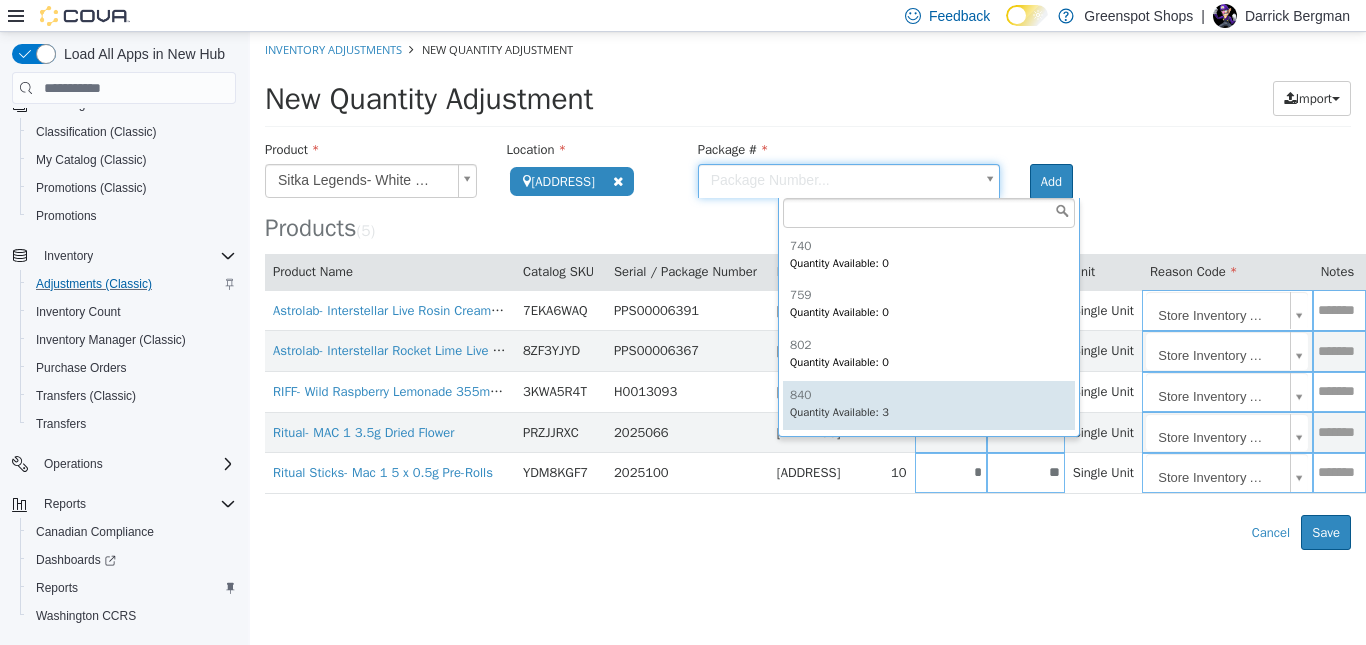 scroll, scrollTop: 98, scrollLeft: 0, axis: vertical 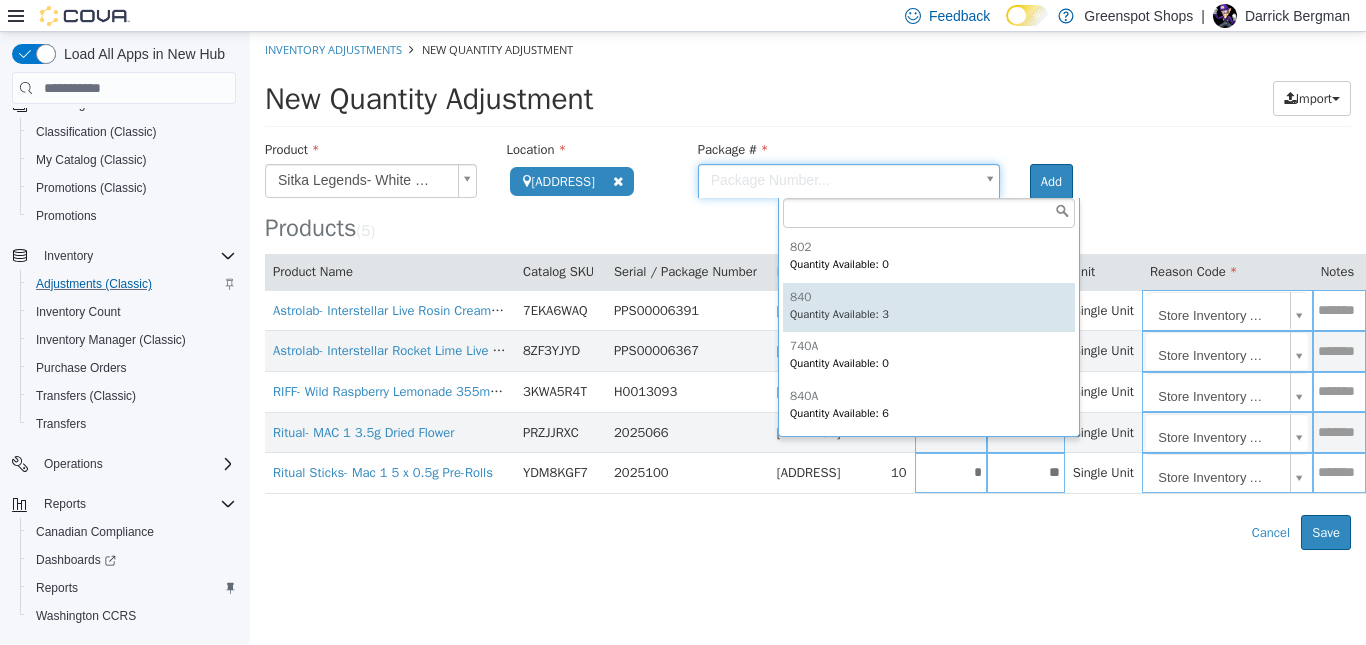 type on "***" 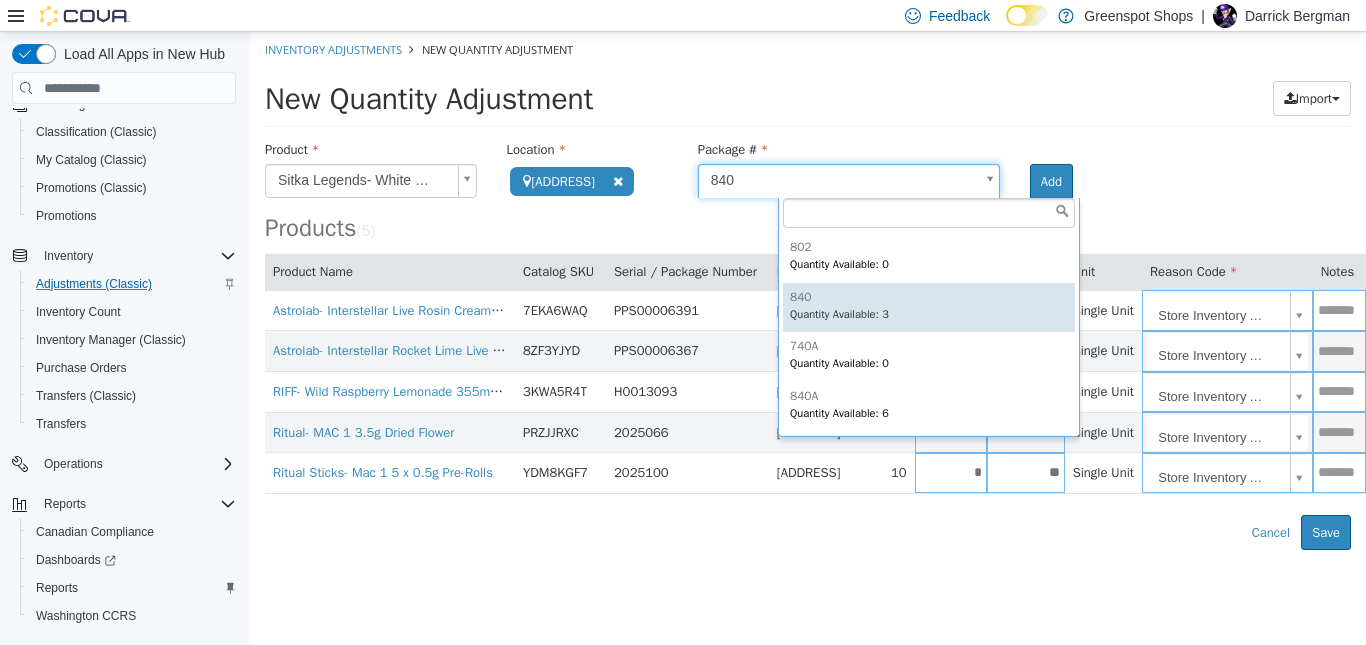 scroll, scrollTop: 0, scrollLeft: 0, axis: both 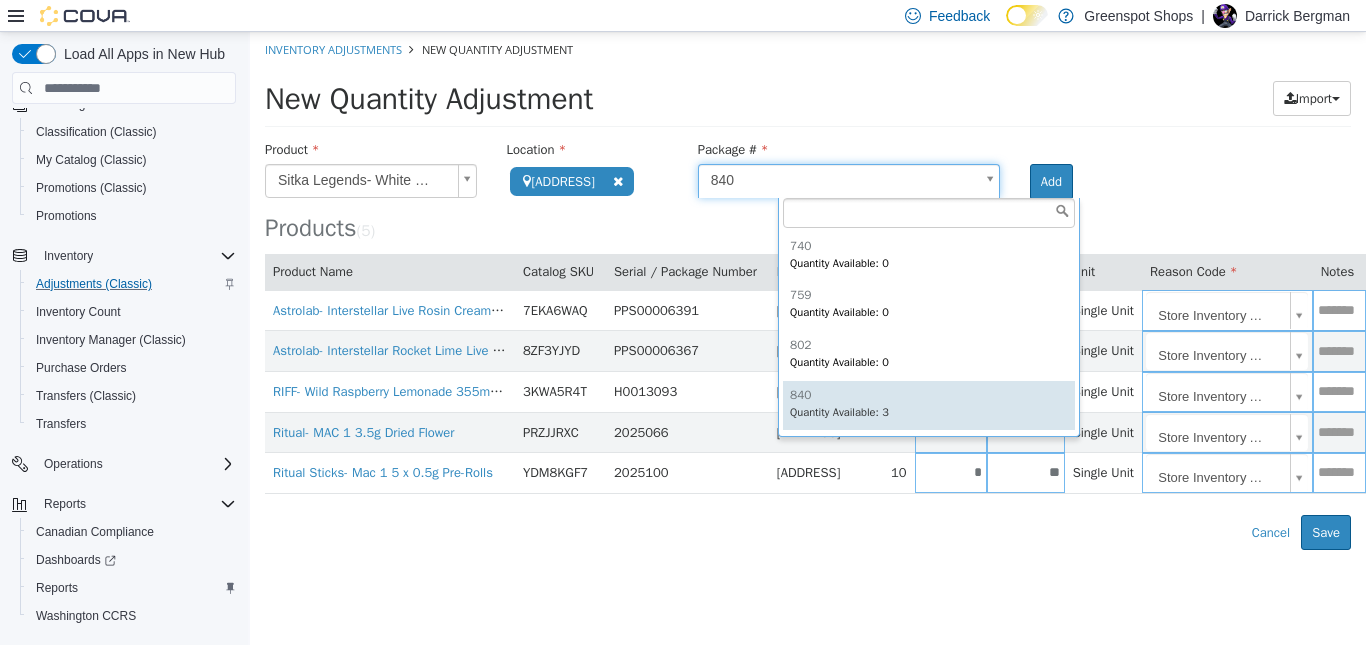 click on "**********" at bounding box center (808, 291) 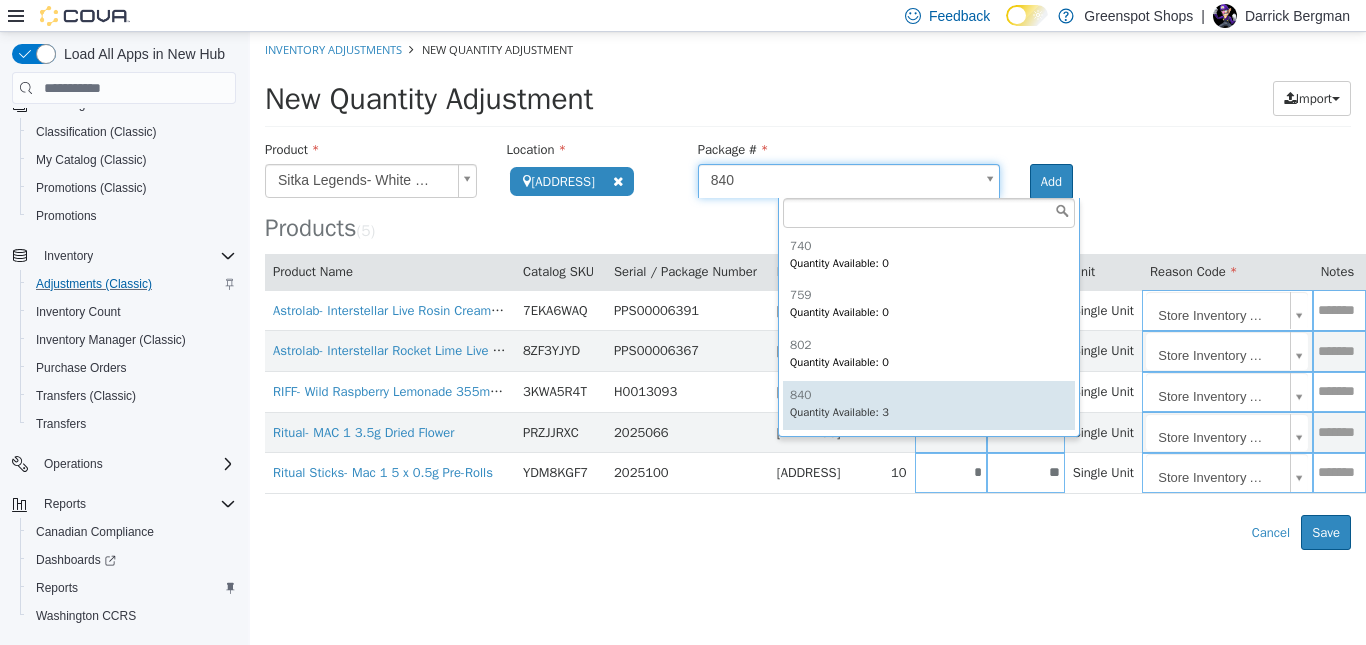 scroll, scrollTop: 98, scrollLeft: 0, axis: vertical 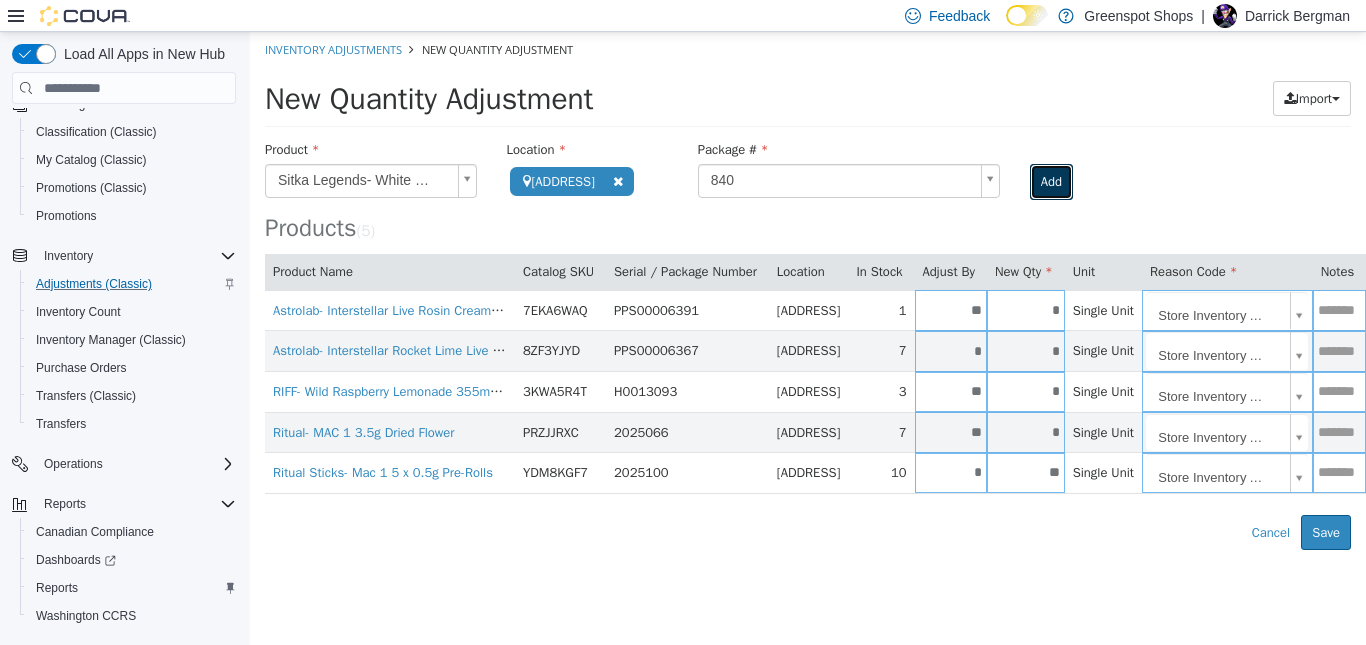 click on "Add" at bounding box center [1051, 182] 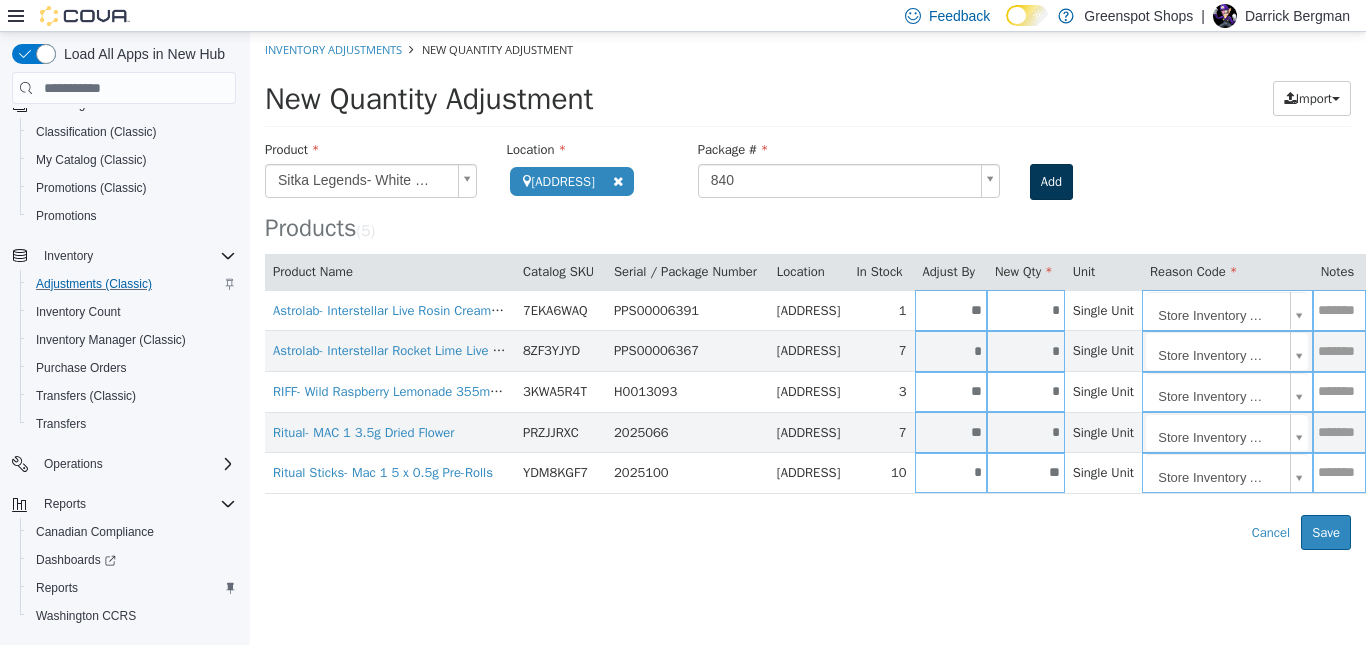 type 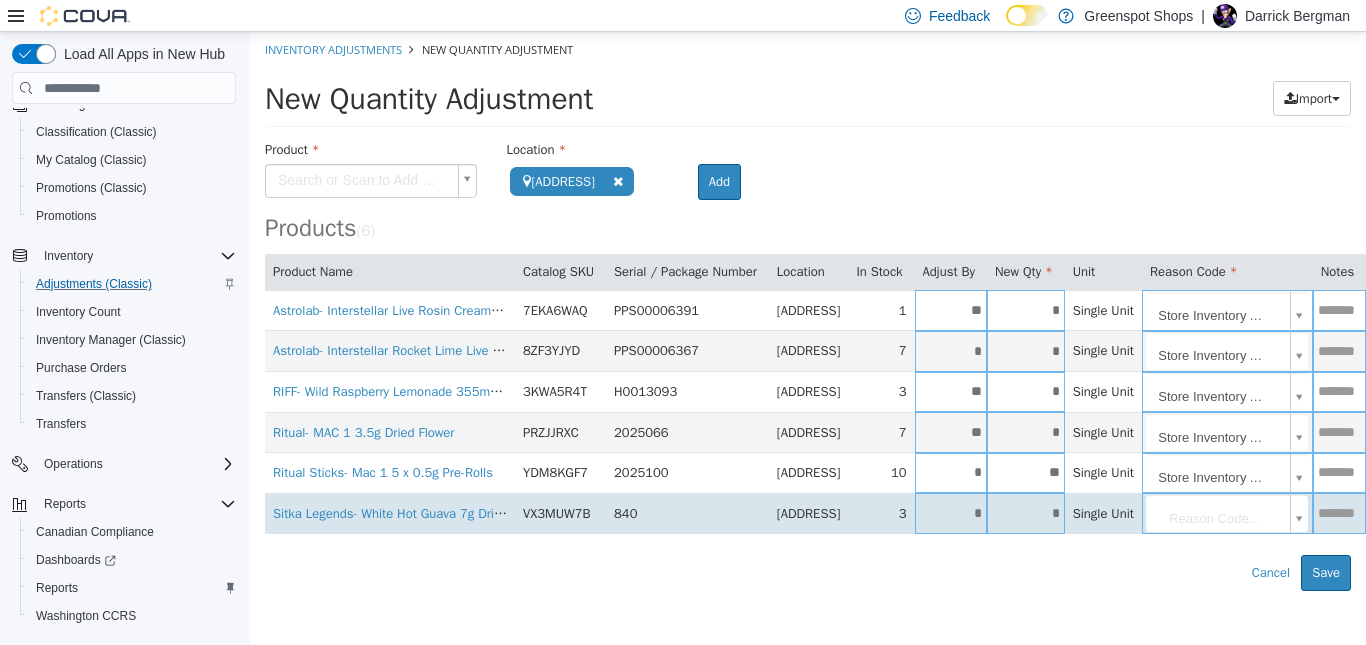 click on "*" at bounding box center (951, 513) 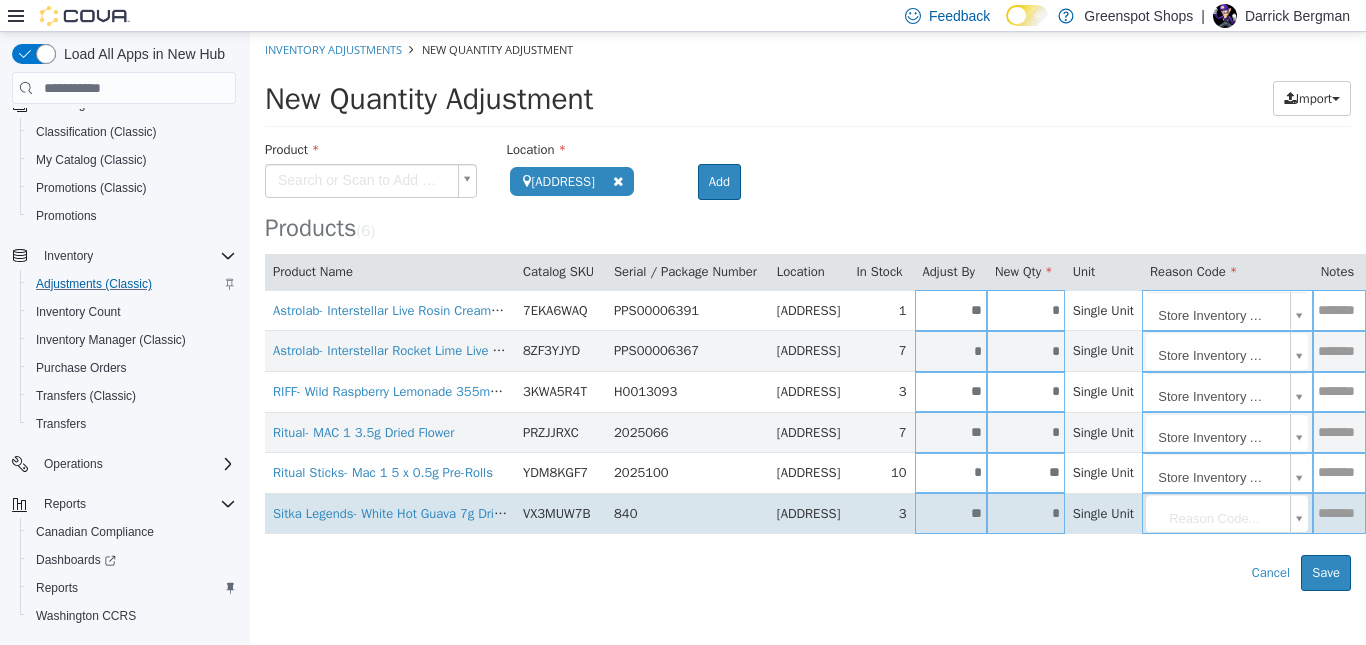 type on "**" 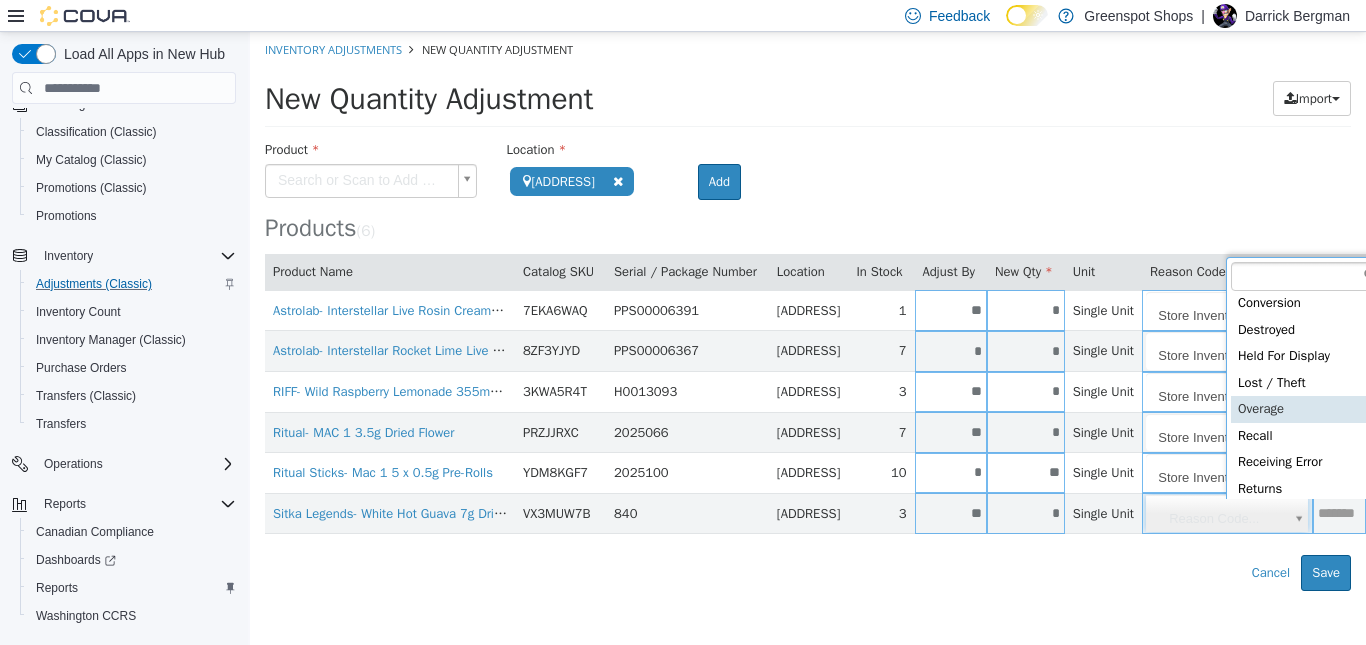 scroll, scrollTop: 92, scrollLeft: 0, axis: vertical 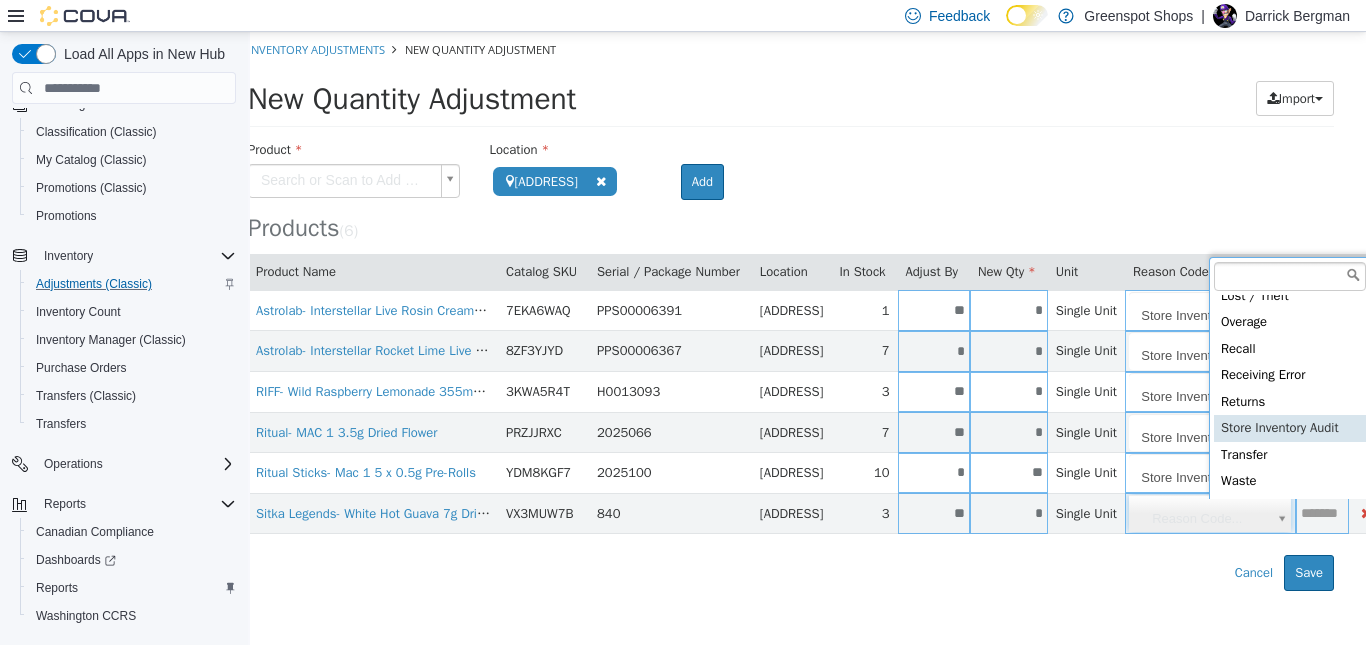 type on "**********" 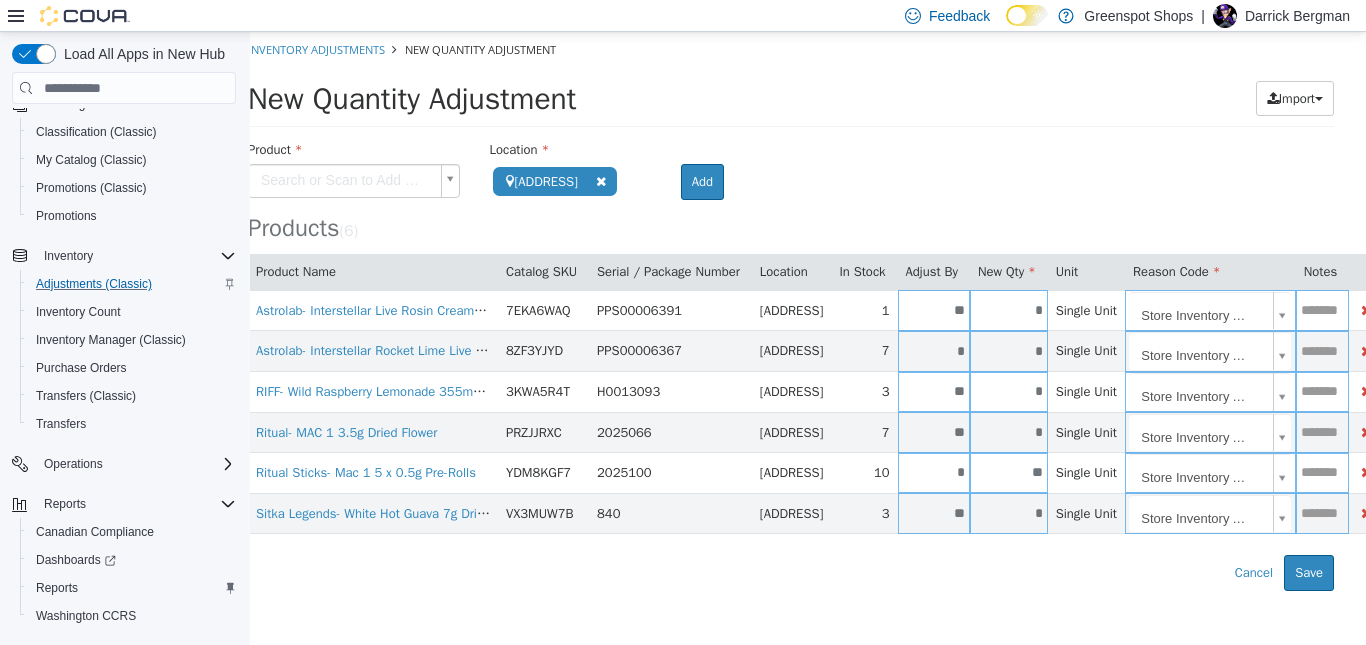 click on "**********" at bounding box center (791, 311) 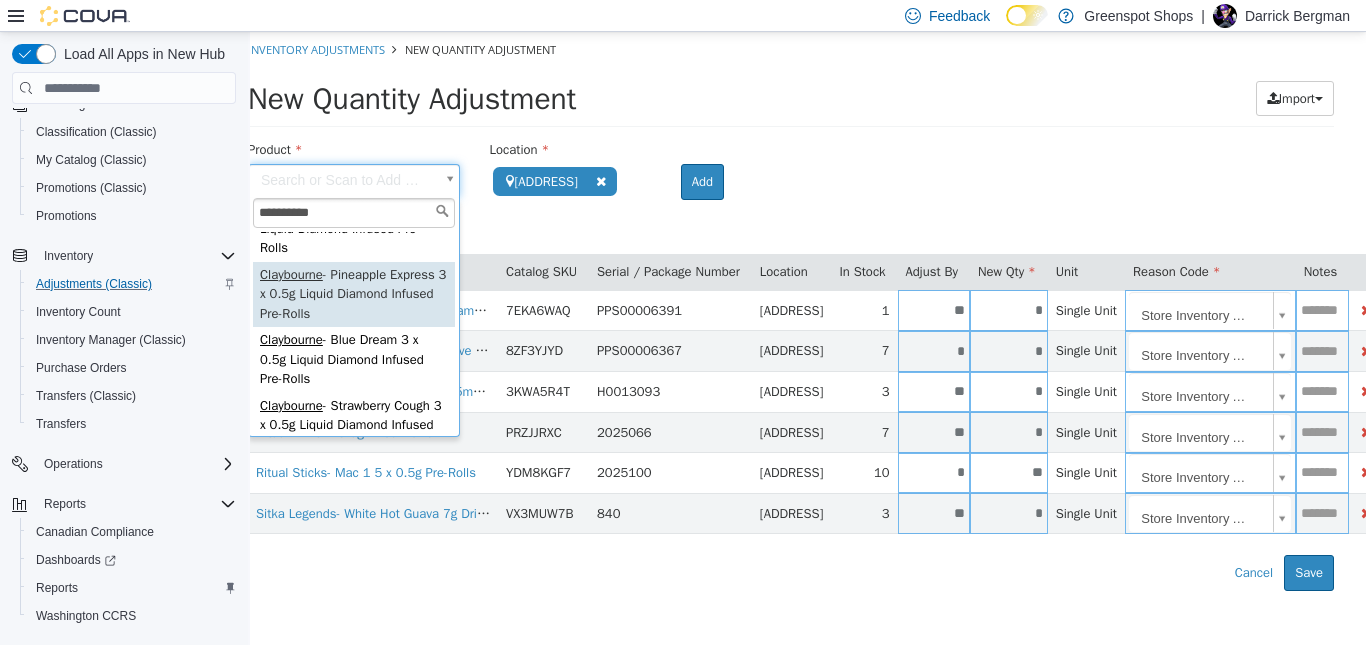 scroll, scrollTop: 120, scrollLeft: 0, axis: vertical 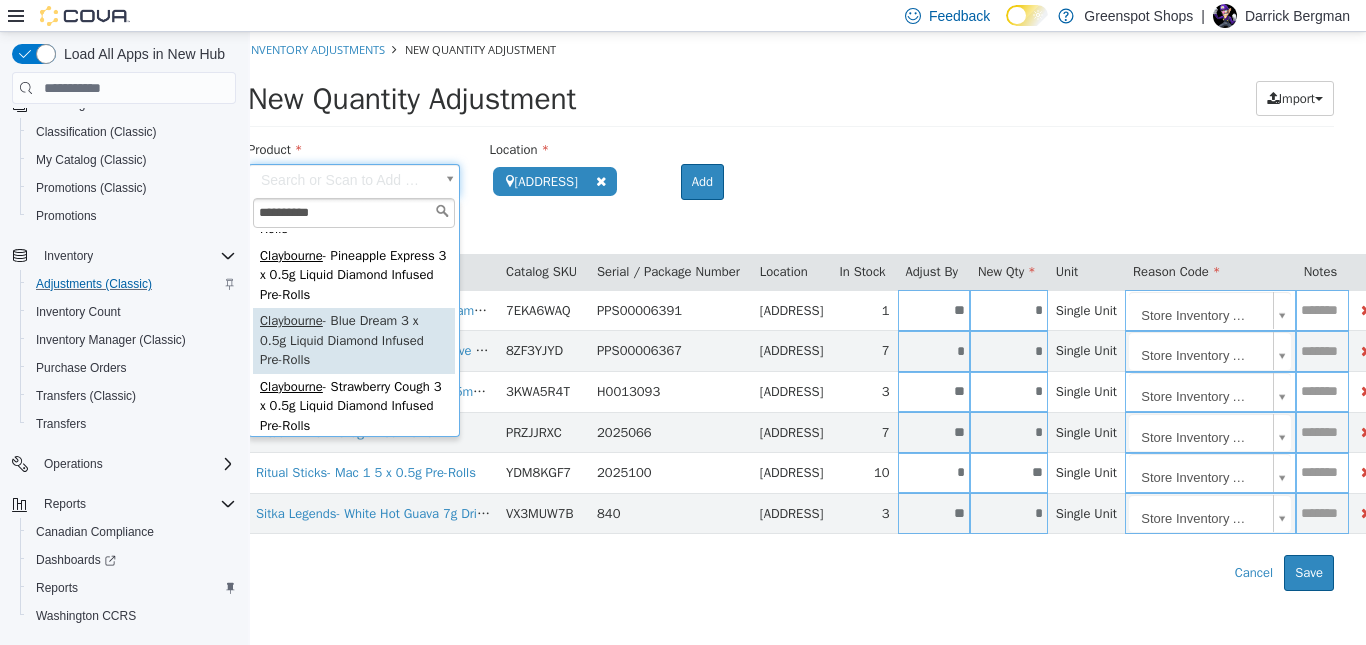 type on "**********" 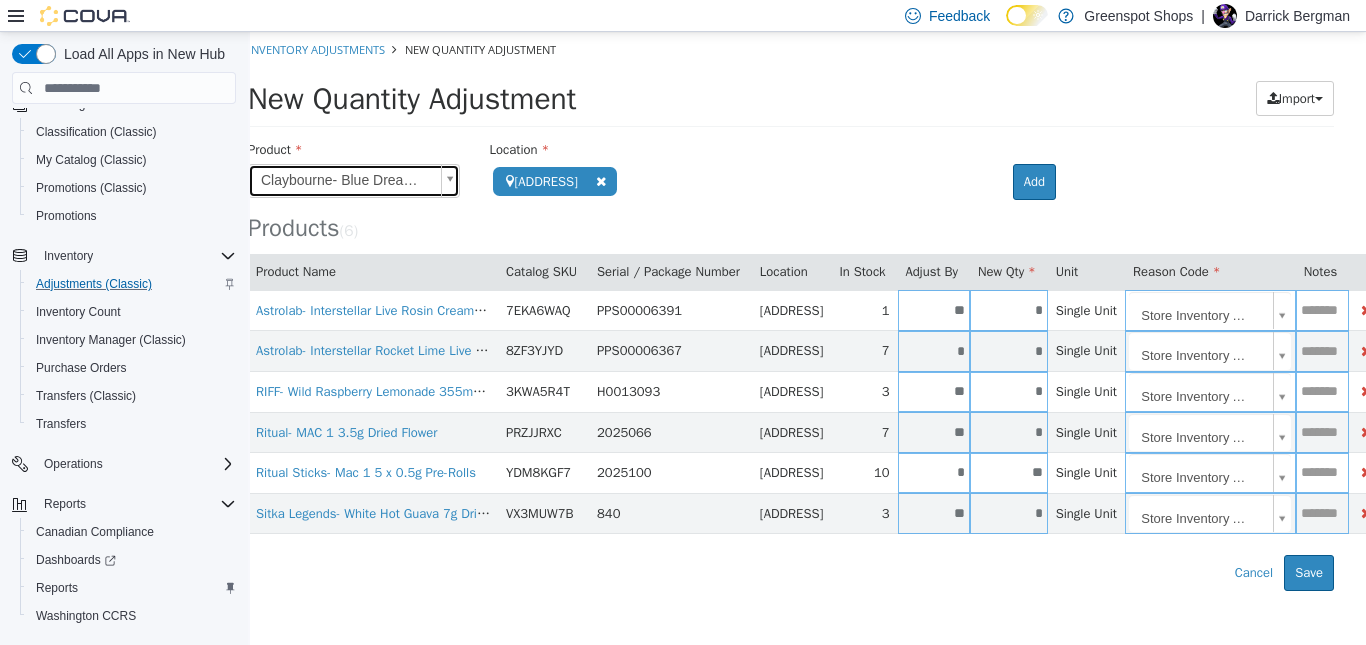 scroll, scrollTop: 0, scrollLeft: 0, axis: both 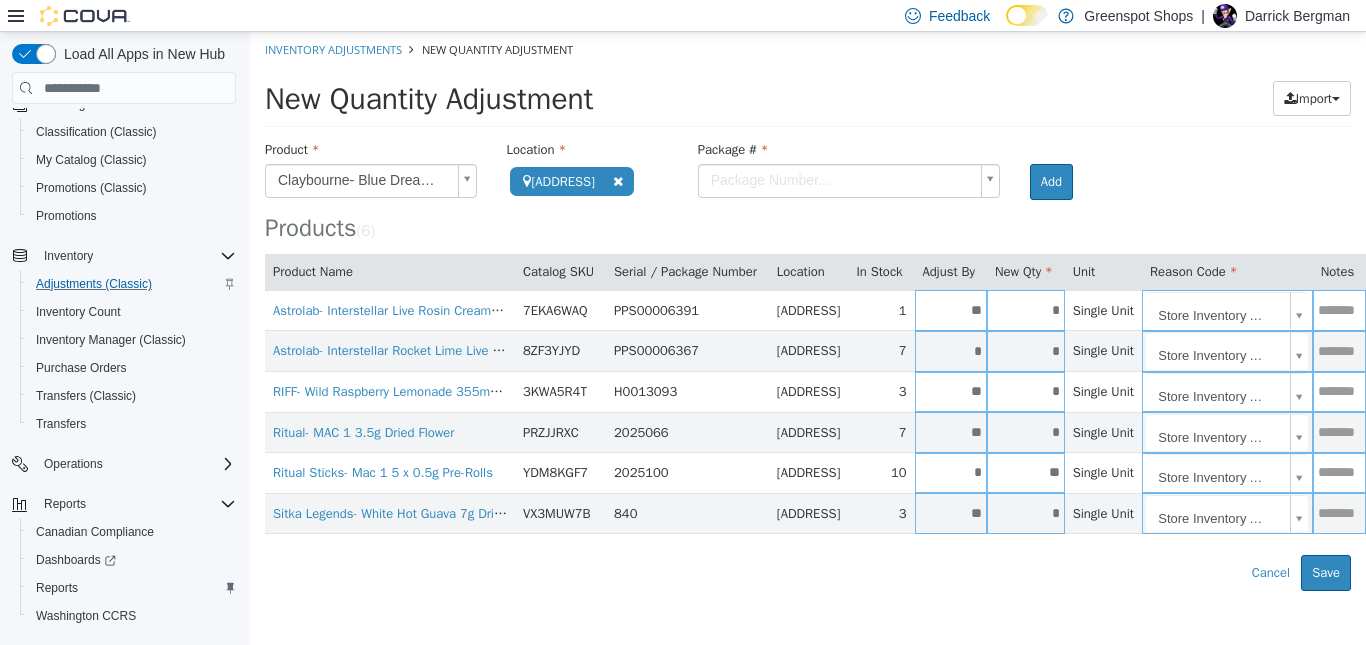 click on "Package #" at bounding box center (849, 152) 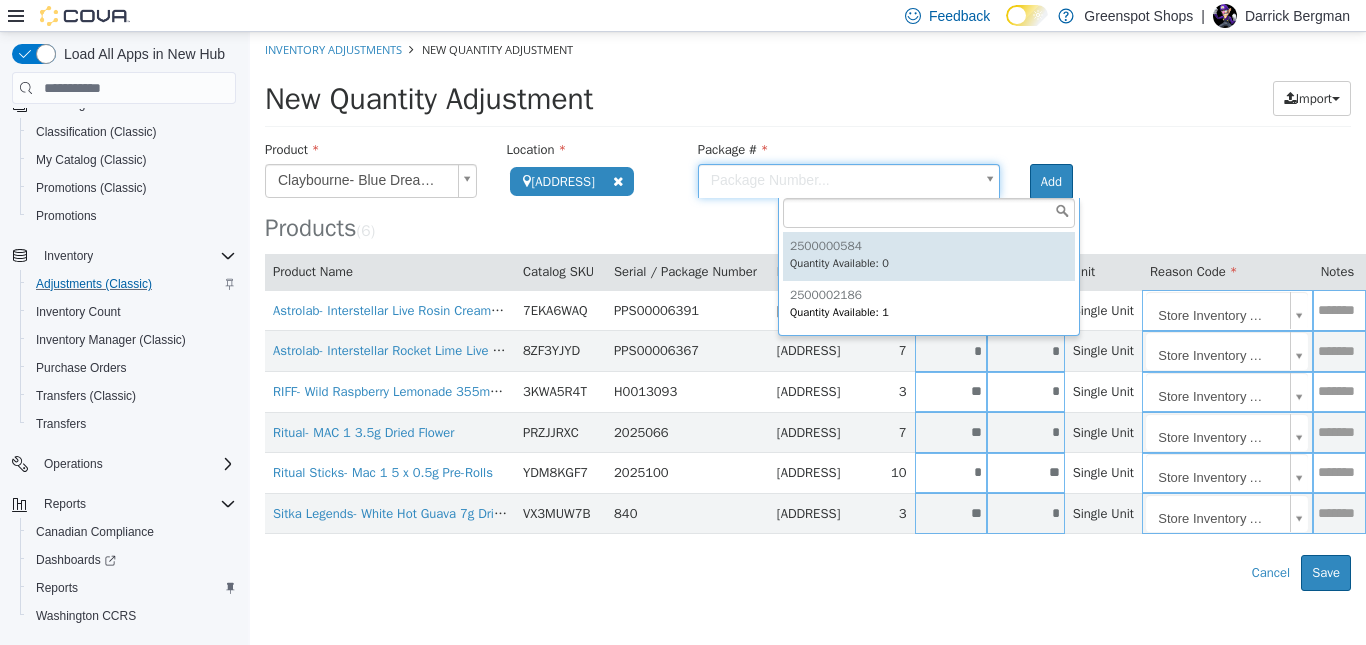 click on "**********" at bounding box center (808, 311) 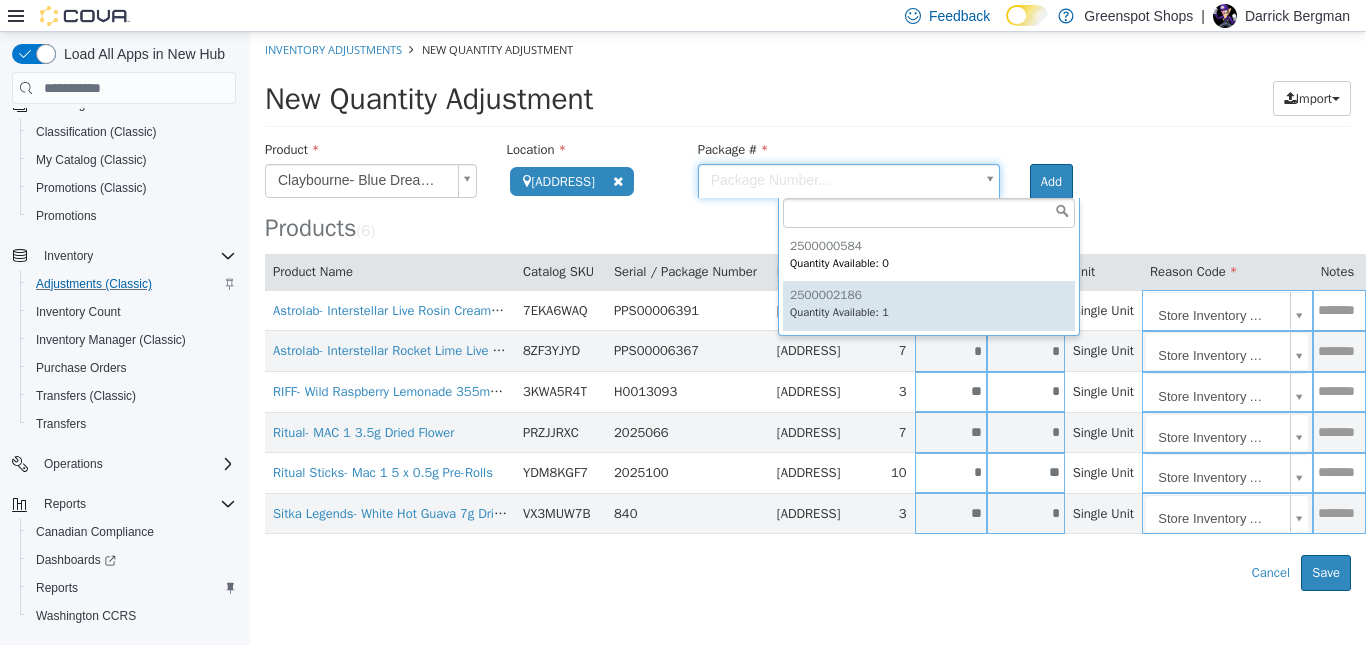 type on "**********" 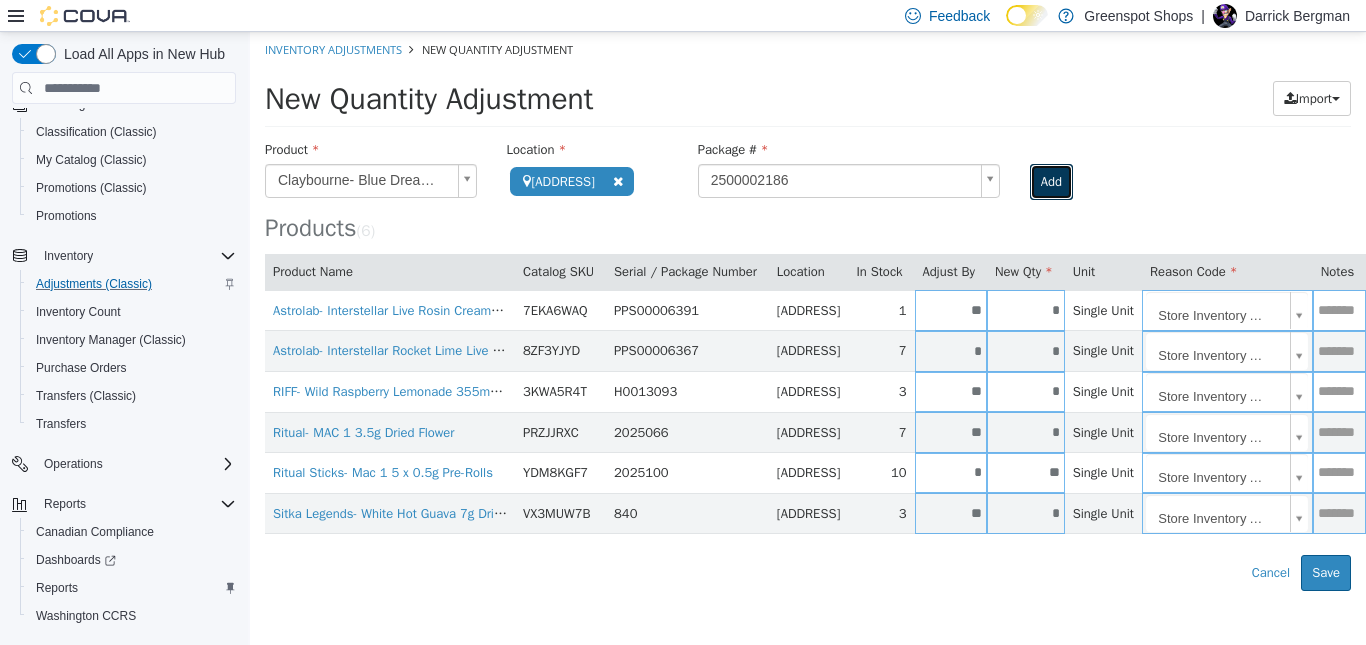 click on "Add" at bounding box center (1051, 182) 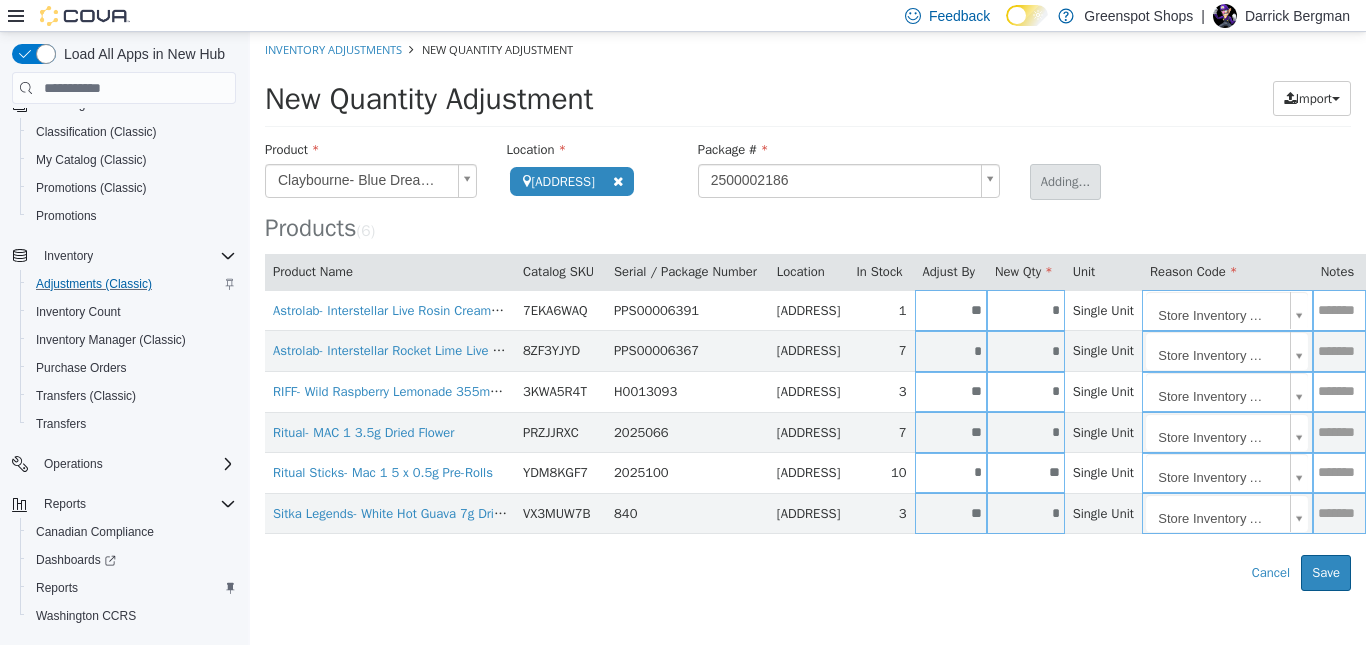 type 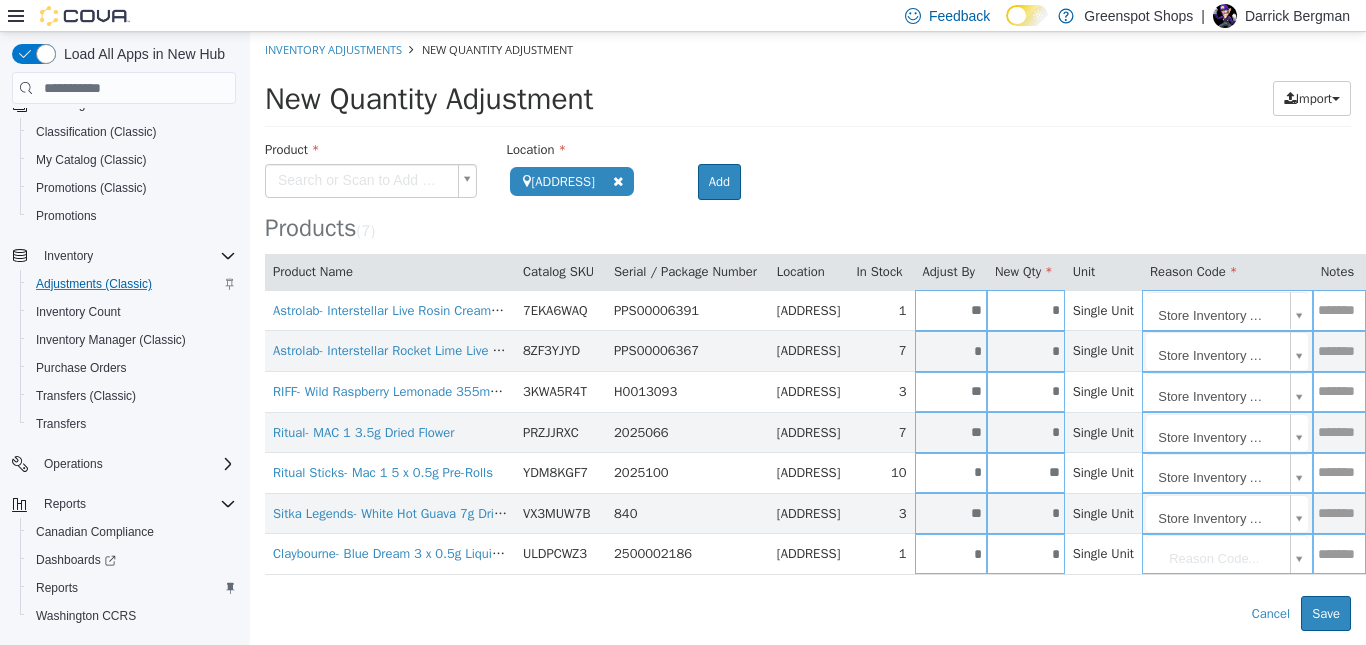 click on "*" at bounding box center (951, 554) 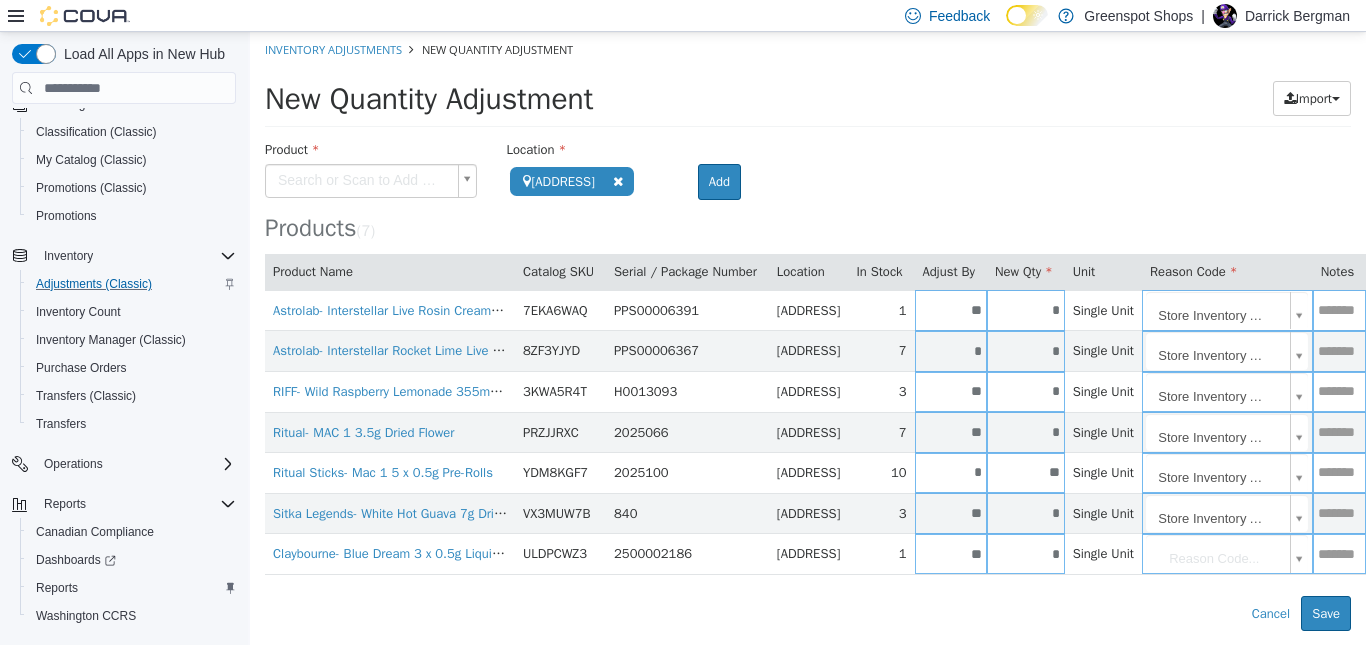 type on "**" 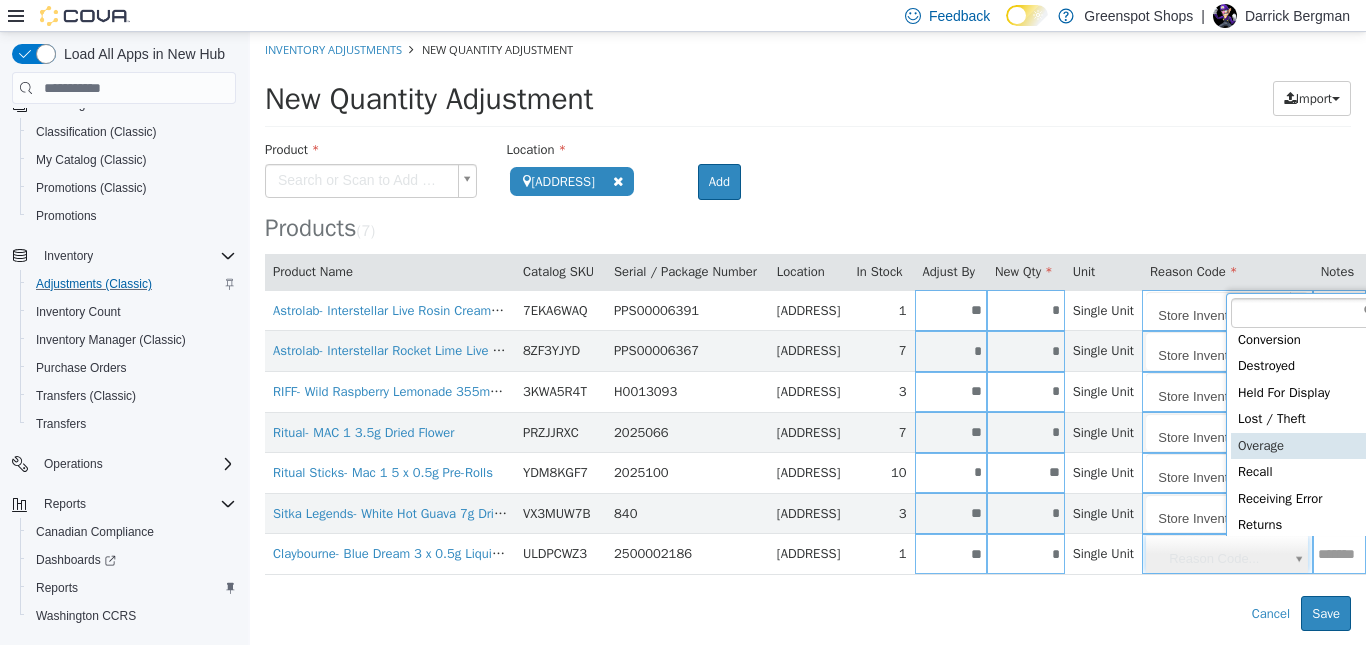 scroll, scrollTop: 91, scrollLeft: 0, axis: vertical 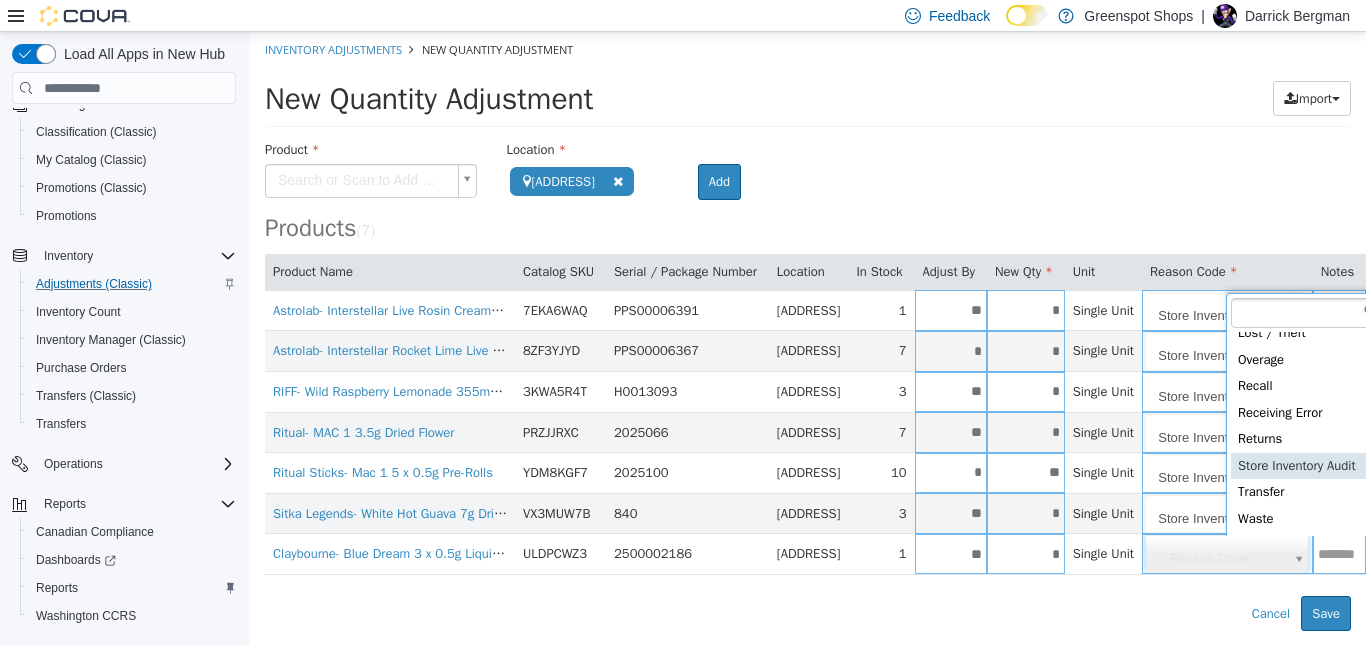 type on "**********" 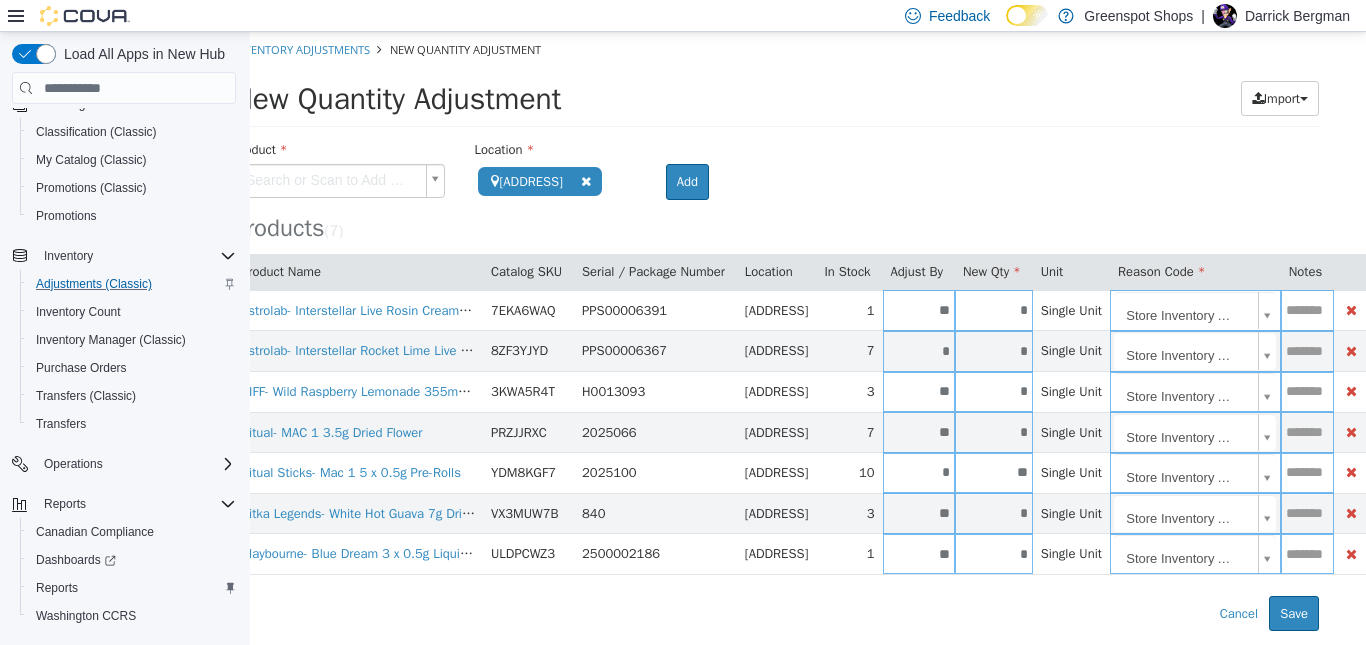 scroll, scrollTop: 0, scrollLeft: 20, axis: horizontal 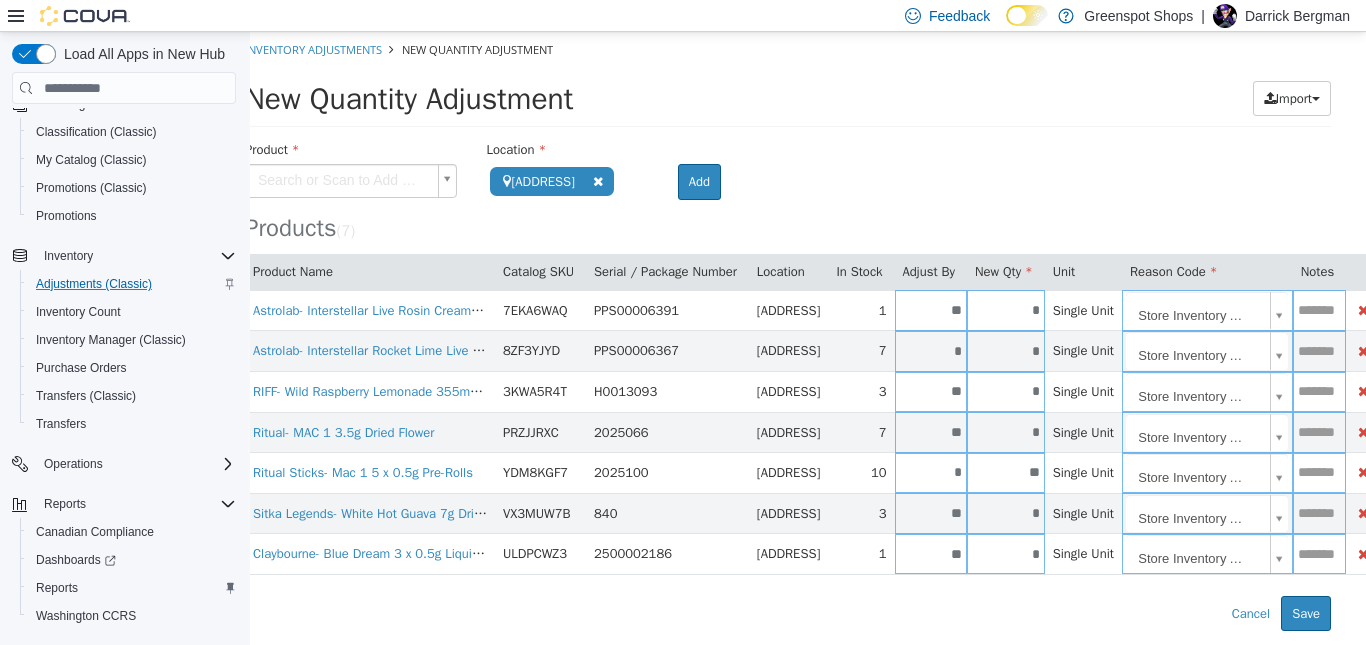 click on "**********" at bounding box center [788, 331] 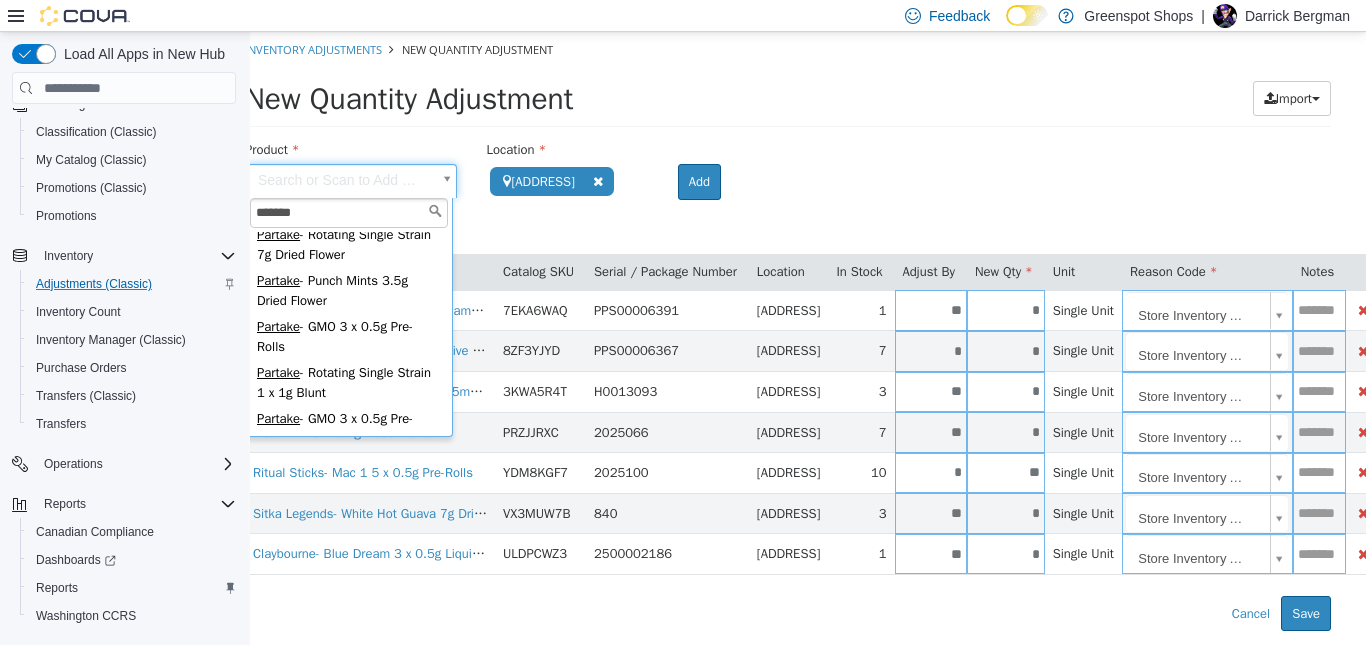 scroll, scrollTop: 547, scrollLeft: 0, axis: vertical 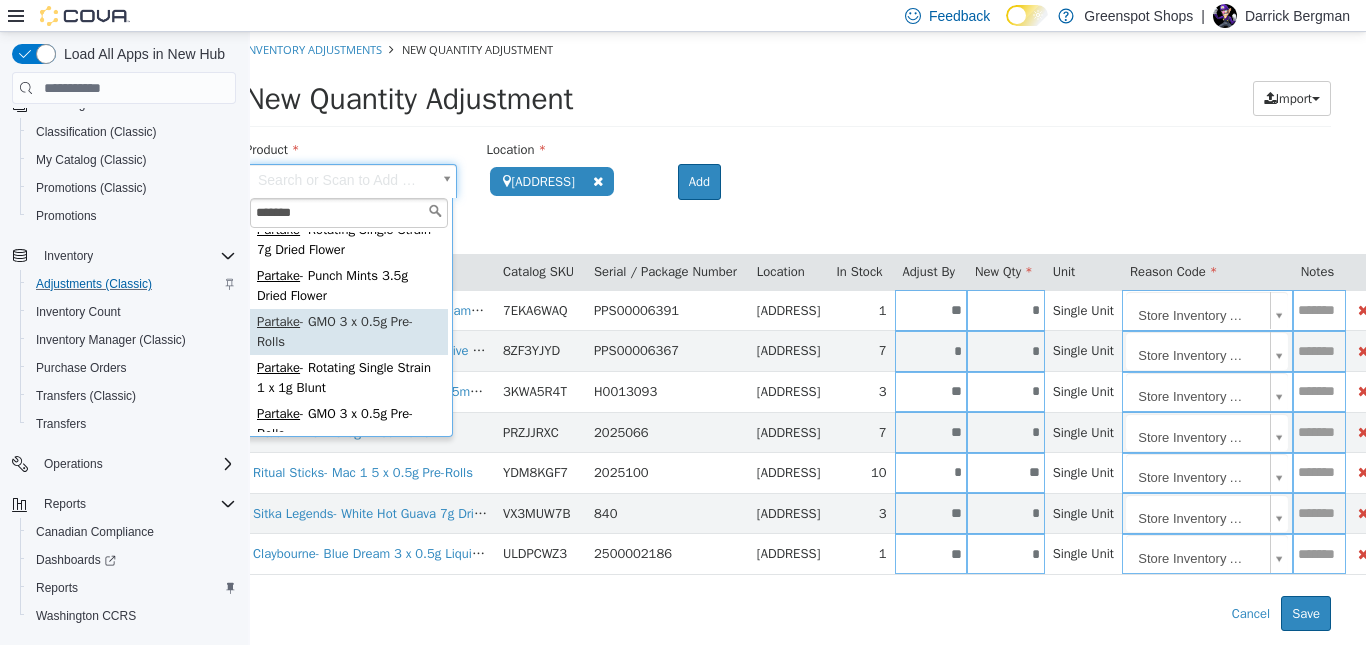 type on "*******" 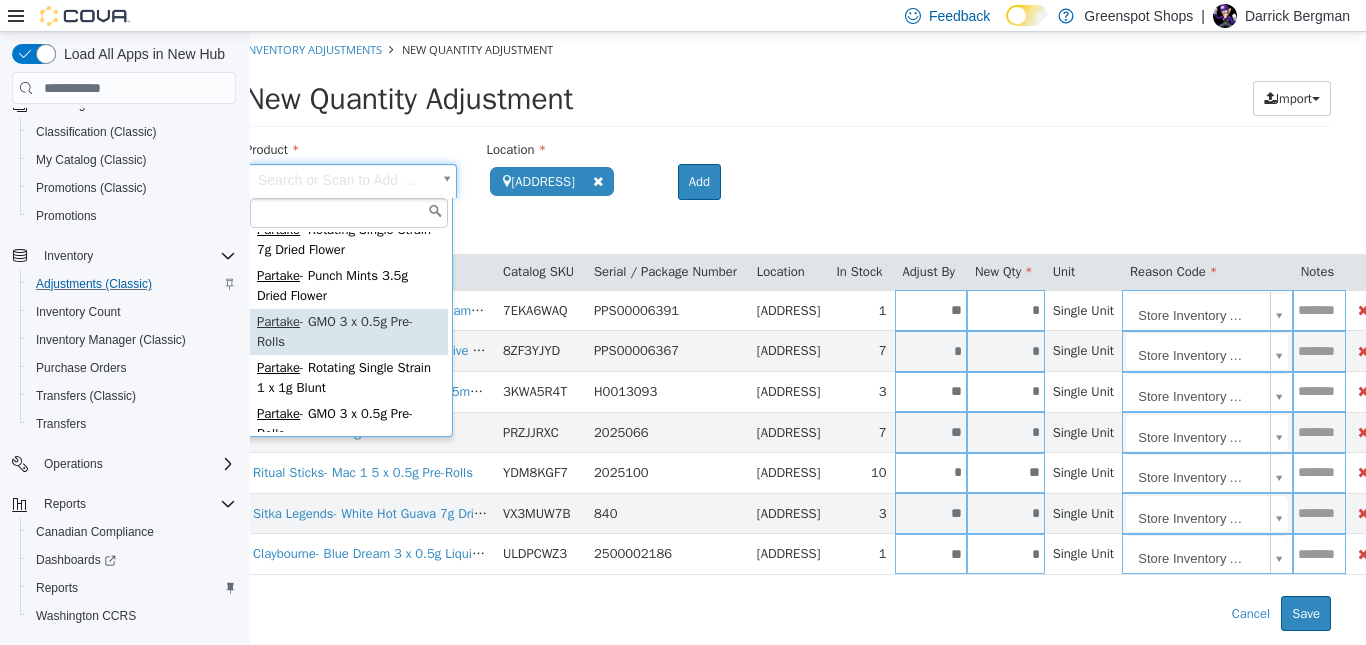 scroll, scrollTop: 0, scrollLeft: 0, axis: both 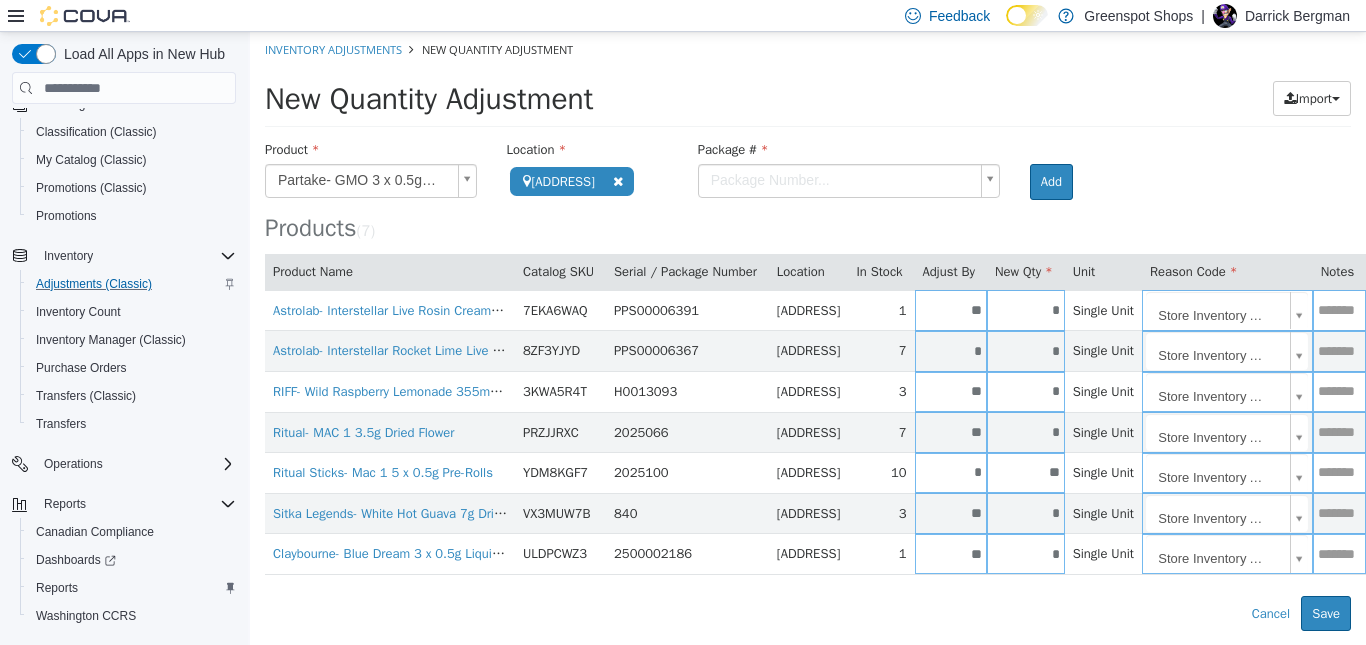 click on "**********" at bounding box center [808, 331] 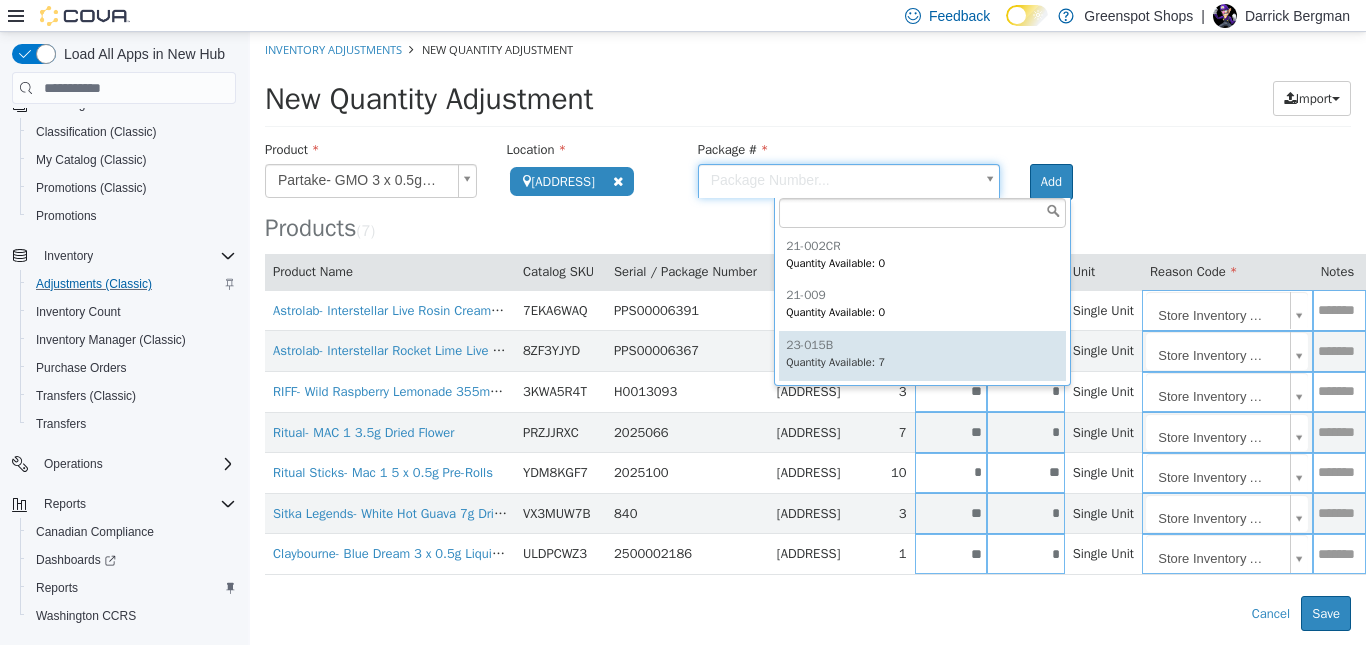 type on "*******" 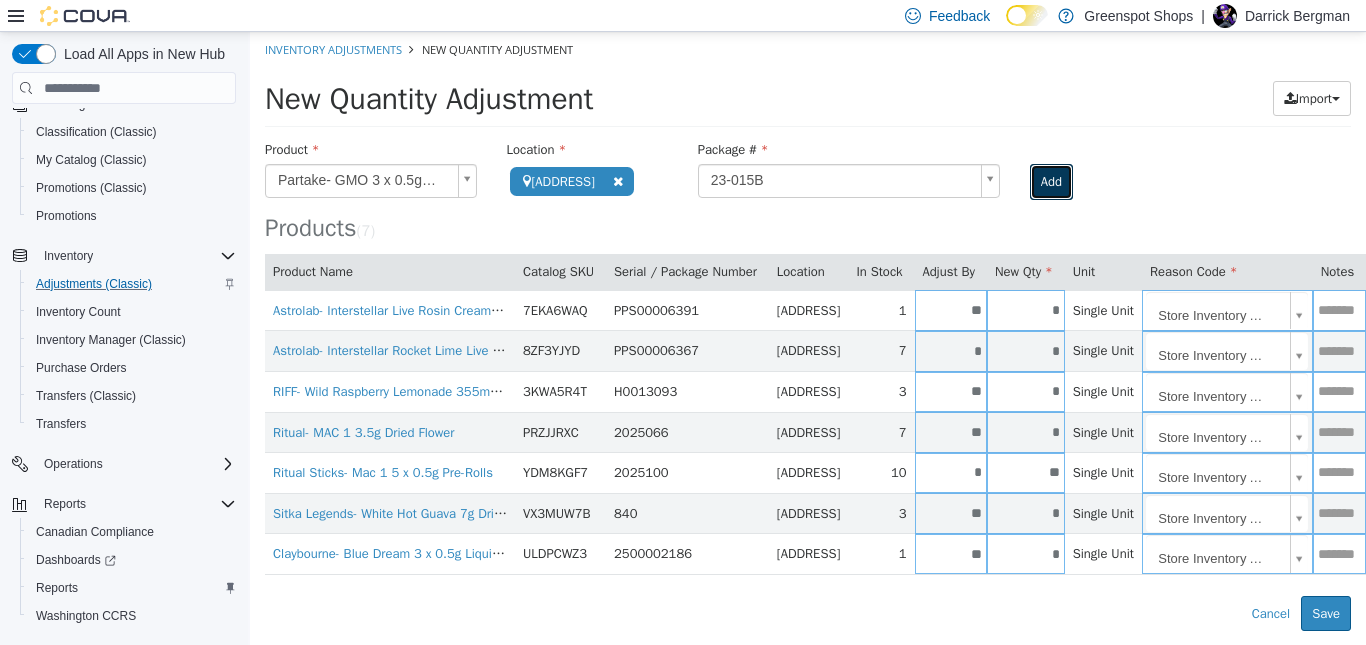 click on "Add" at bounding box center [1051, 182] 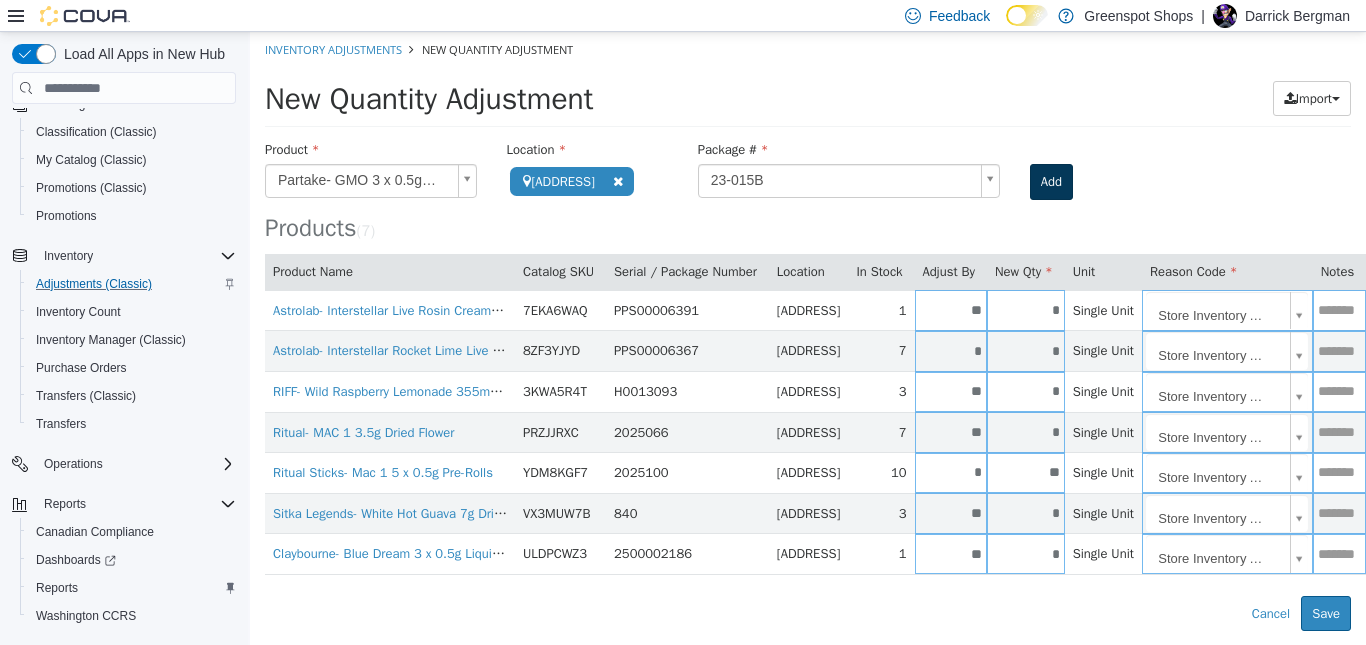 type 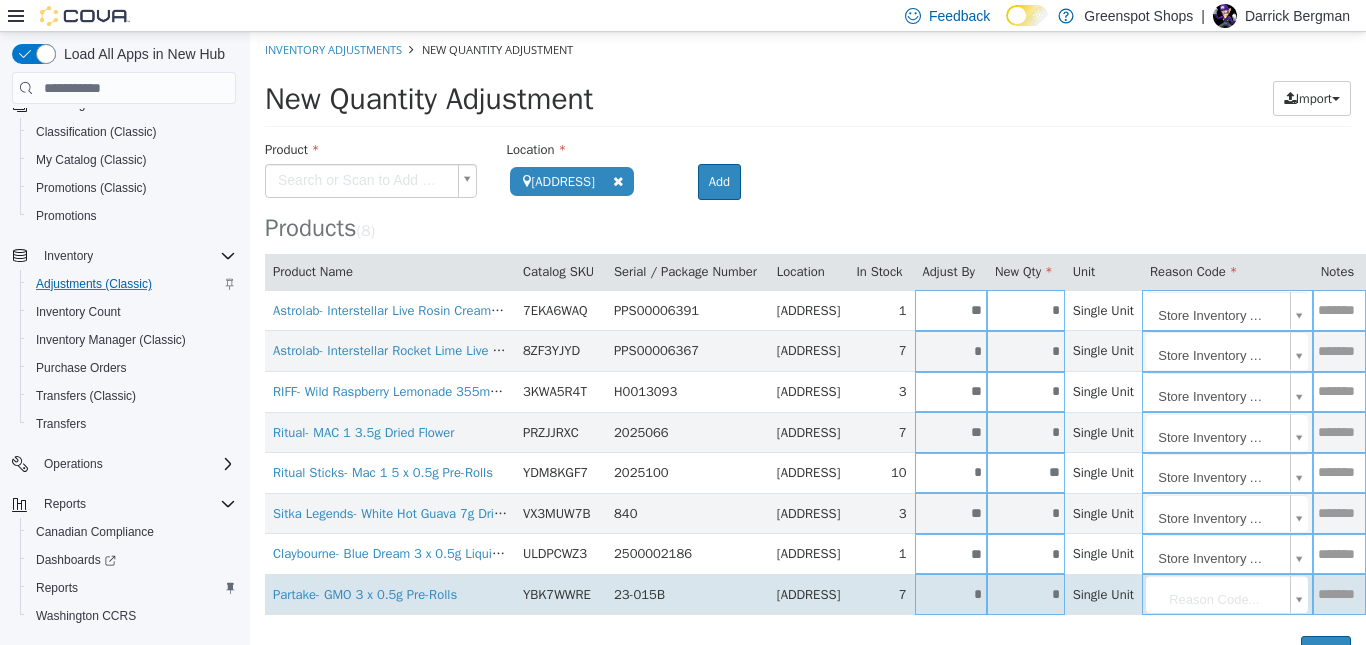 click on "*" at bounding box center (951, 594) 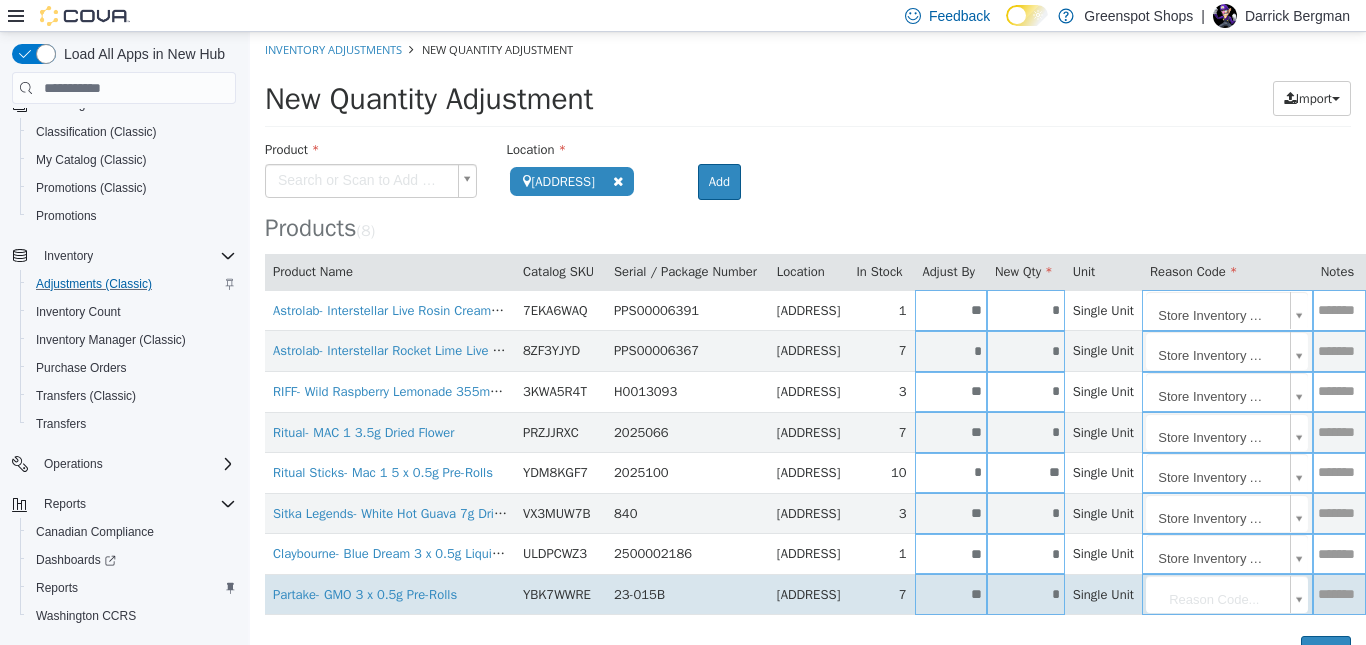 type on "**" 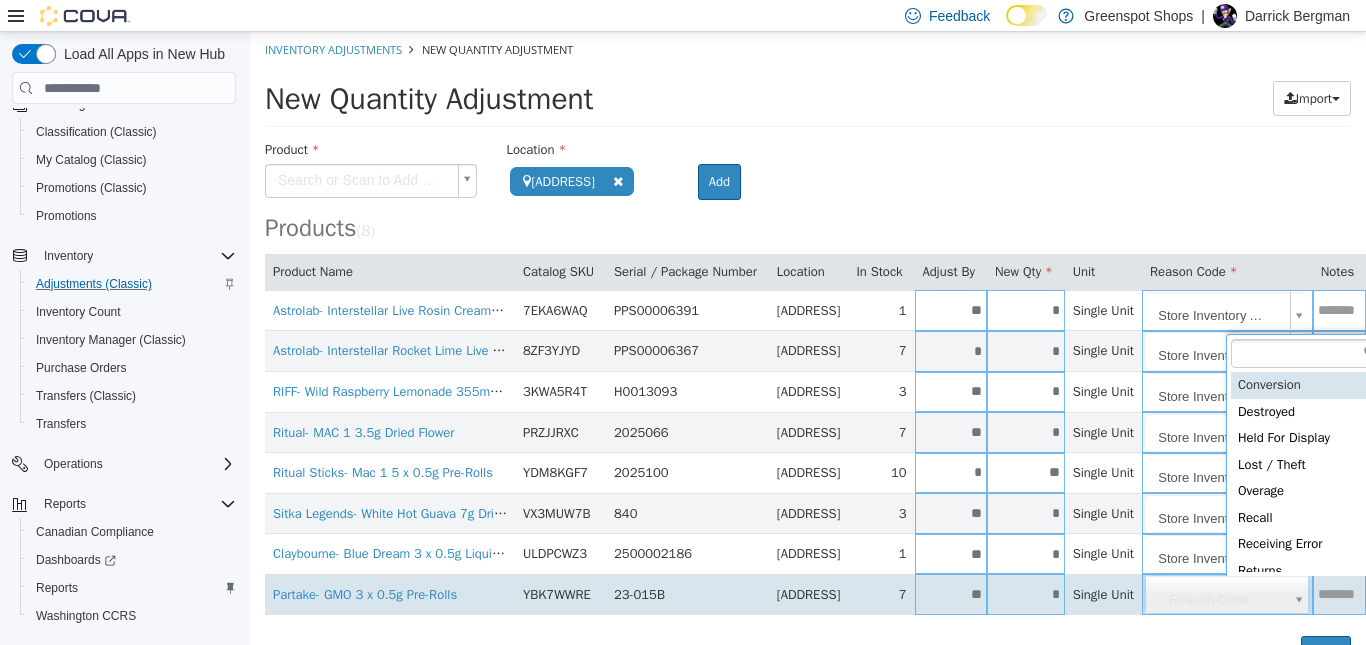 click on "**********" at bounding box center [808, 352] 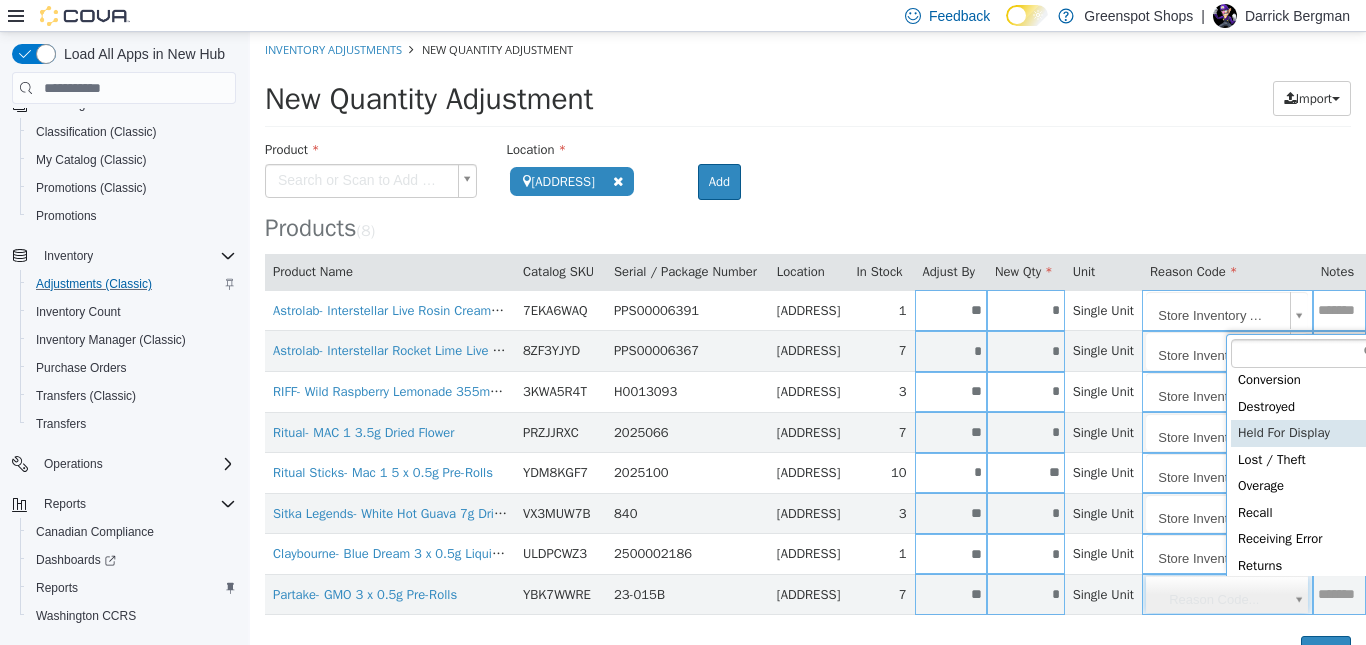 scroll, scrollTop: 92, scrollLeft: 0, axis: vertical 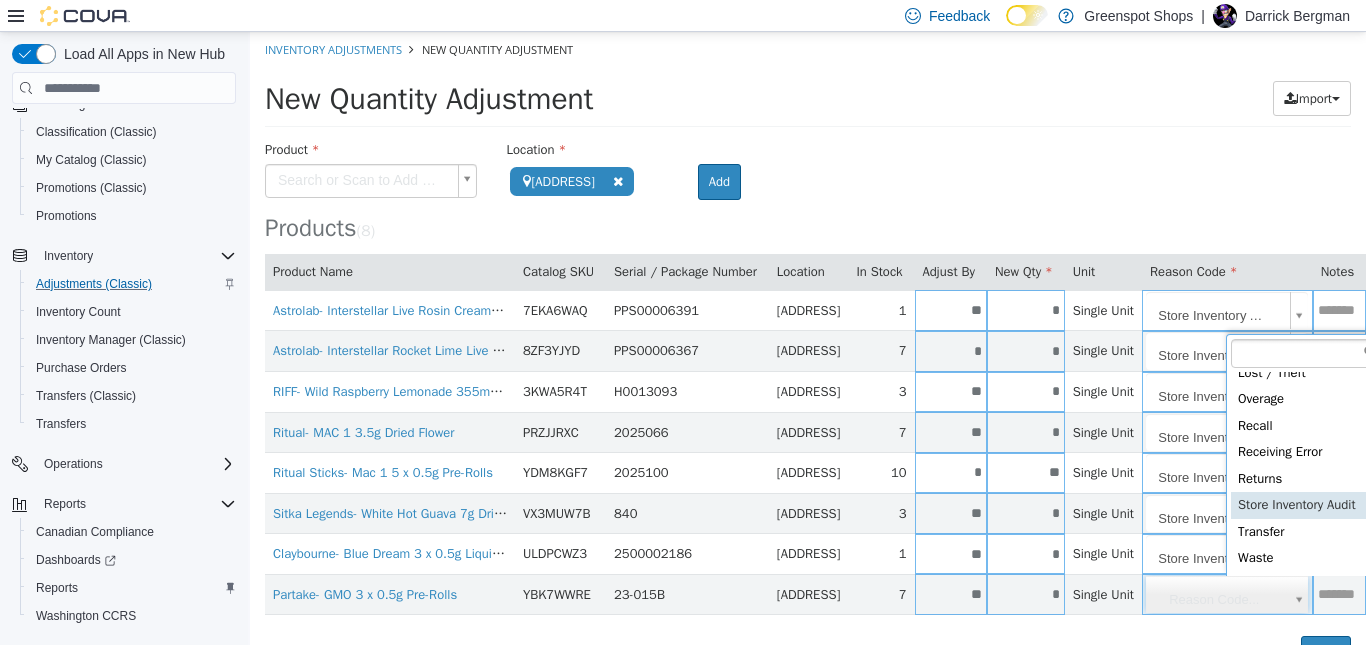 type on "**********" 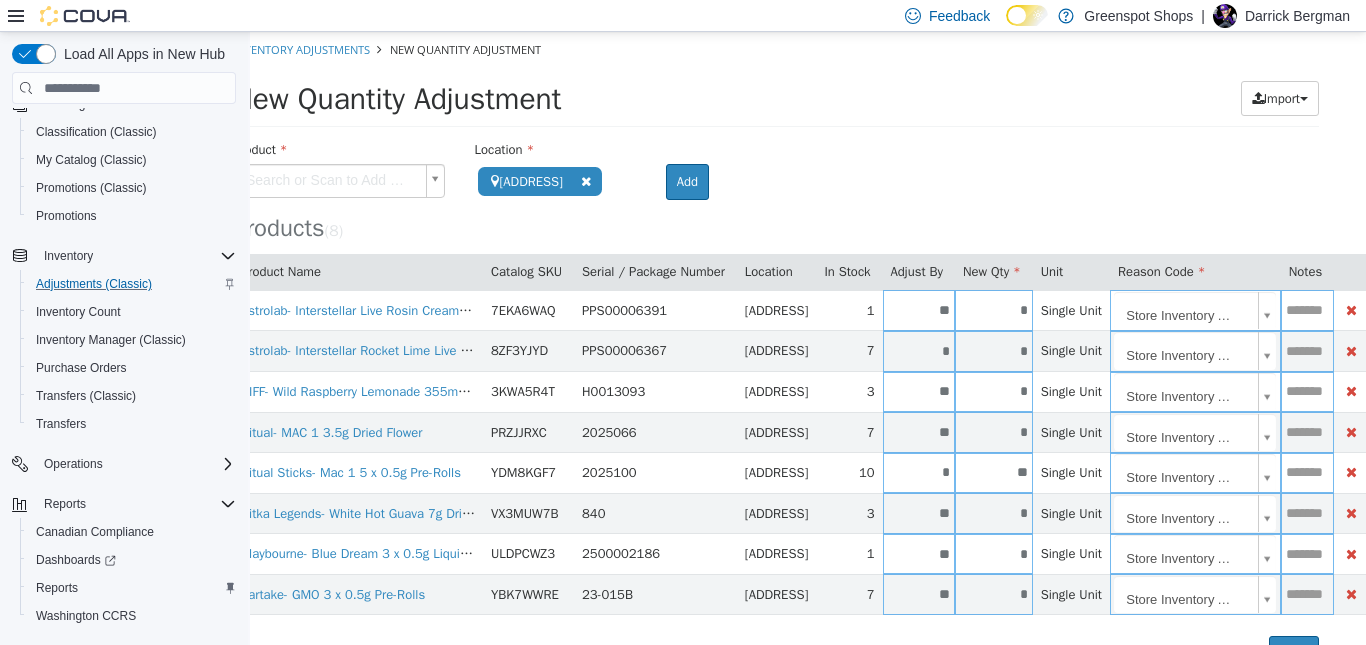 click on "New Quantity Adjustment
Import  Inventory Export (.CSV) Package List (.TXT)" at bounding box center (776, 104) 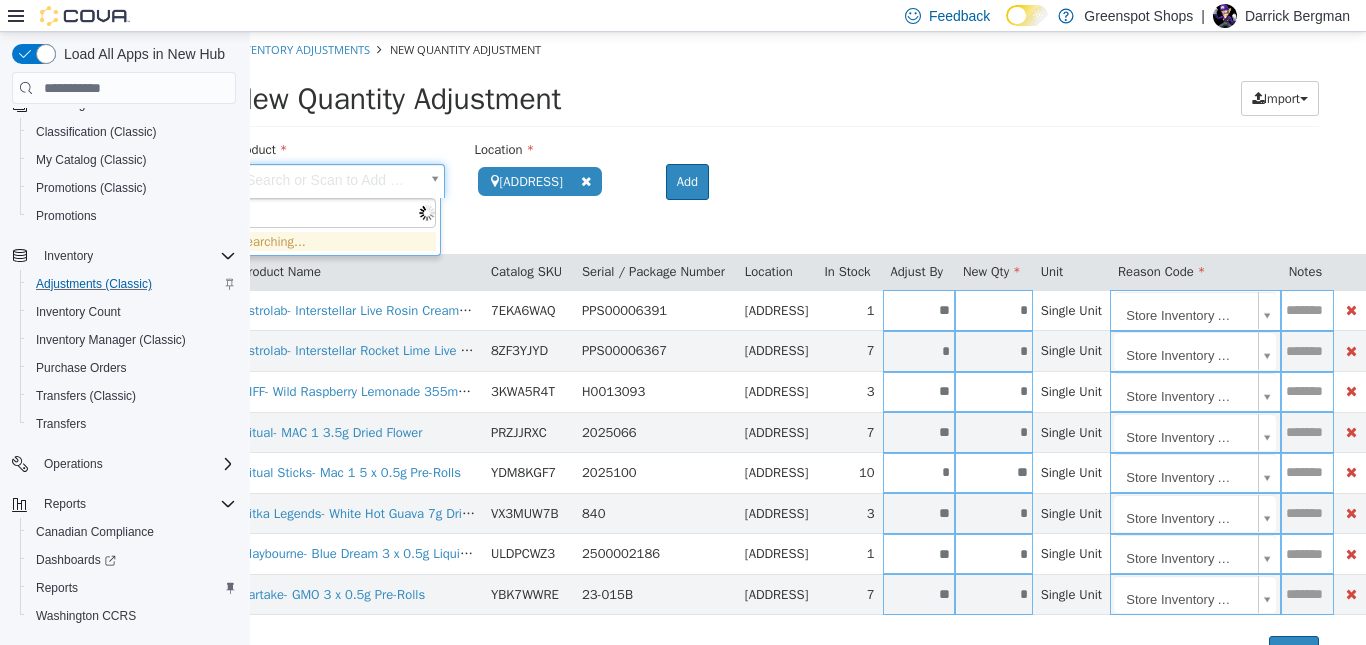 scroll, scrollTop: 0, scrollLeft: 20, axis: horizontal 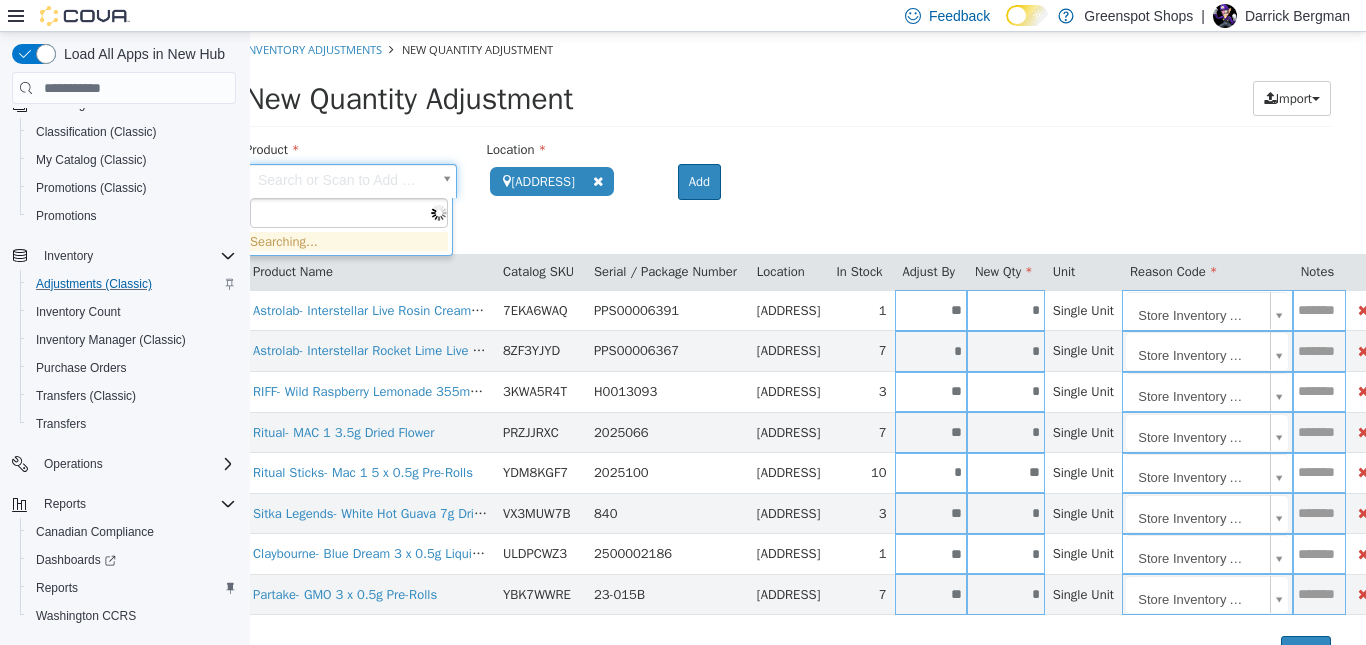 click on "**********" at bounding box center [788, 352] 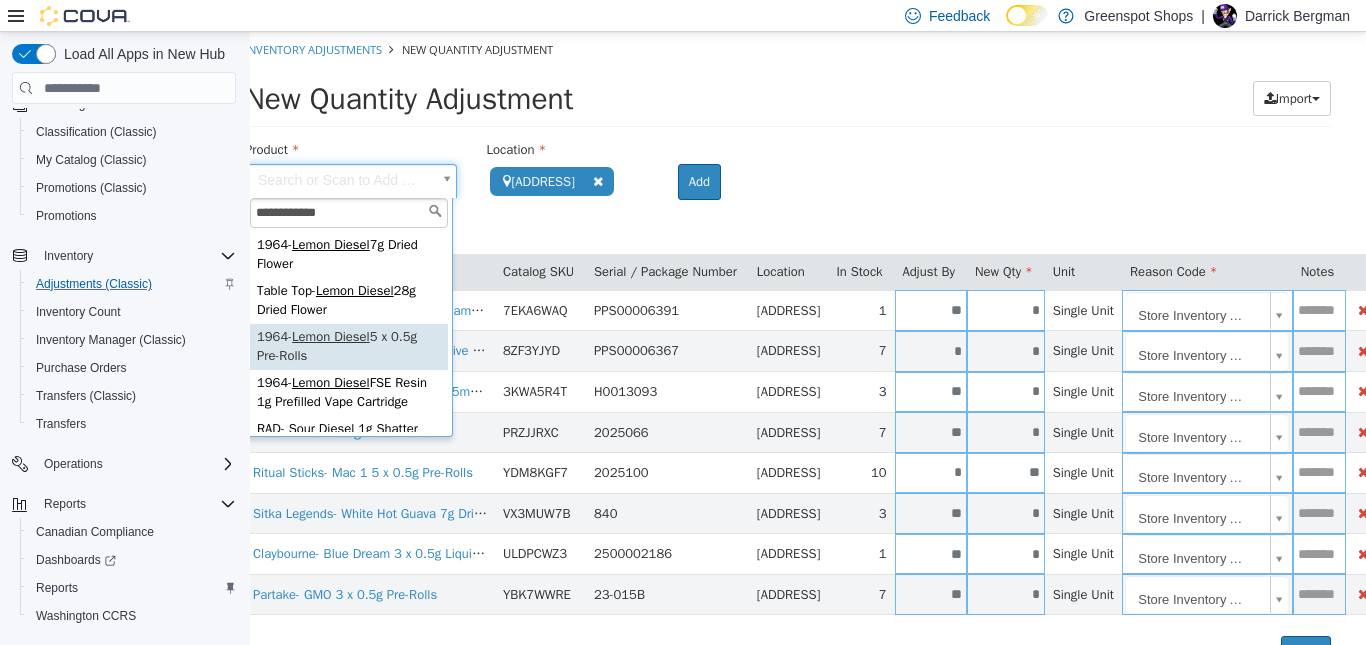 type on "**********" 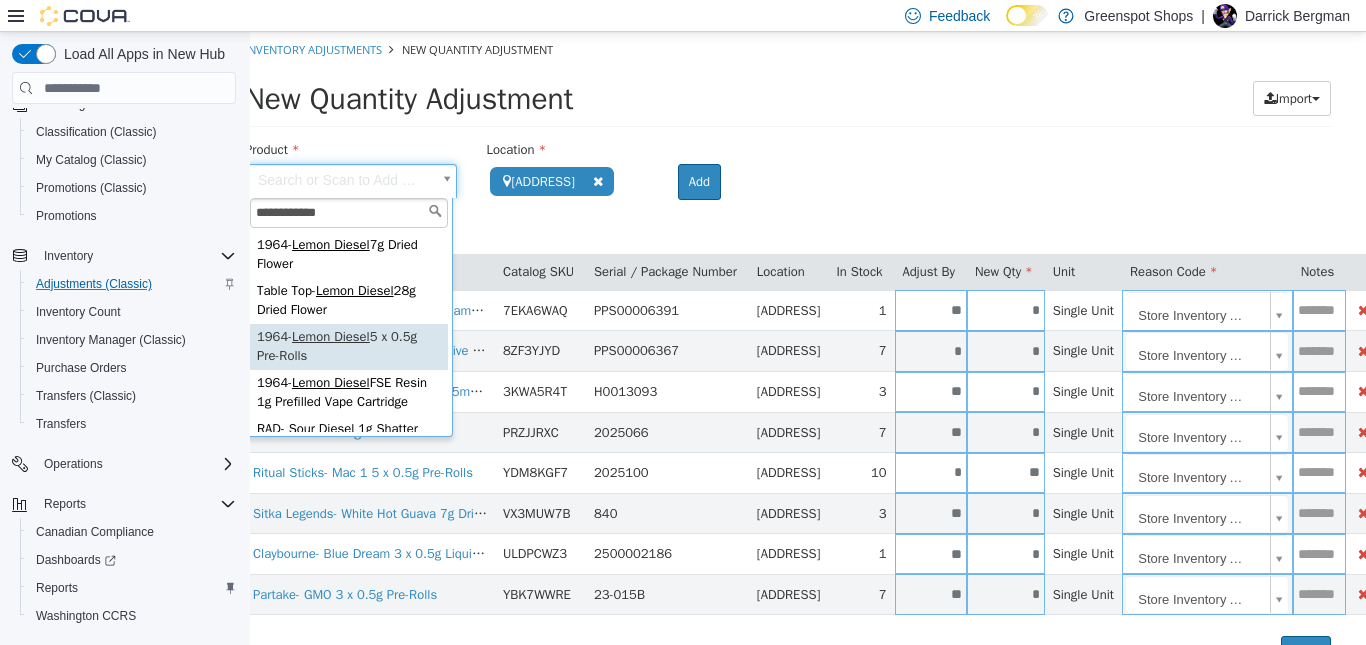 type on "**********" 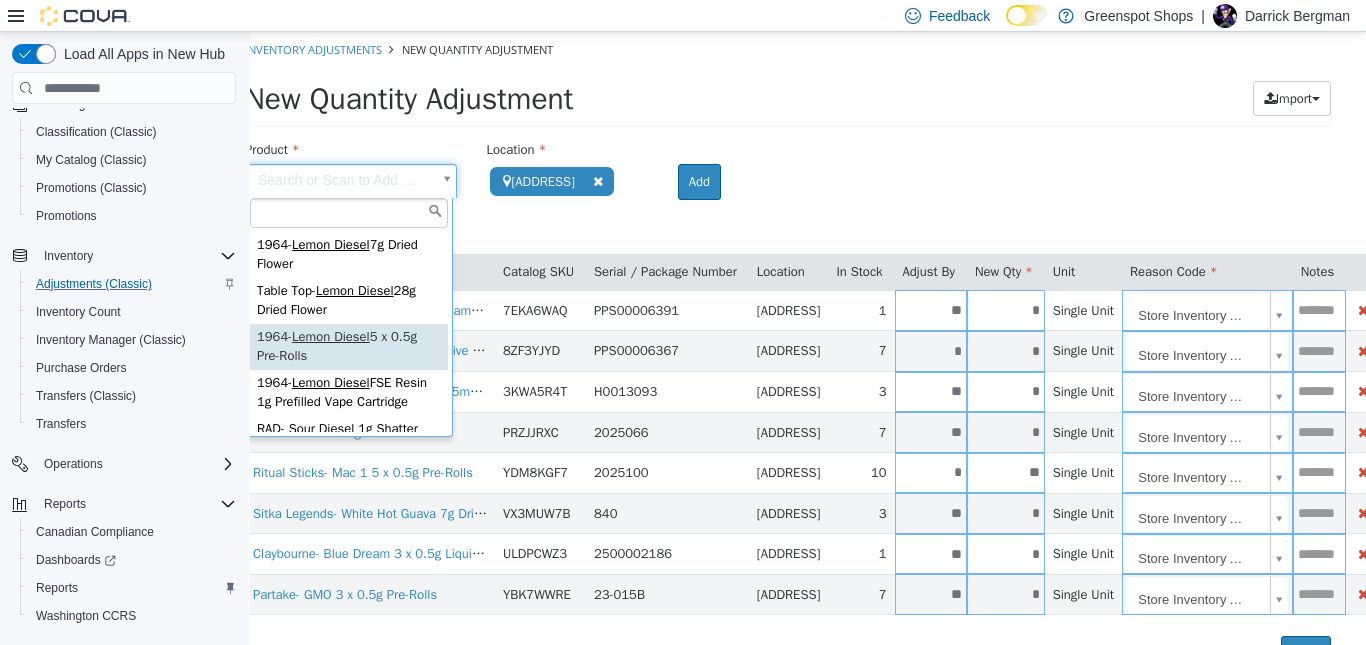 scroll, scrollTop: 0, scrollLeft: 0, axis: both 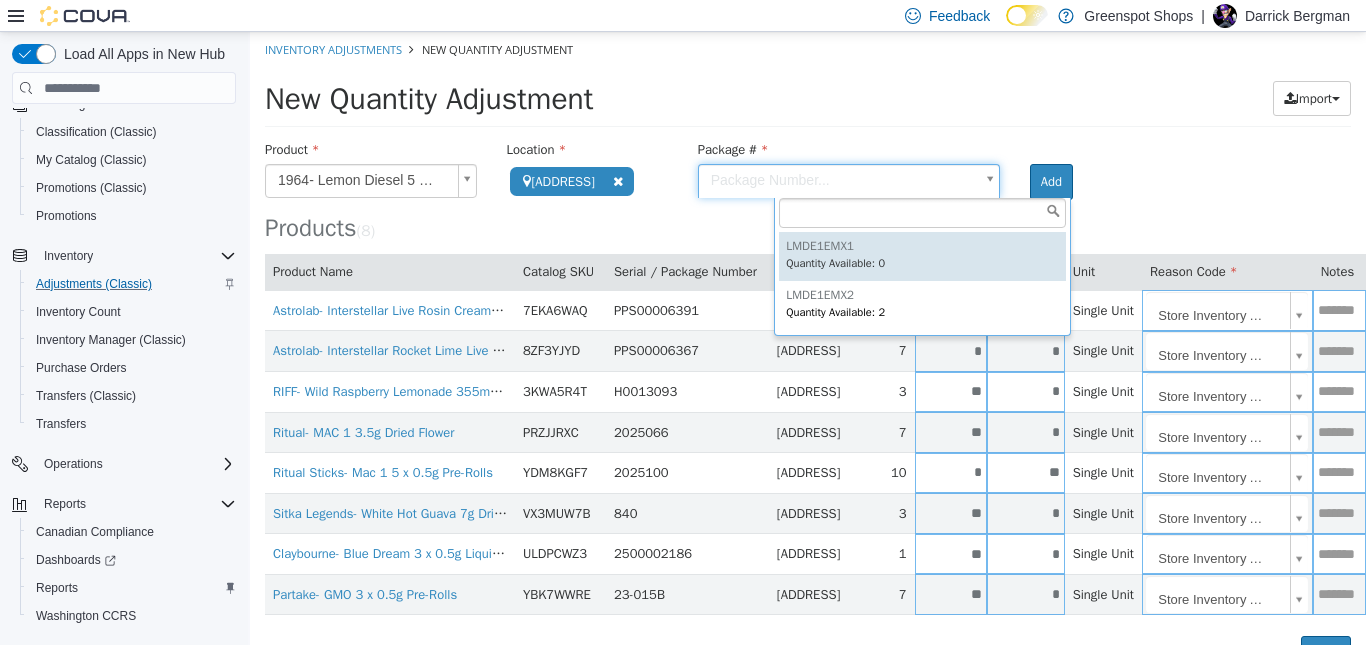 click on "**********" at bounding box center [808, 352] 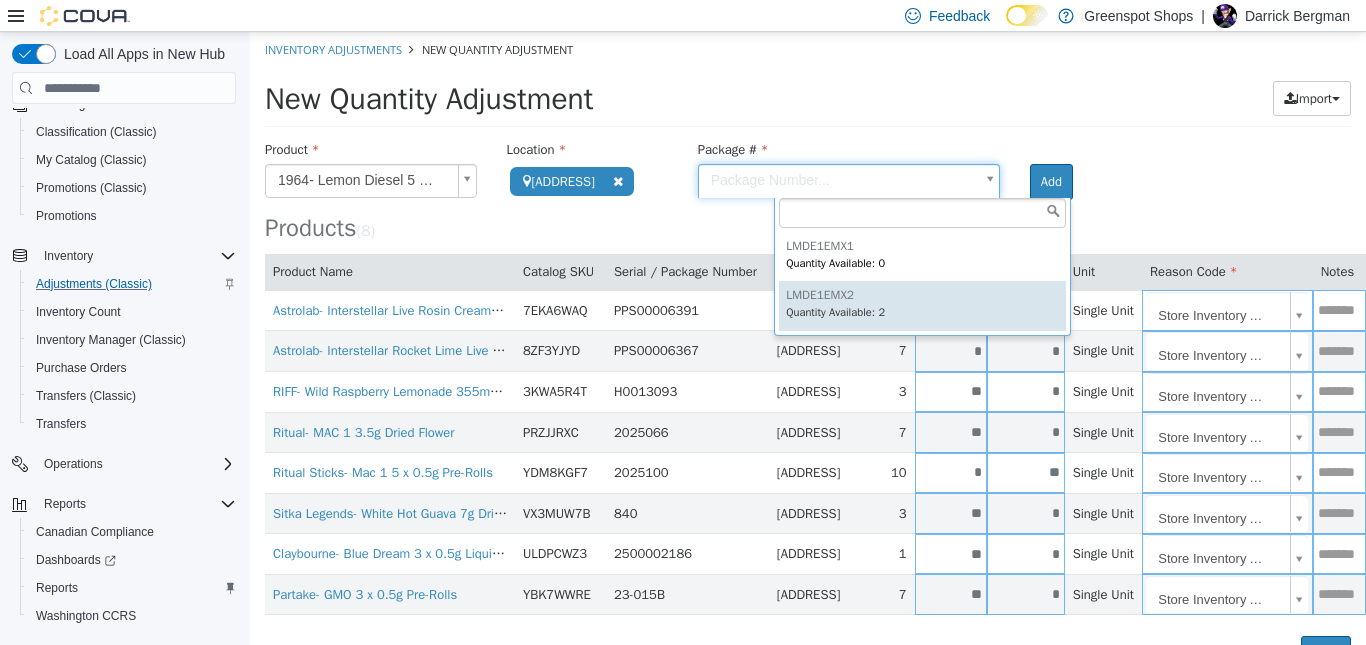 type on "*********" 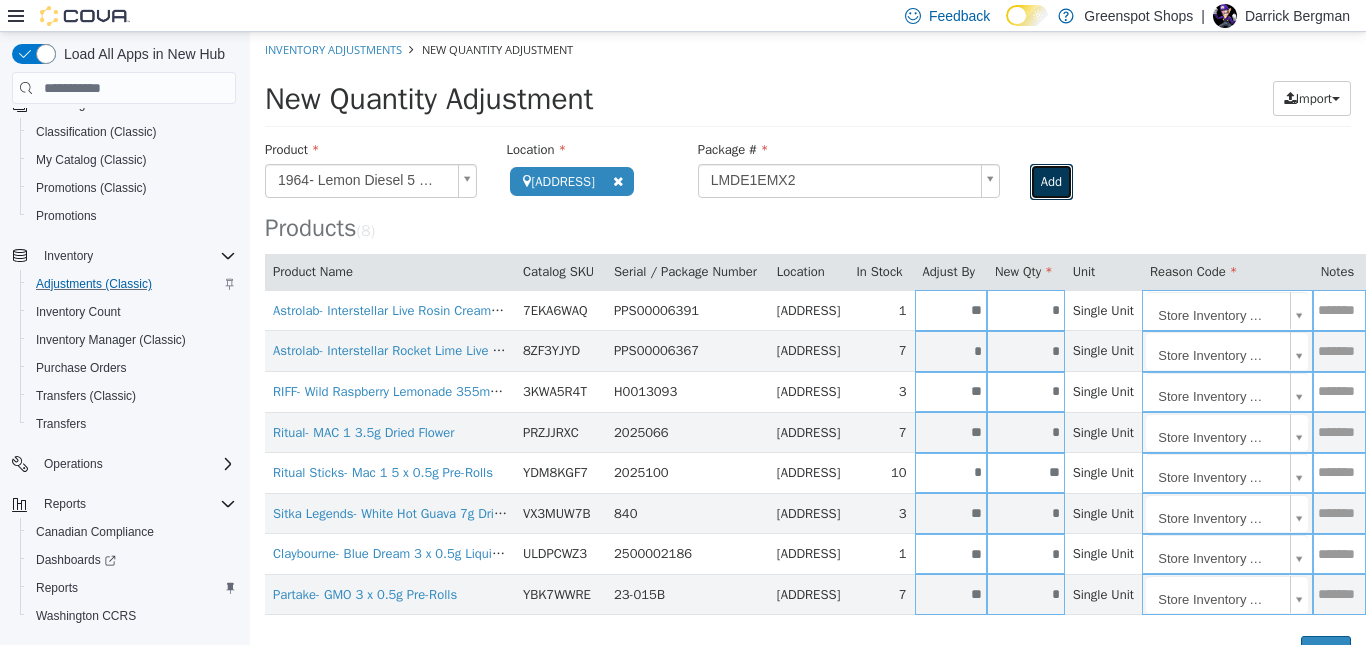 click on "Add" at bounding box center [1051, 182] 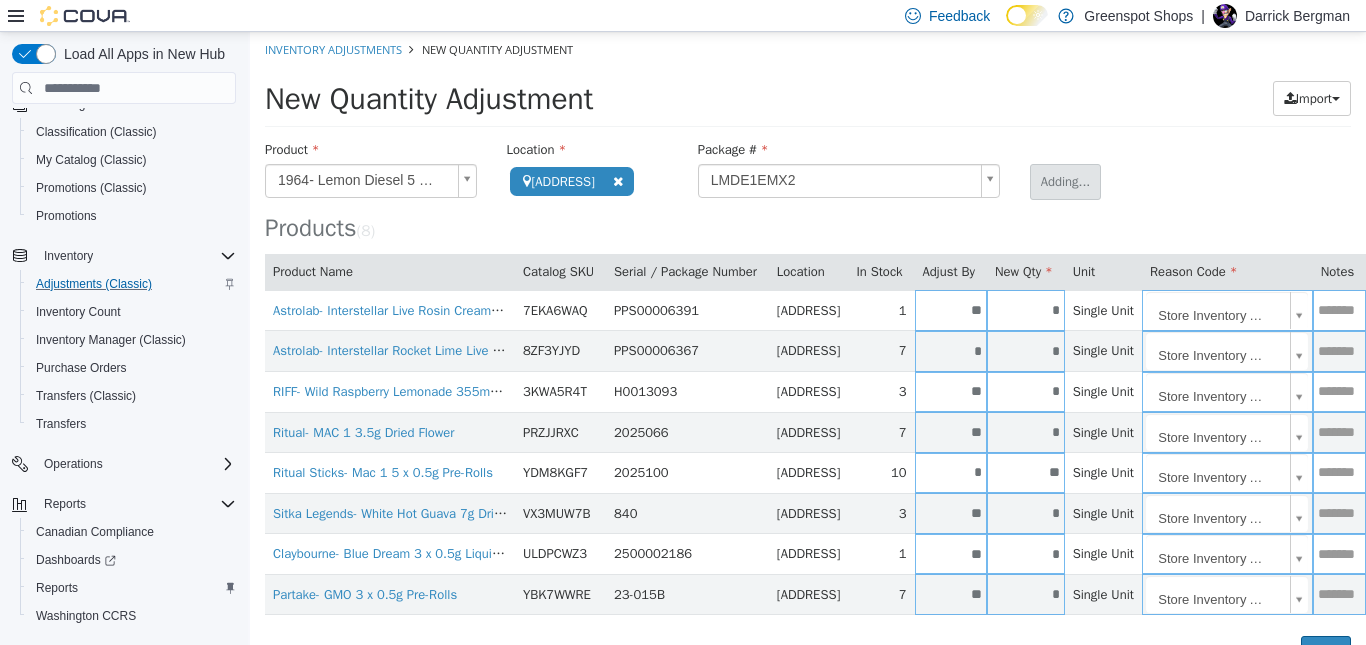 type 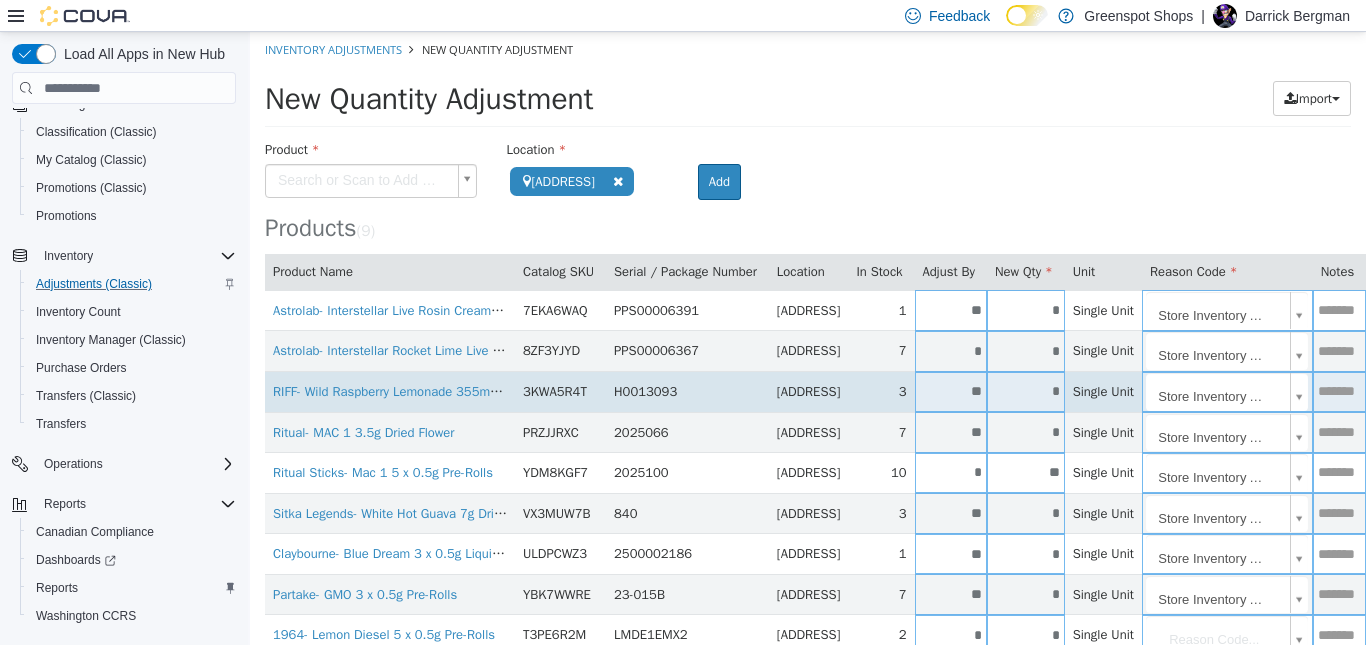 scroll, scrollTop: 82, scrollLeft: 0, axis: vertical 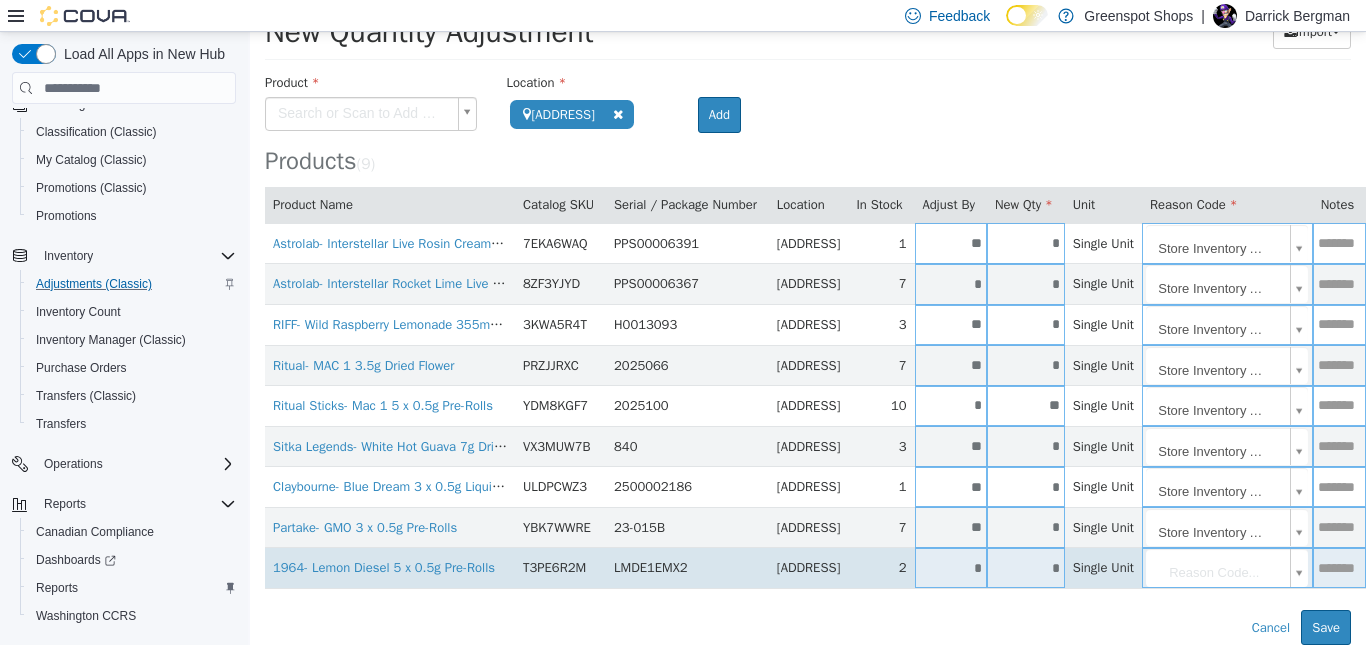 click on "*" at bounding box center (951, 568) 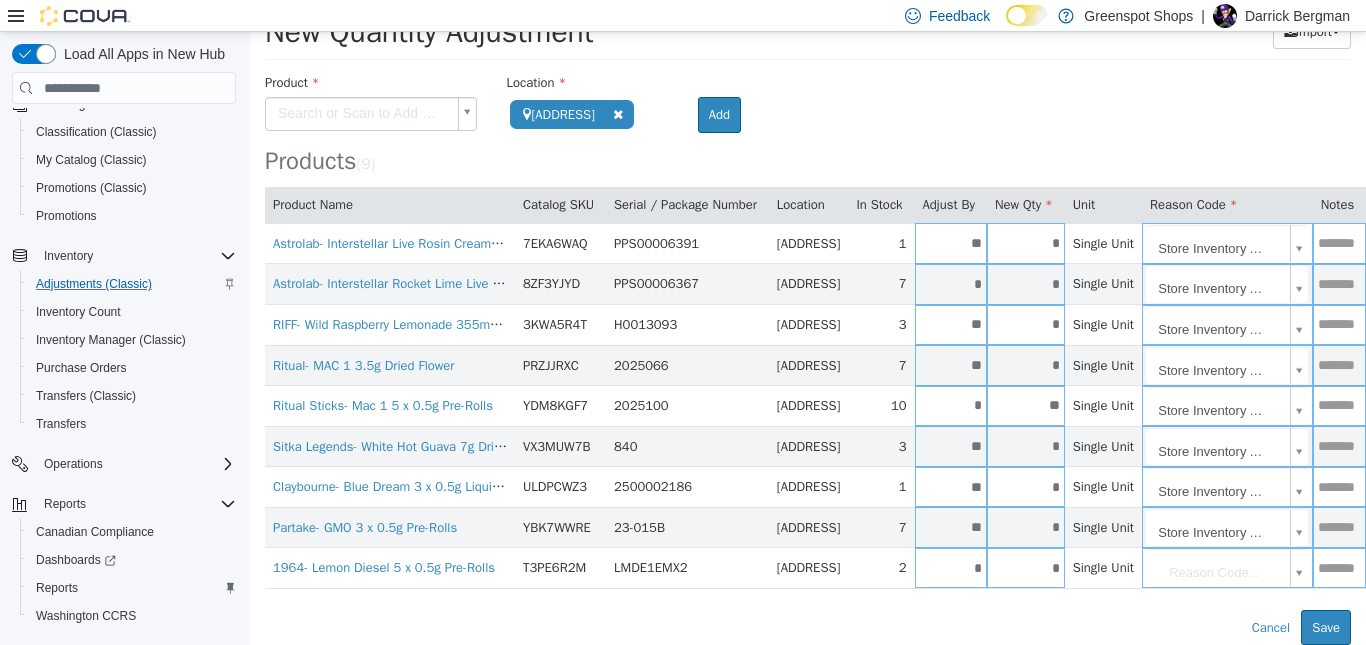 type on "*" 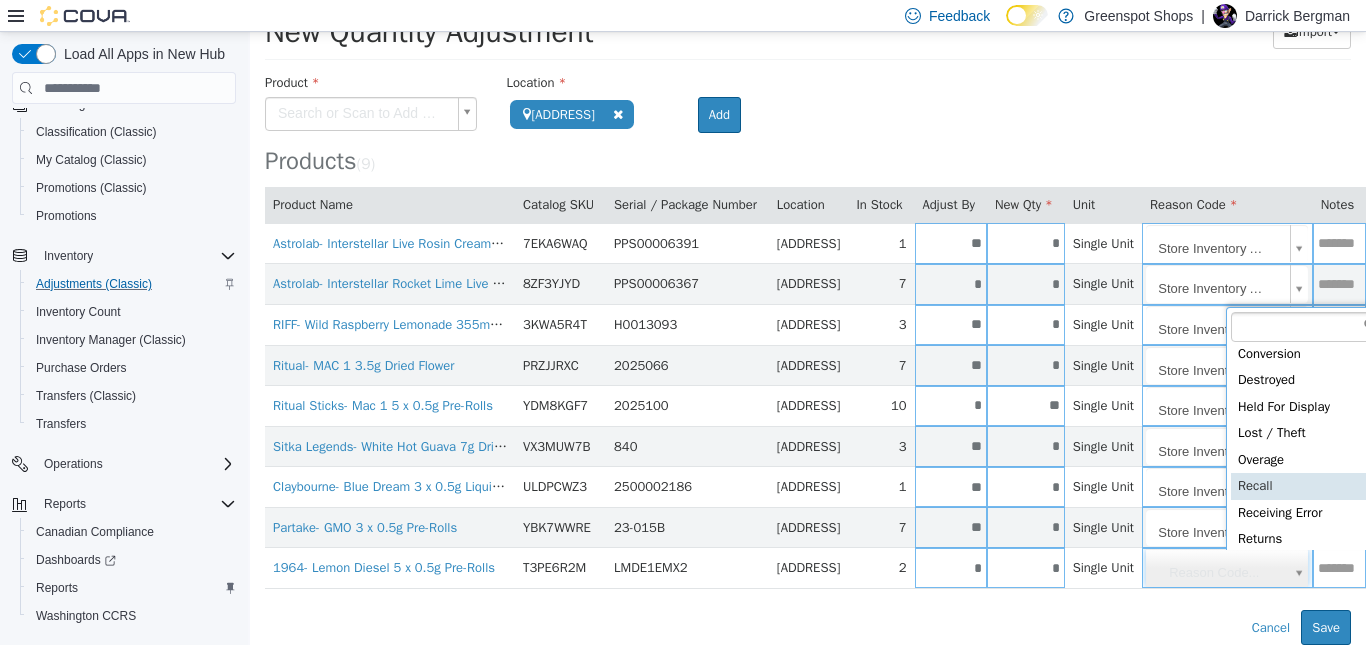 scroll, scrollTop: 91, scrollLeft: 0, axis: vertical 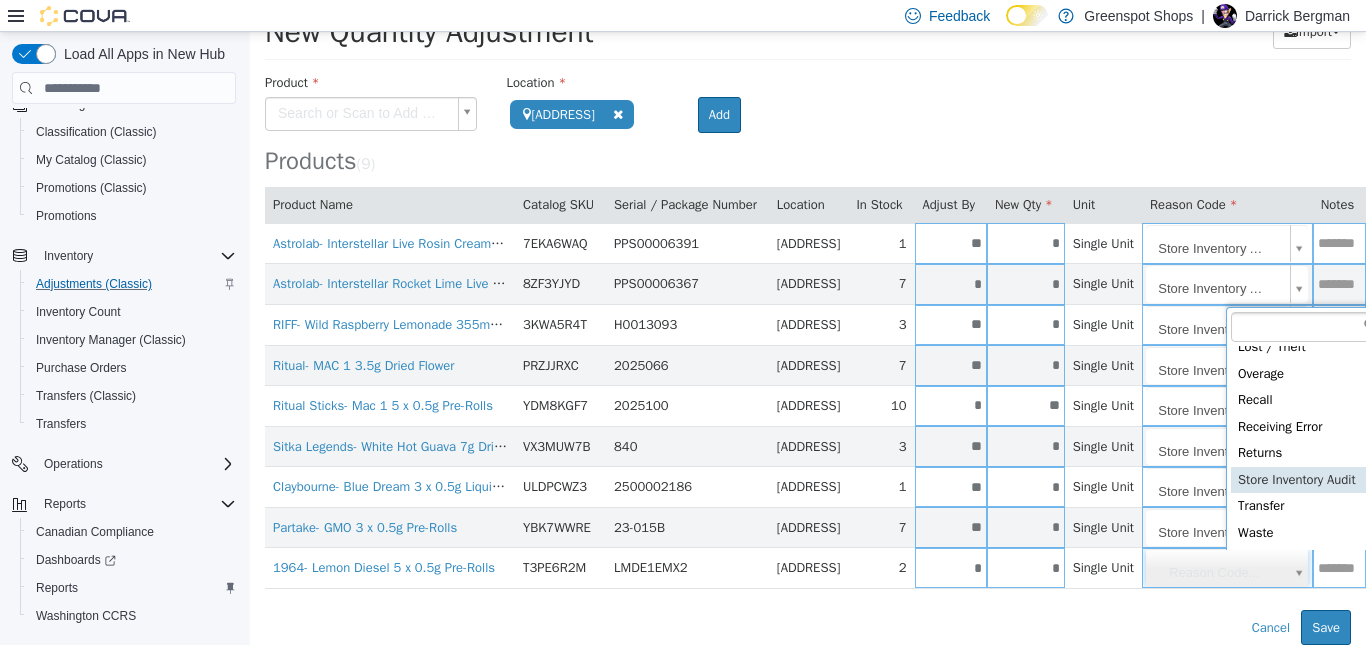 type on "**********" 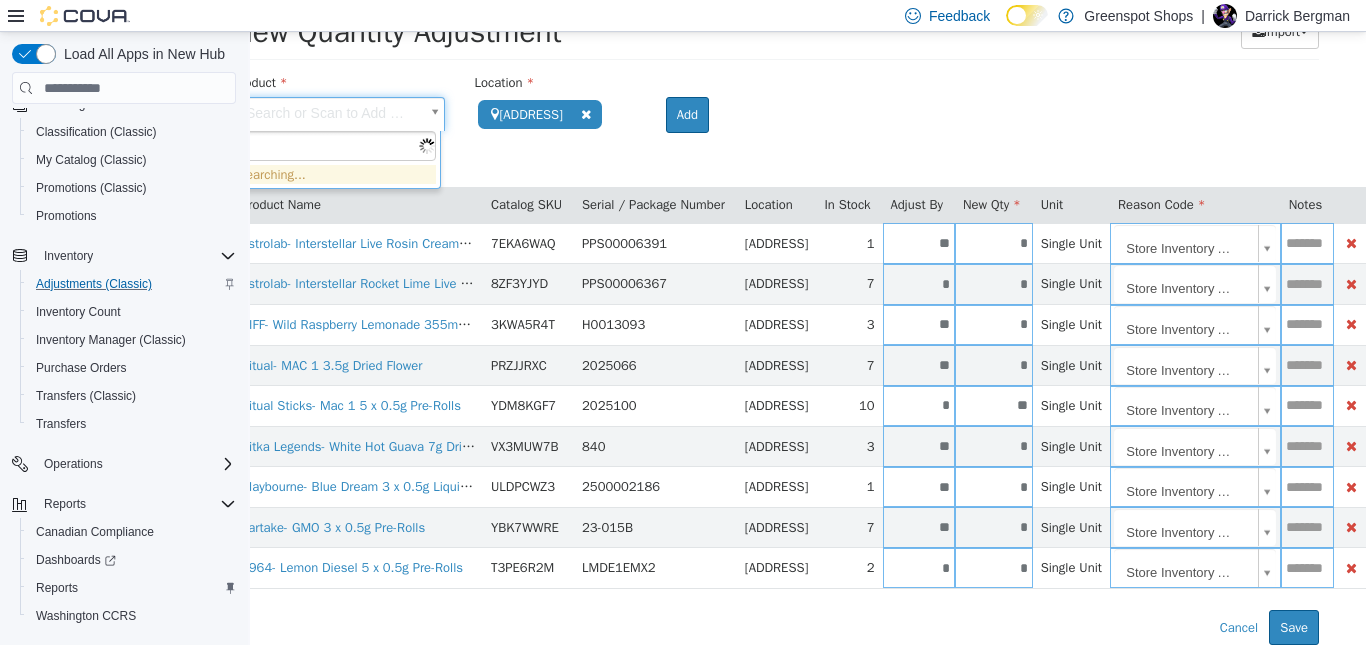 scroll, scrollTop: 82, scrollLeft: 20, axis: both 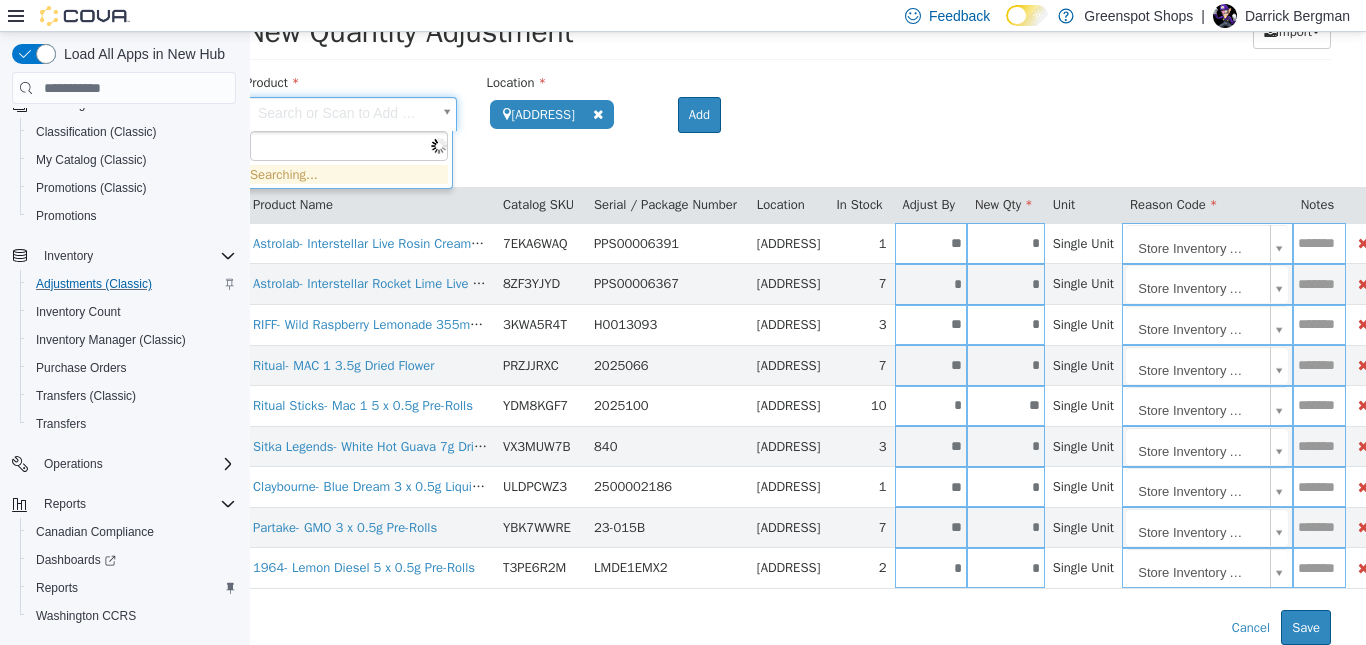 click on "**********" at bounding box center (788, 305) 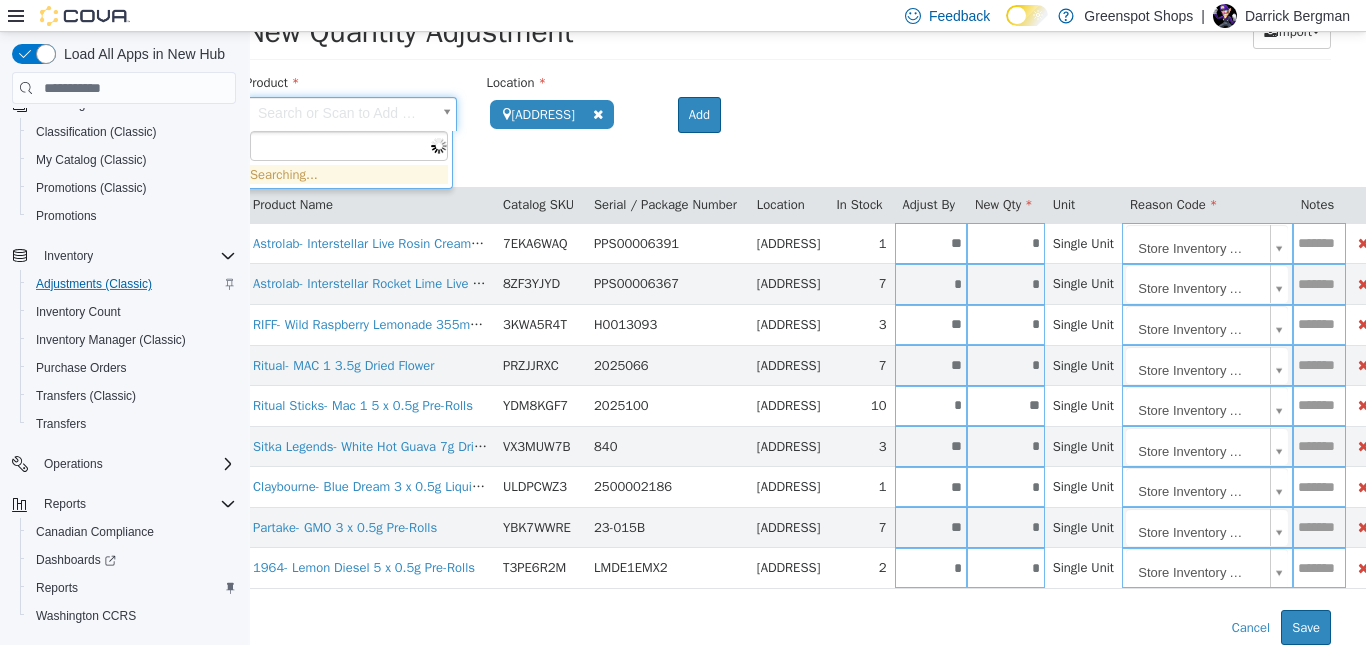 scroll, scrollTop: 82, scrollLeft: 0, axis: vertical 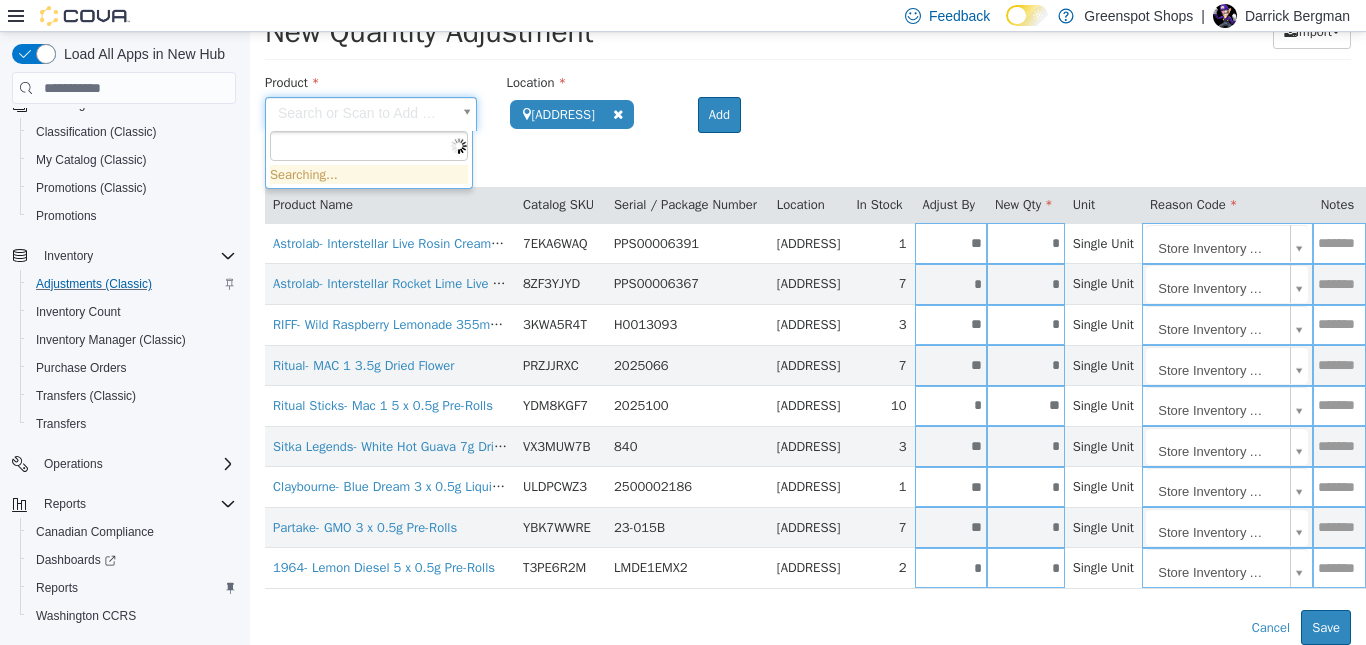 click on "**********" at bounding box center (808, 305) 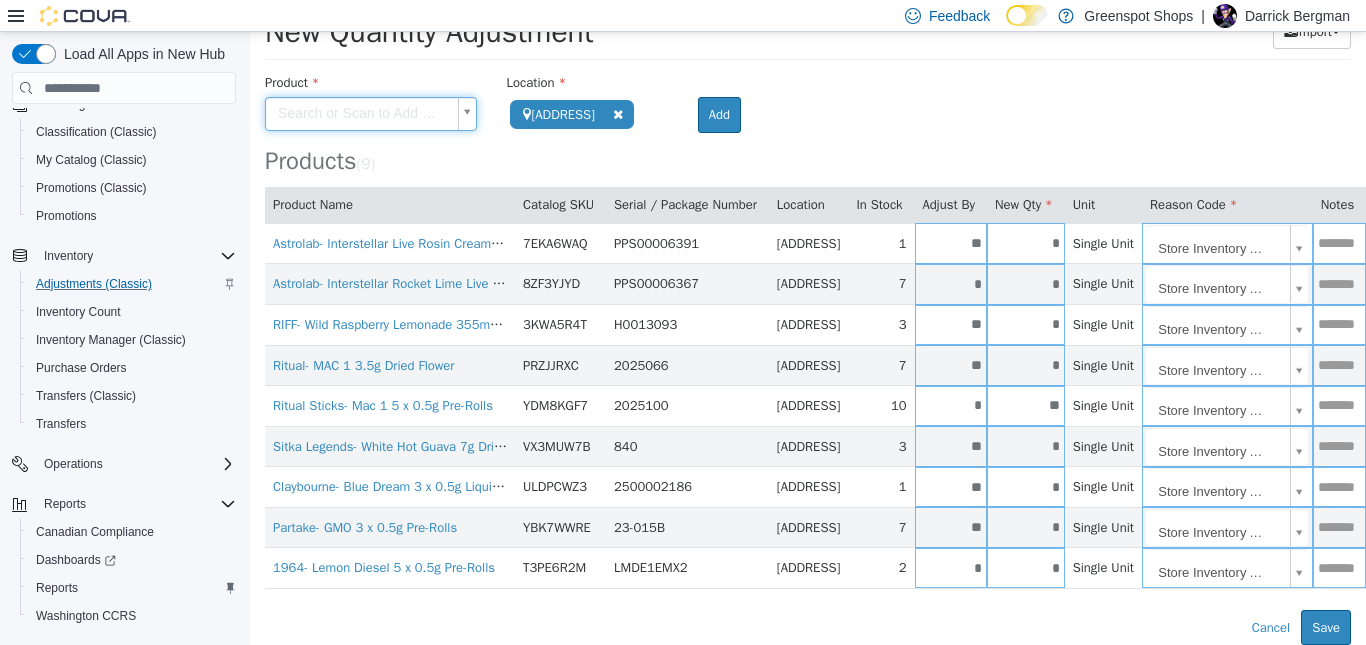 type on "*" 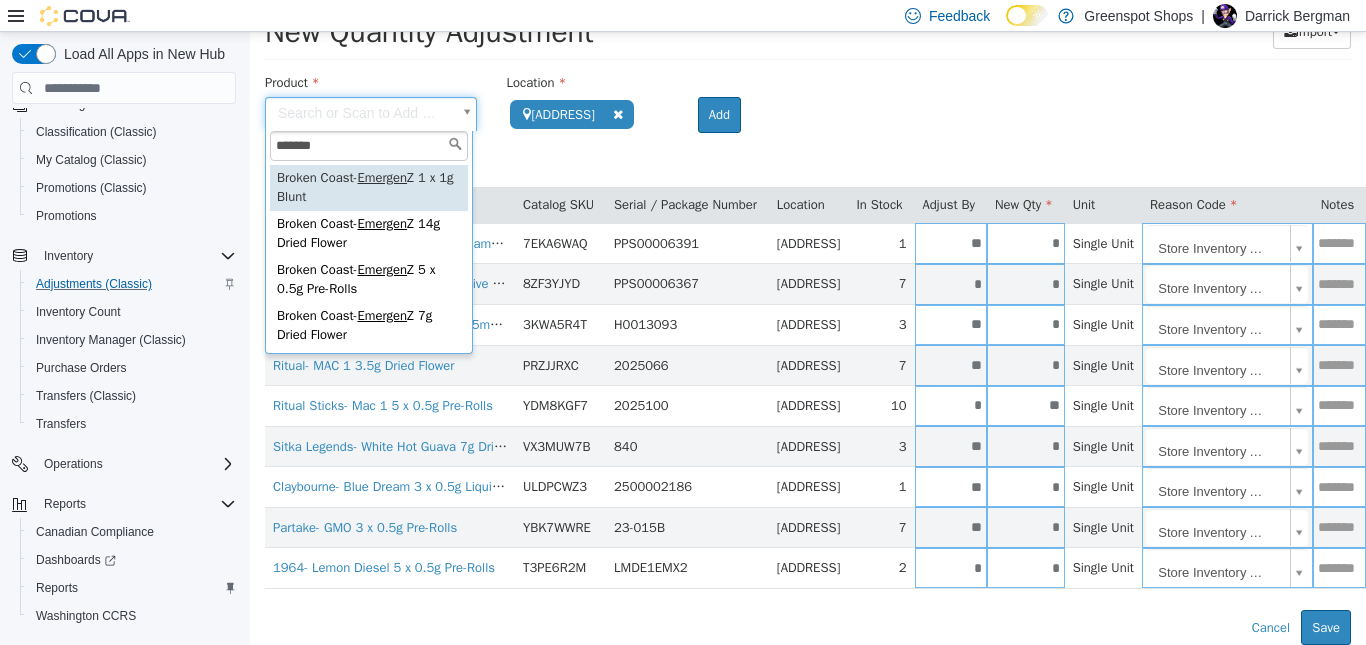type on "*******" 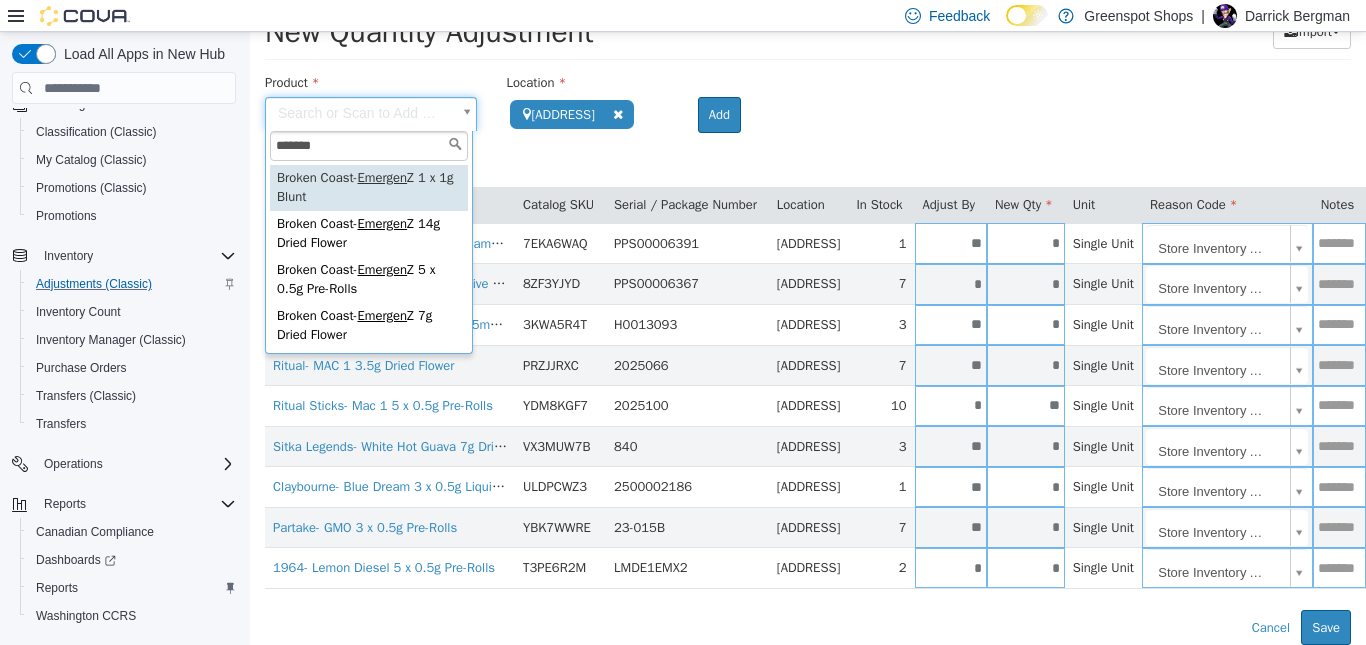 type on "**********" 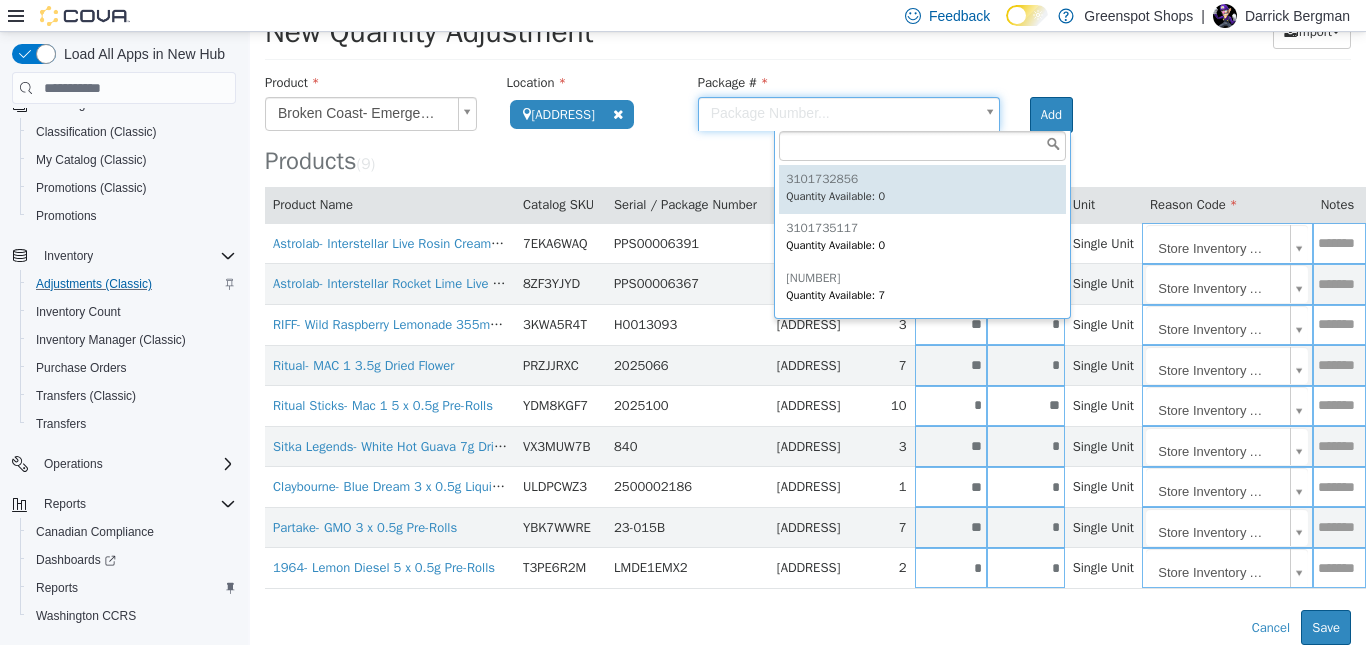 click on "**********" at bounding box center (808, 305) 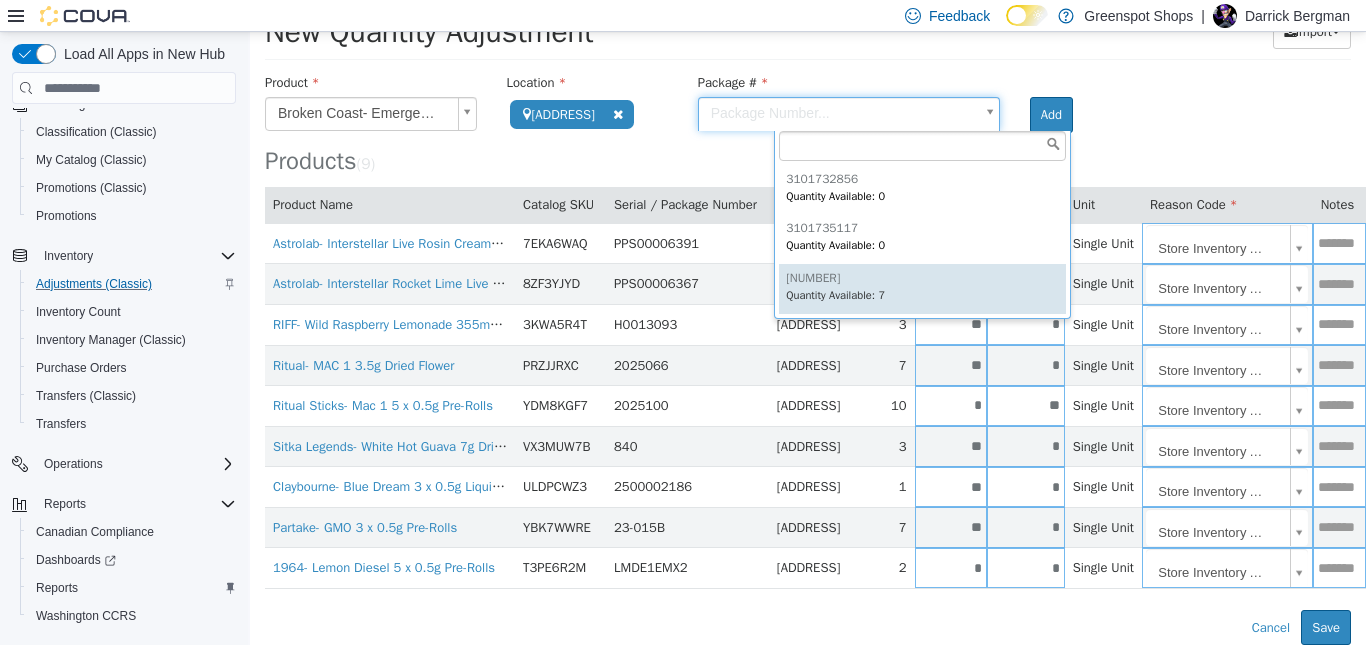 type on "**********" 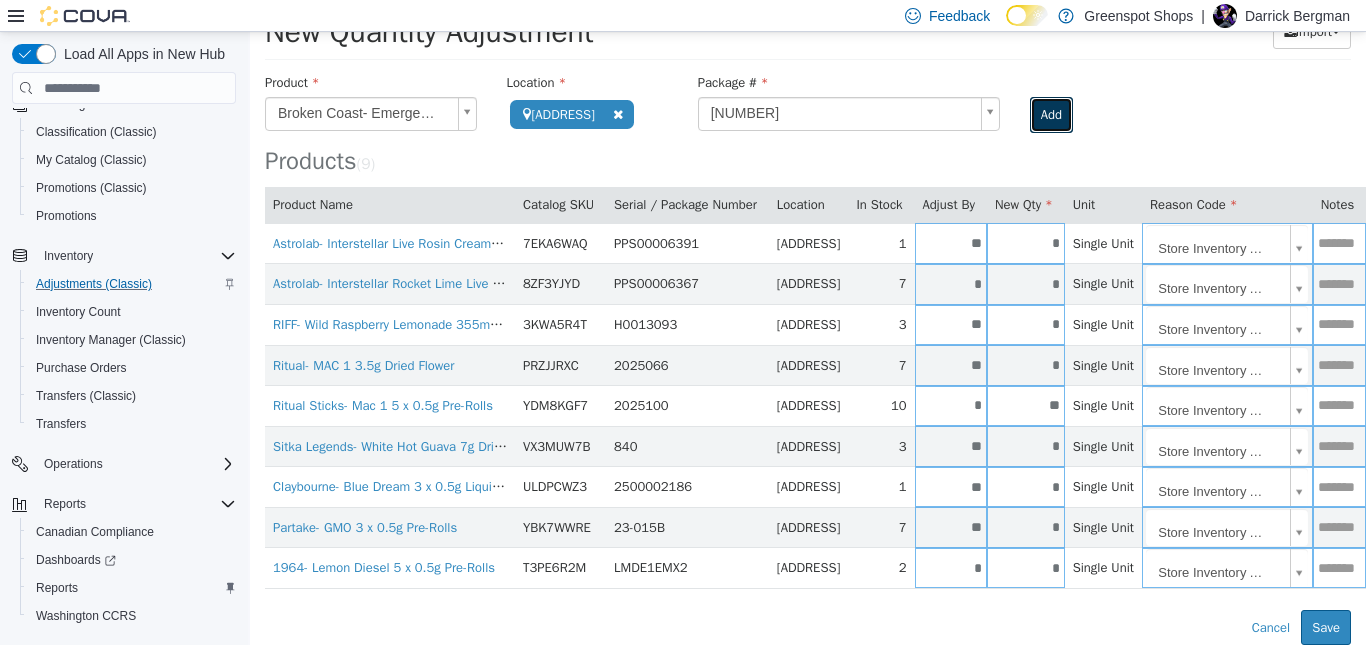 click on "Add" at bounding box center [1051, 115] 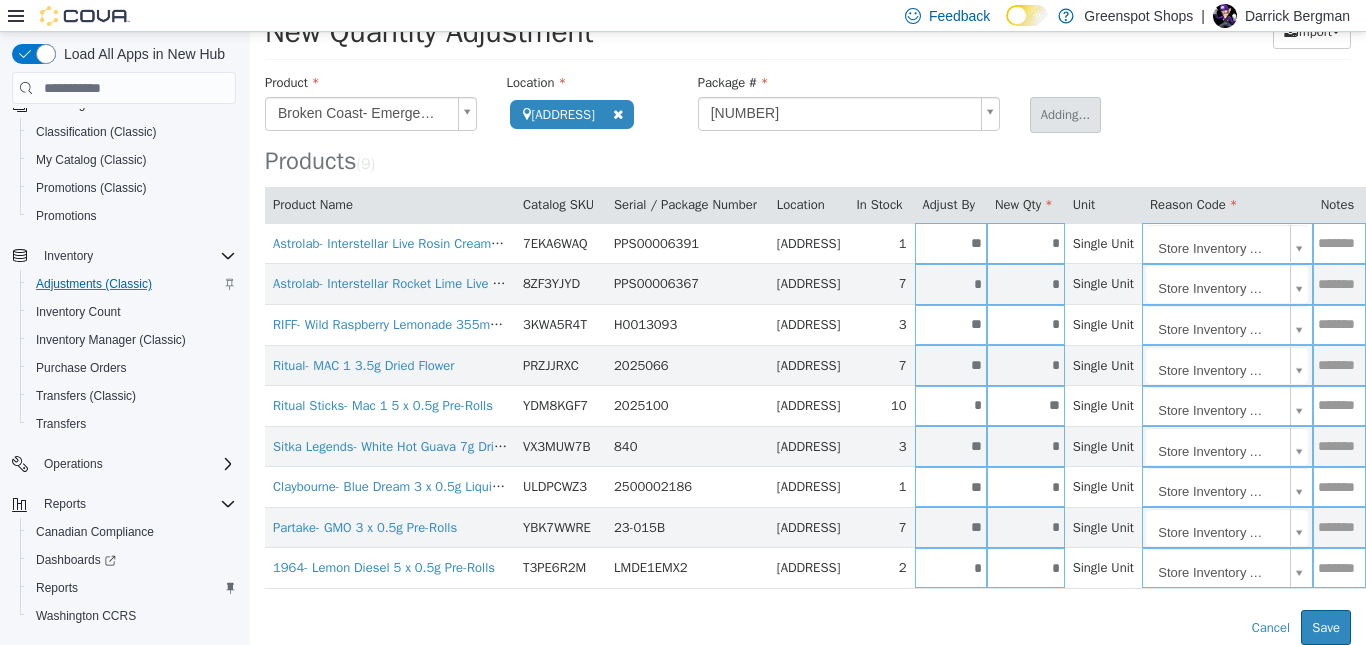 type 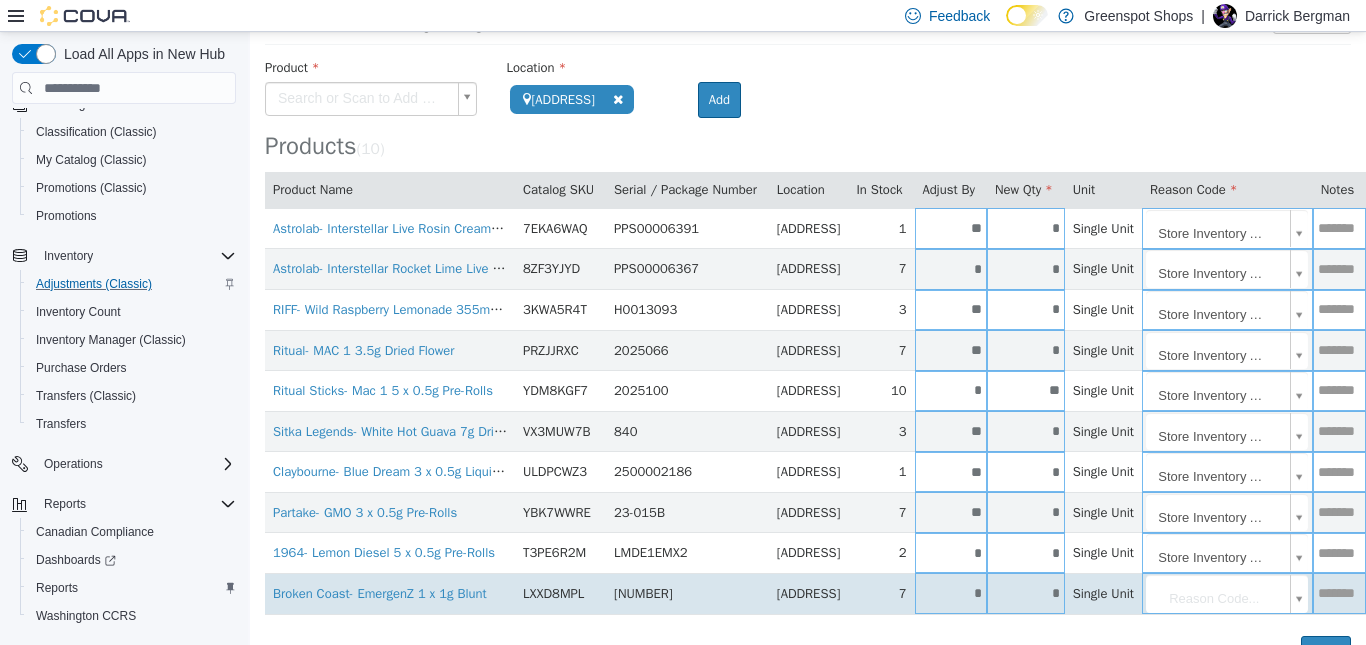 click on "*" at bounding box center (951, 593) 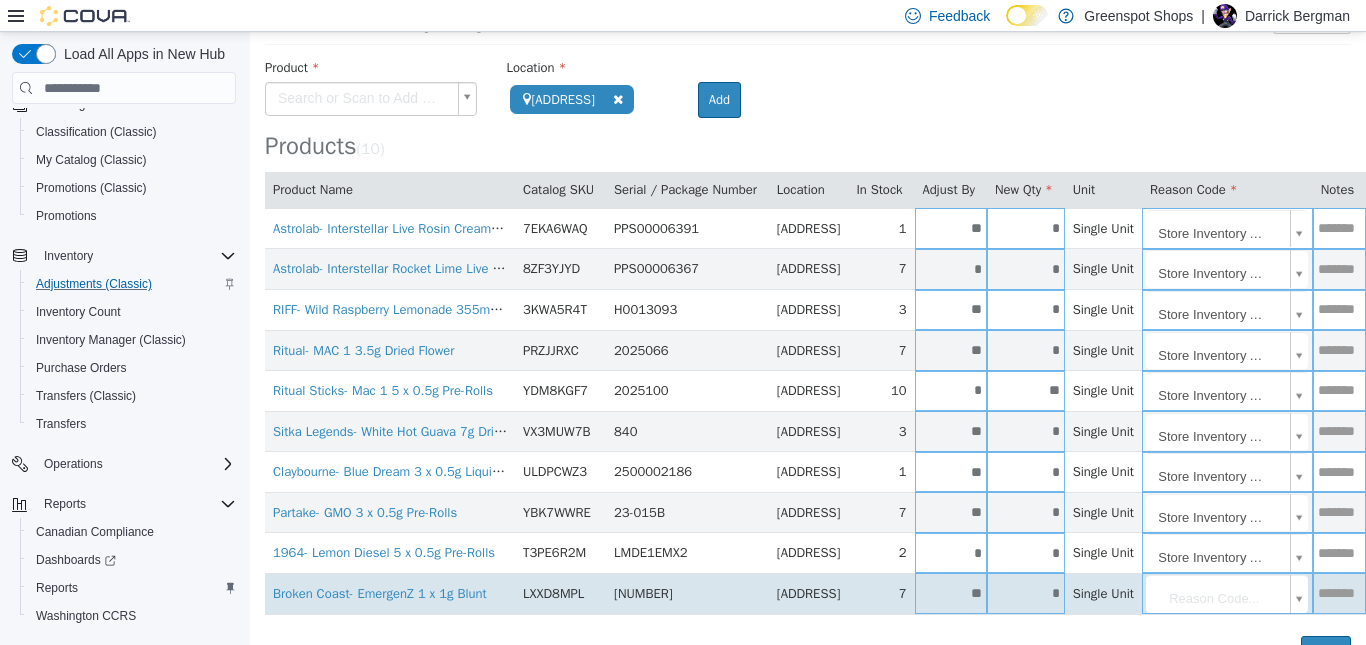 type on "**" 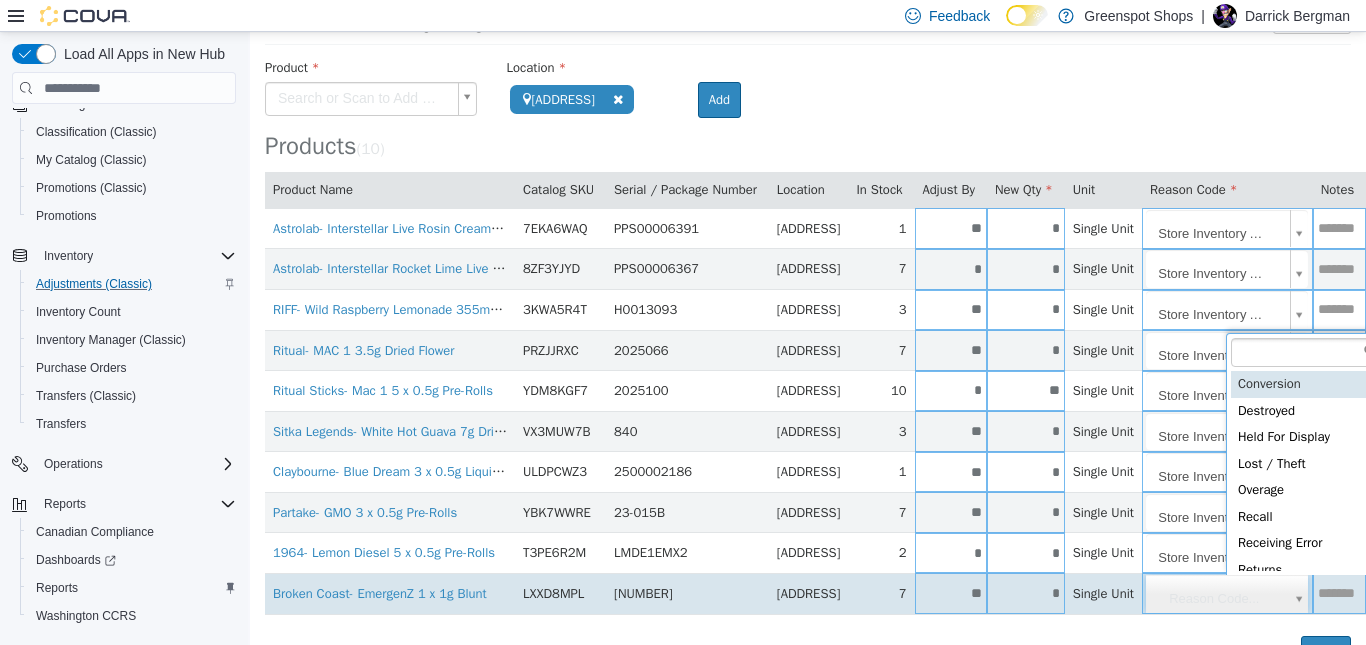 type on "*" 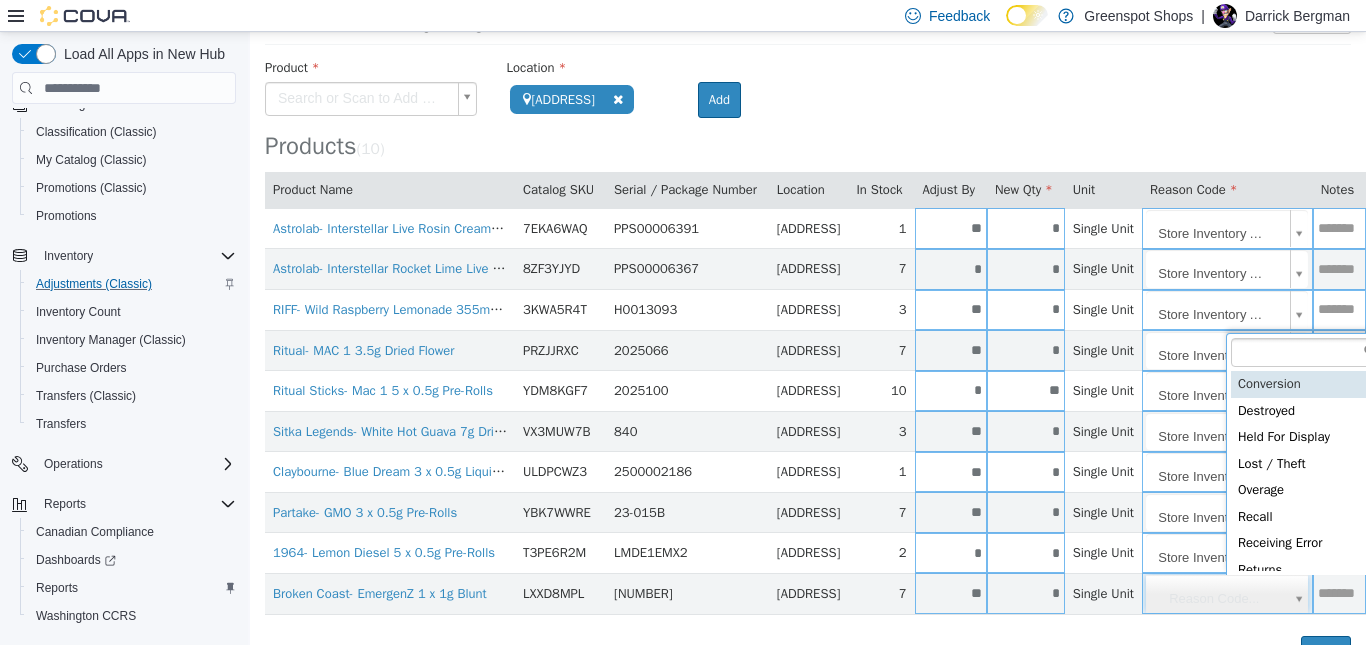 click on "**********" at bounding box center [808, 310] 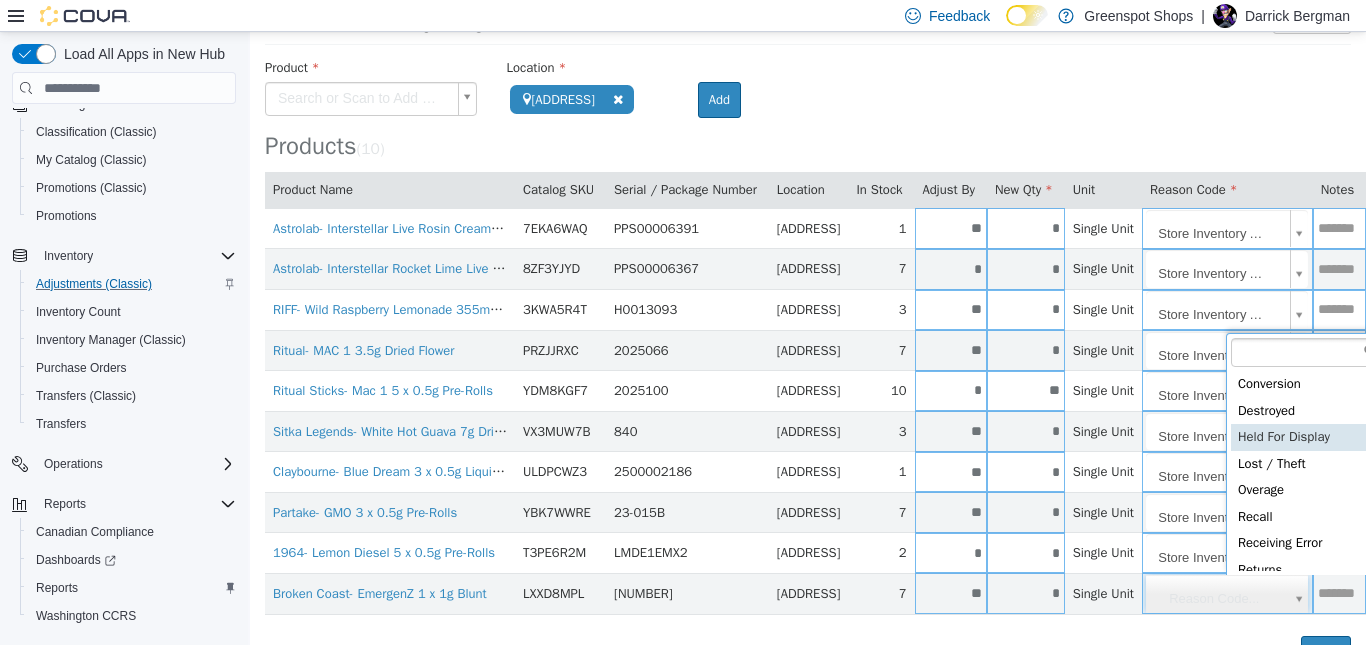 scroll, scrollTop: 92, scrollLeft: 0, axis: vertical 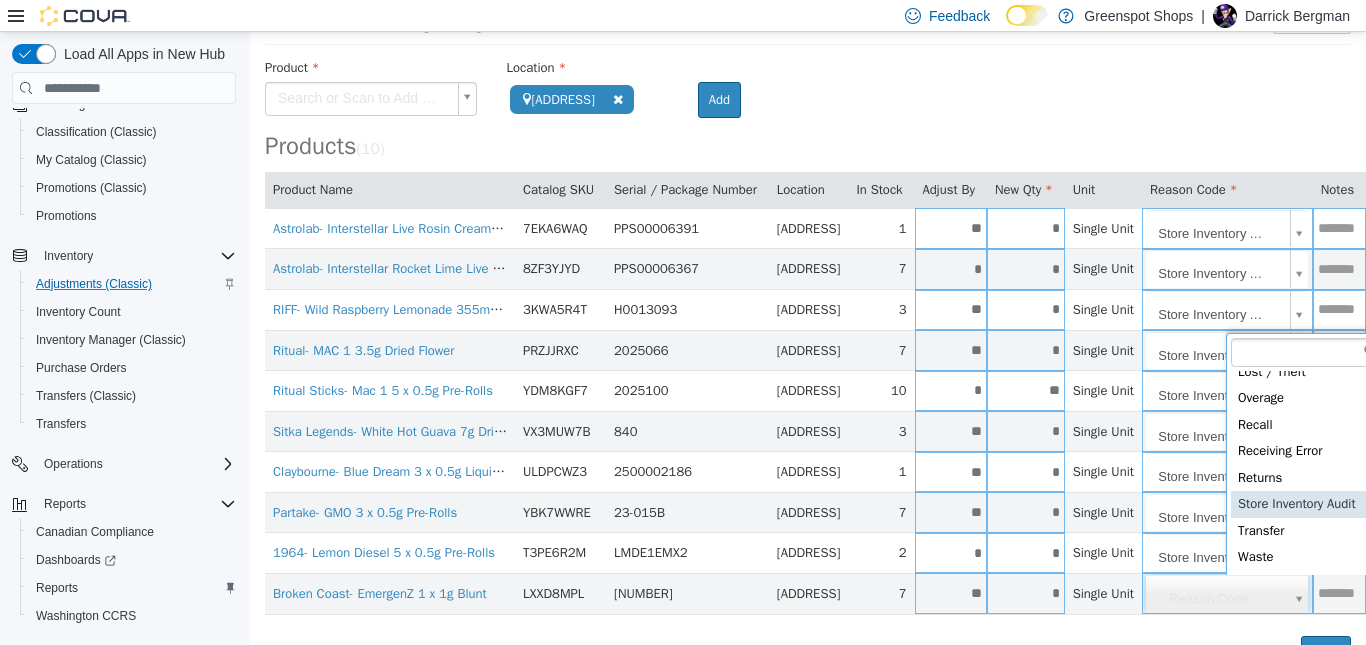 type on "**********" 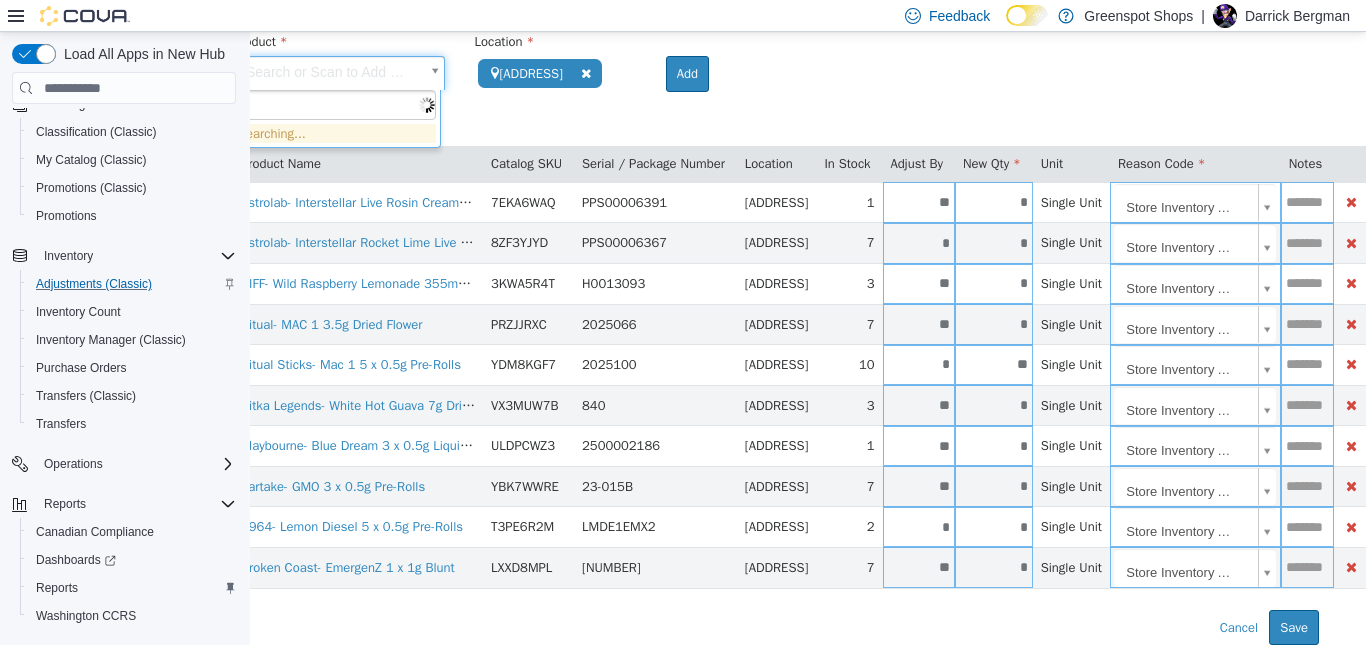 scroll, scrollTop: 123, scrollLeft: 20, axis: both 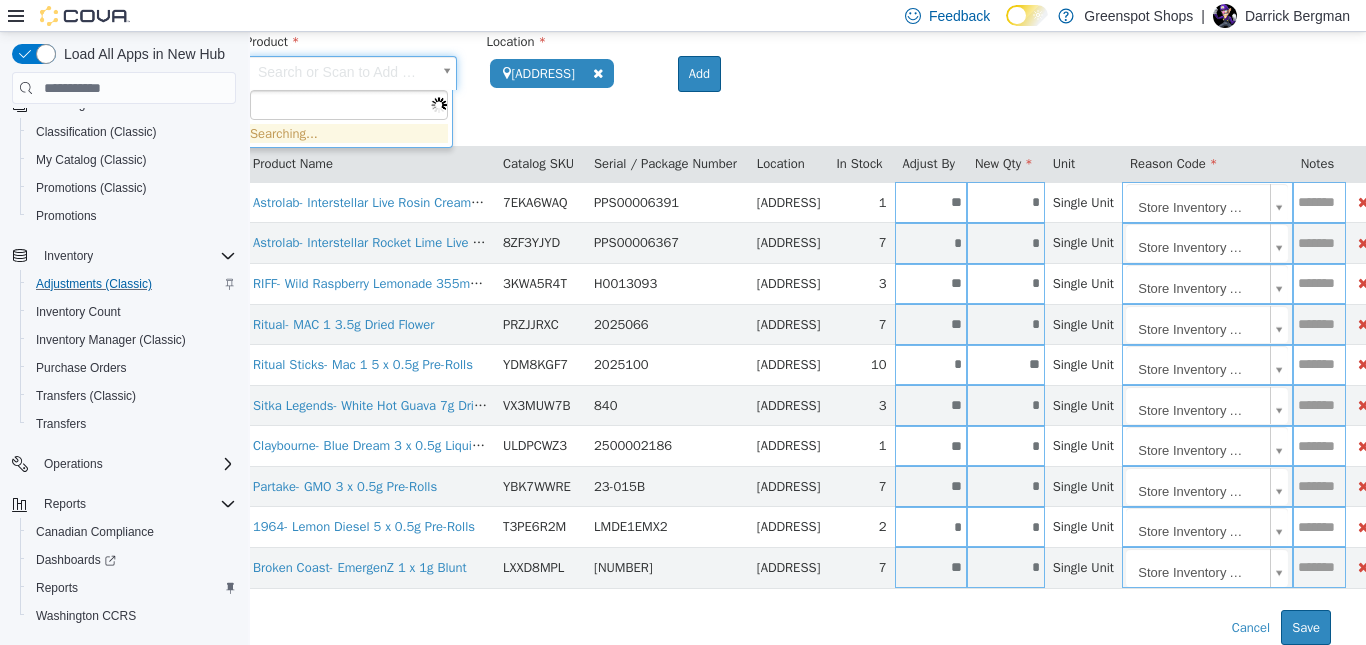 click on "**********" at bounding box center [788, 284] 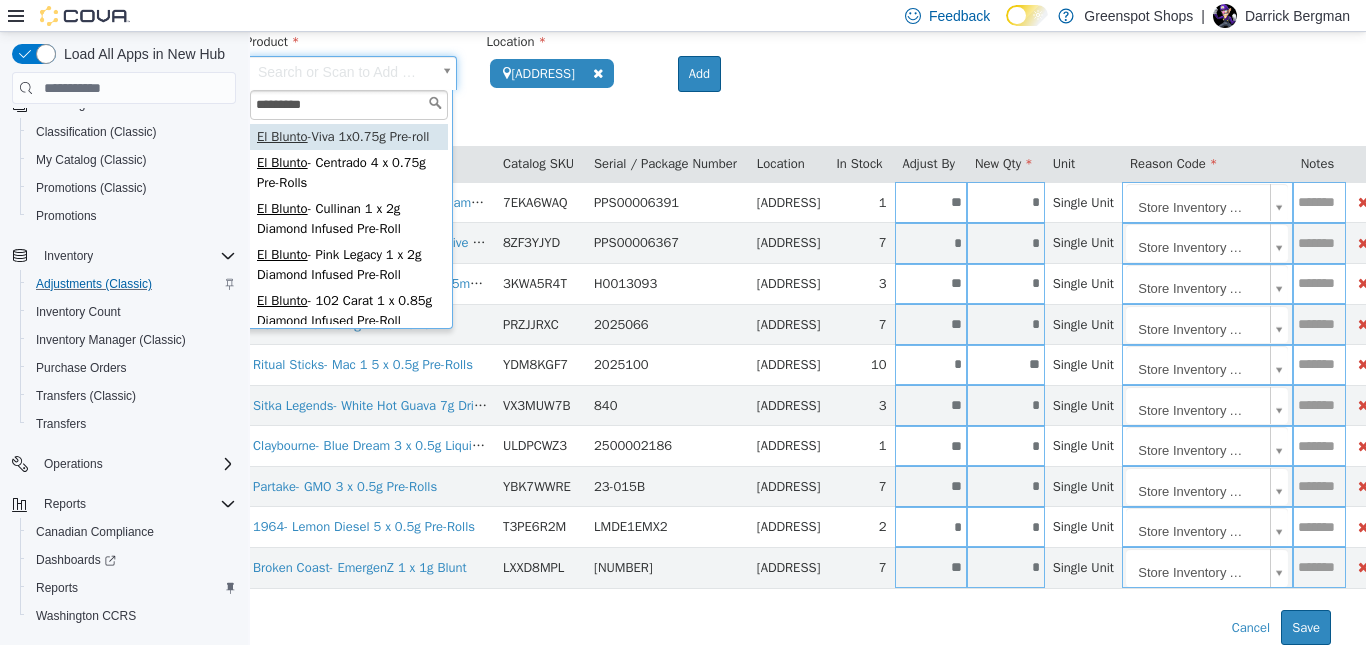type on "*********" 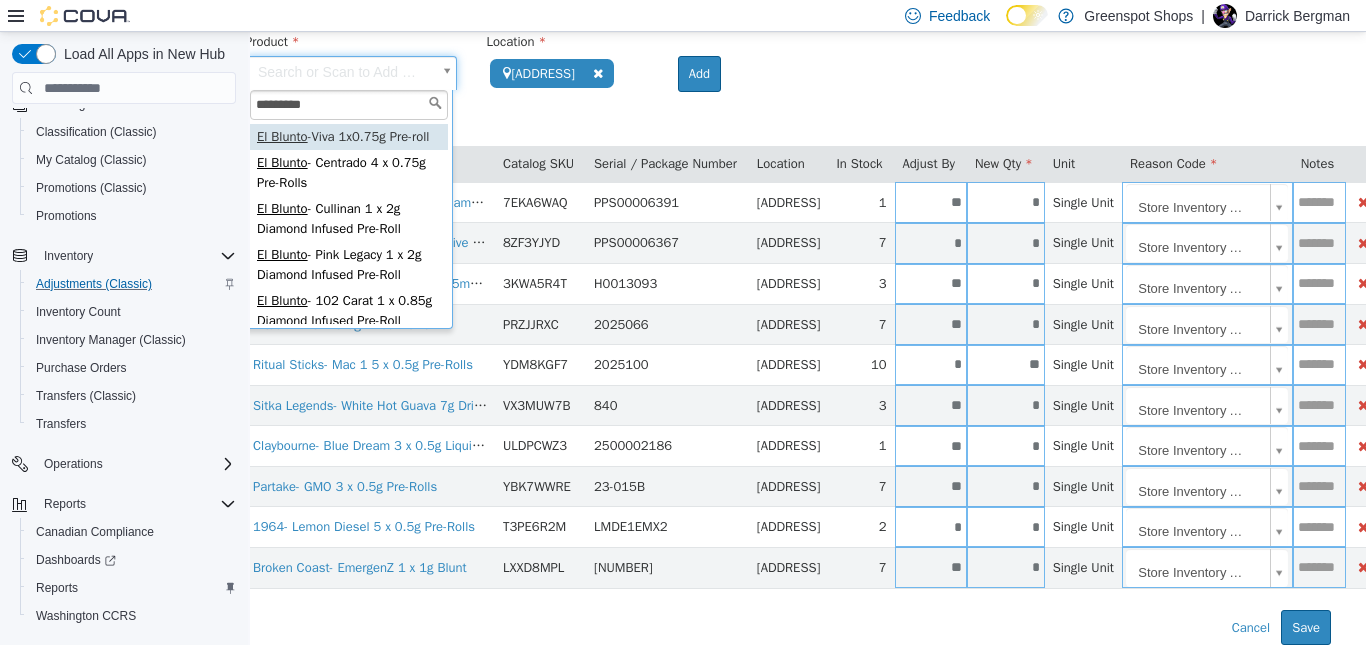 type on "**********" 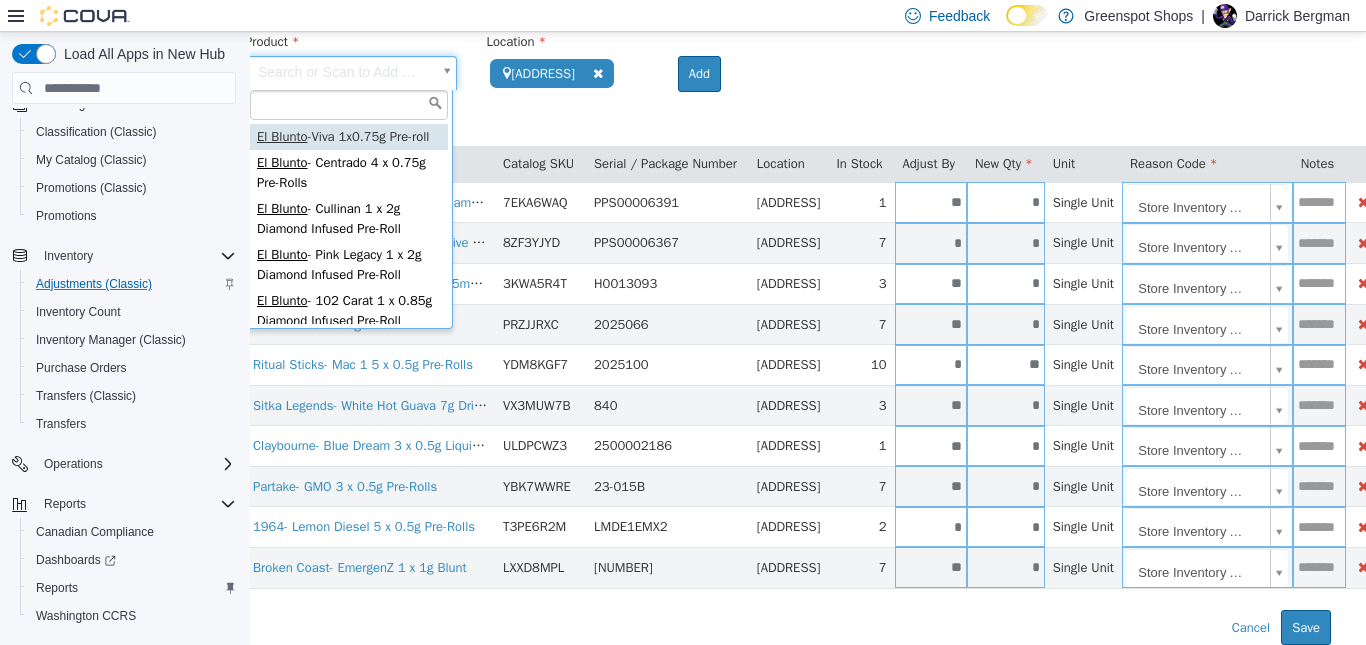 scroll, scrollTop: 123, scrollLeft: 0, axis: vertical 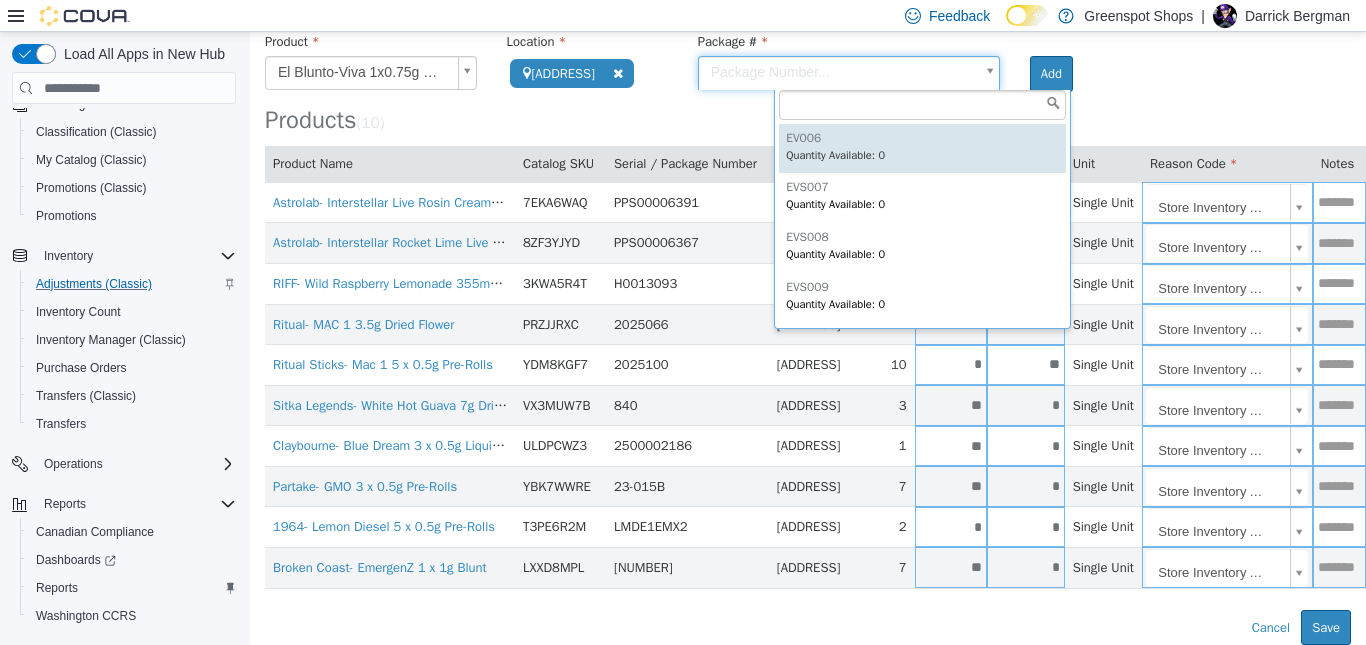 click on "Product El Blunto-Viva 1x0.75g Pre-roll Location [ADDRESS] Search Type 3 or more characters or browse Greenspot Shops (1) [ADDRESS] Room Package # Package Number... Add Products ( 10 ) Product Name Catalog SKU Serial / Package Number Location In Stock Adjust By New Qty Unit Reason Code Notes Astrolab- Interstellar Live Rosin Cream Soda 10mg THC 355ml Soda 7EKA6WAQ PPS00006391 [ADDRESS] 1 * * Single Unit Store Inventory Audit Astrolab- Interstellar Rocket Lime Live Rosin Soda 10mg THC 355ml Soda 8ZF3YJYD PPS00006367 [ADDRESS] 7 * * Single Unit 3KWA5R4T H0013093 3" at bounding box center [808, 284] 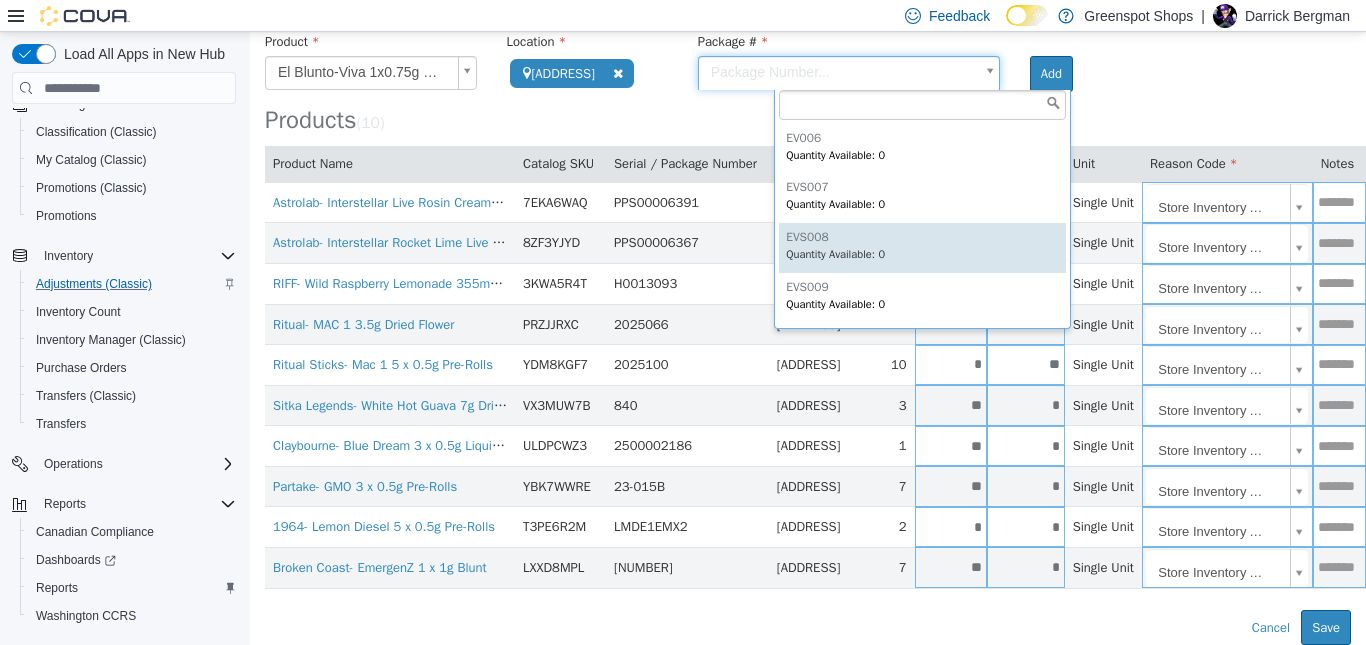 scroll, scrollTop: 297, scrollLeft: 0, axis: vertical 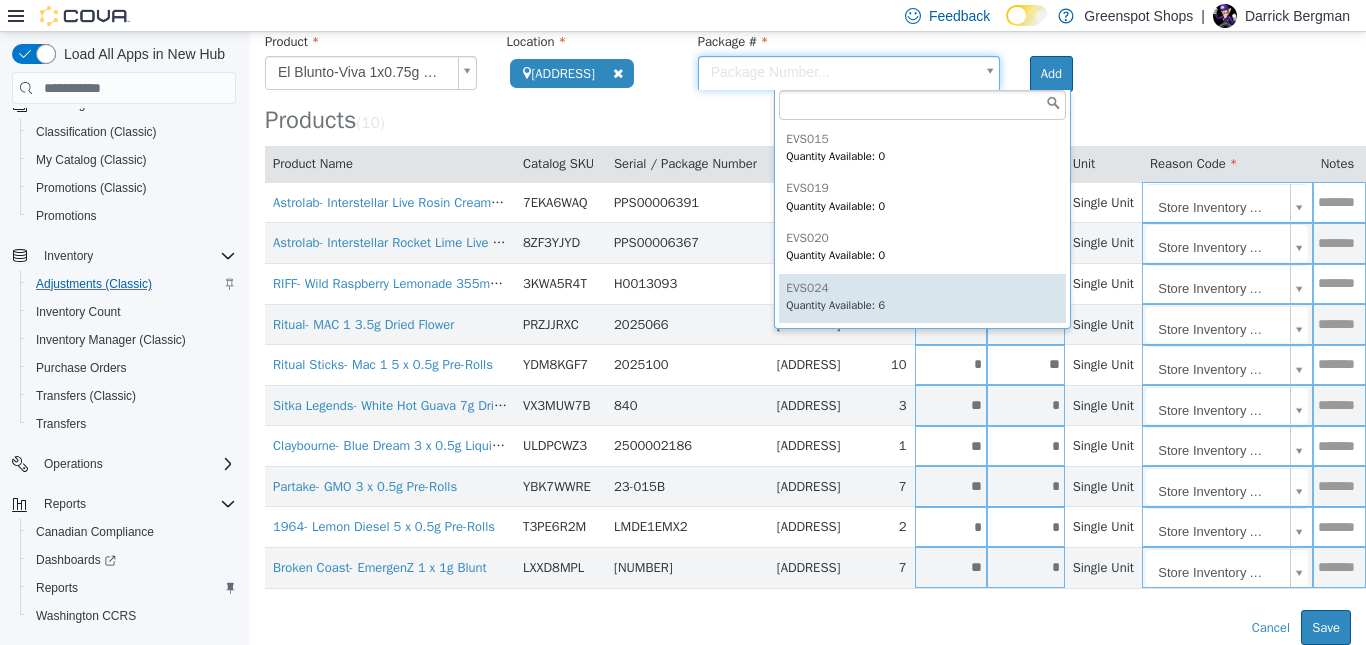 type on "******" 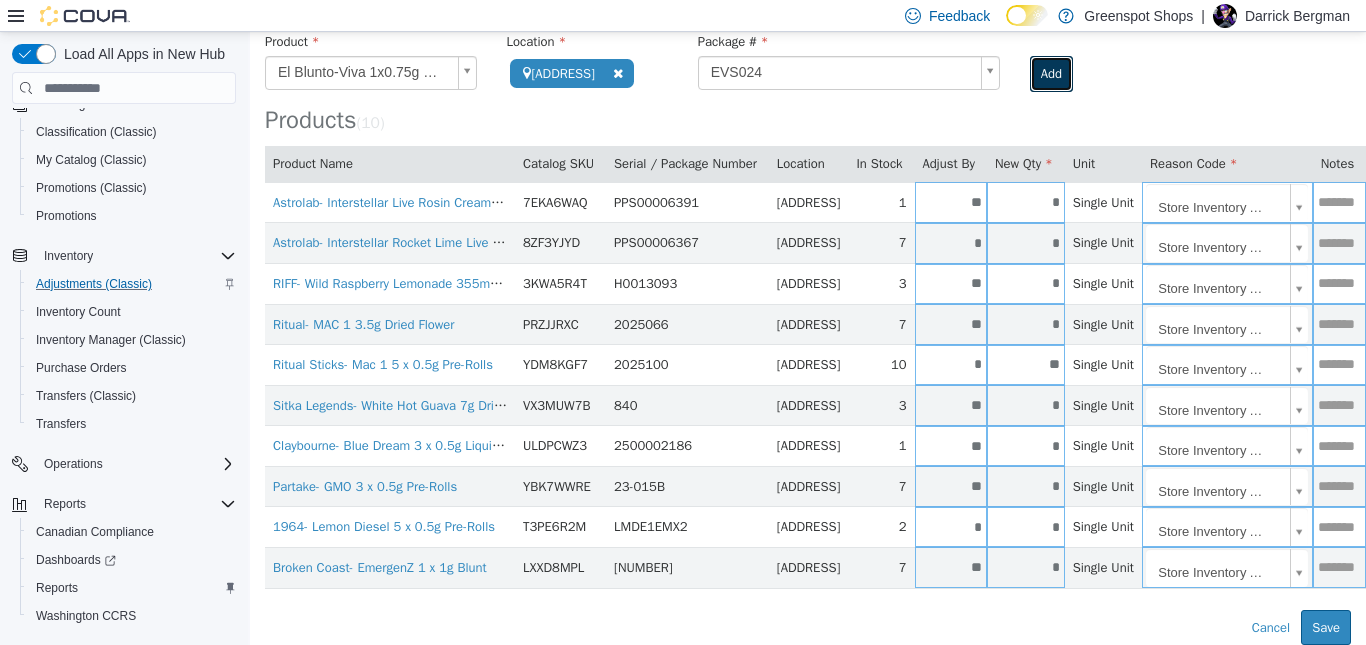 click on "Add" at bounding box center [1051, 74] 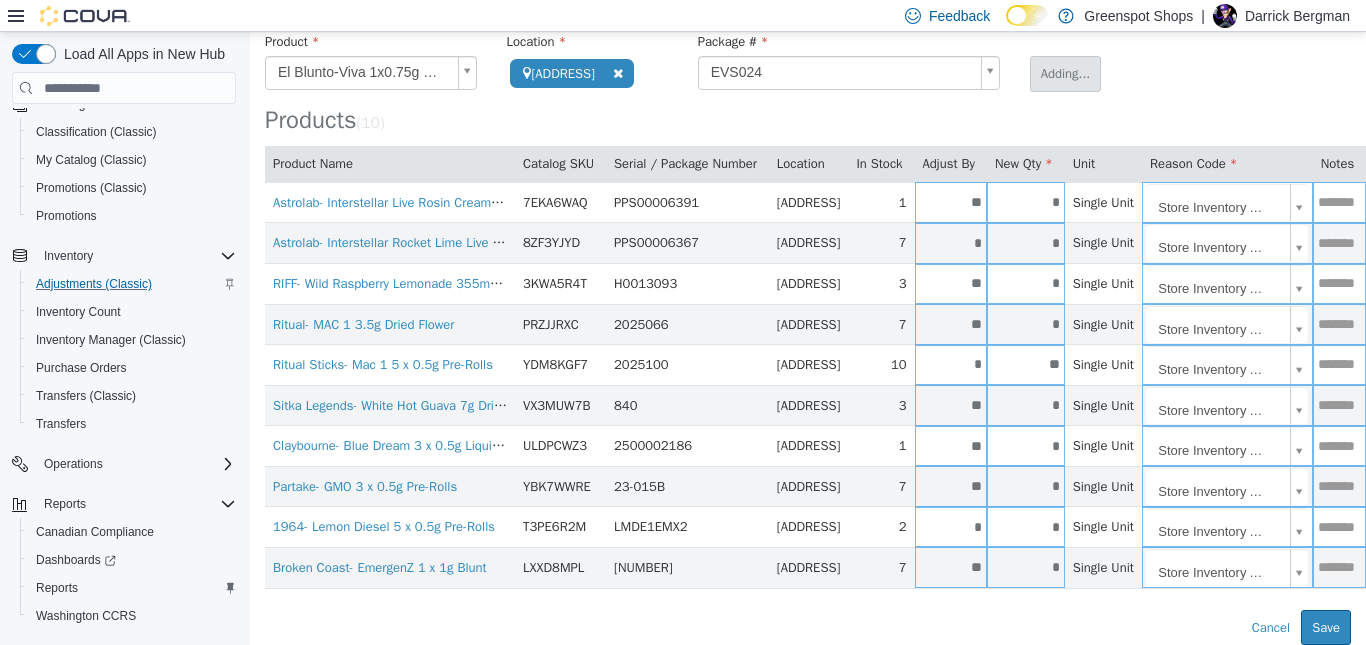 type 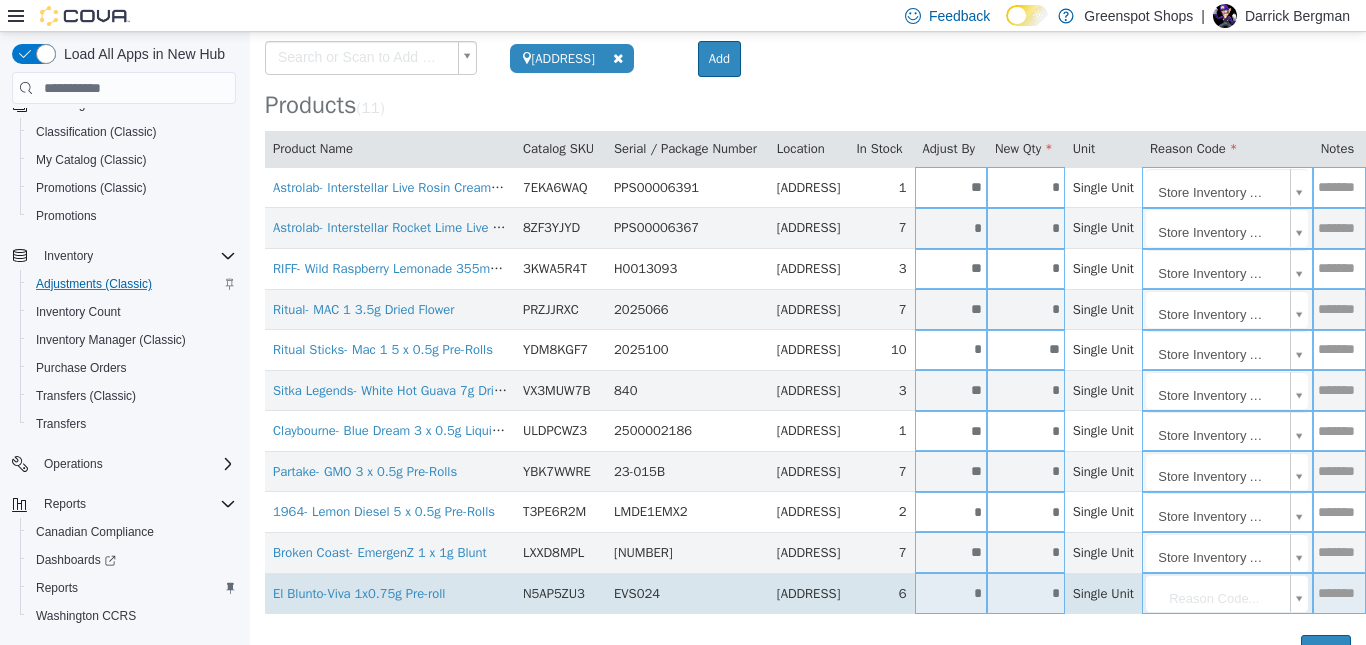 click on "*" at bounding box center [951, 593] 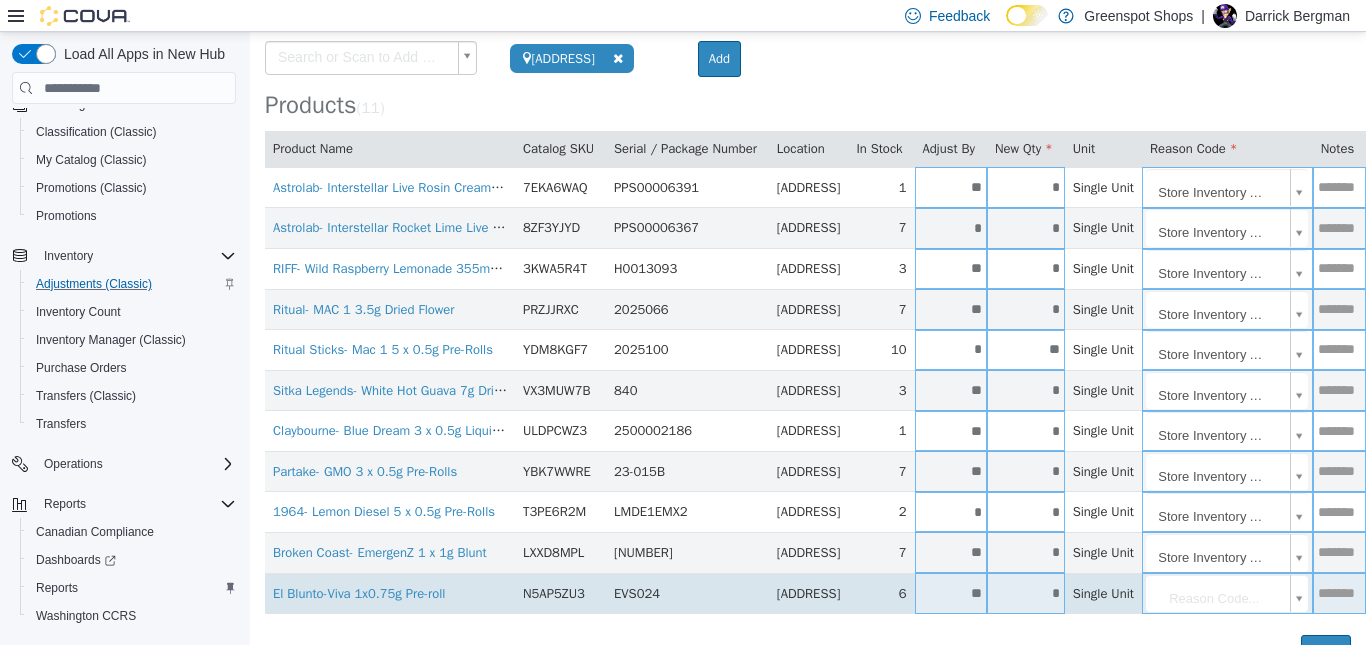 type on "**" 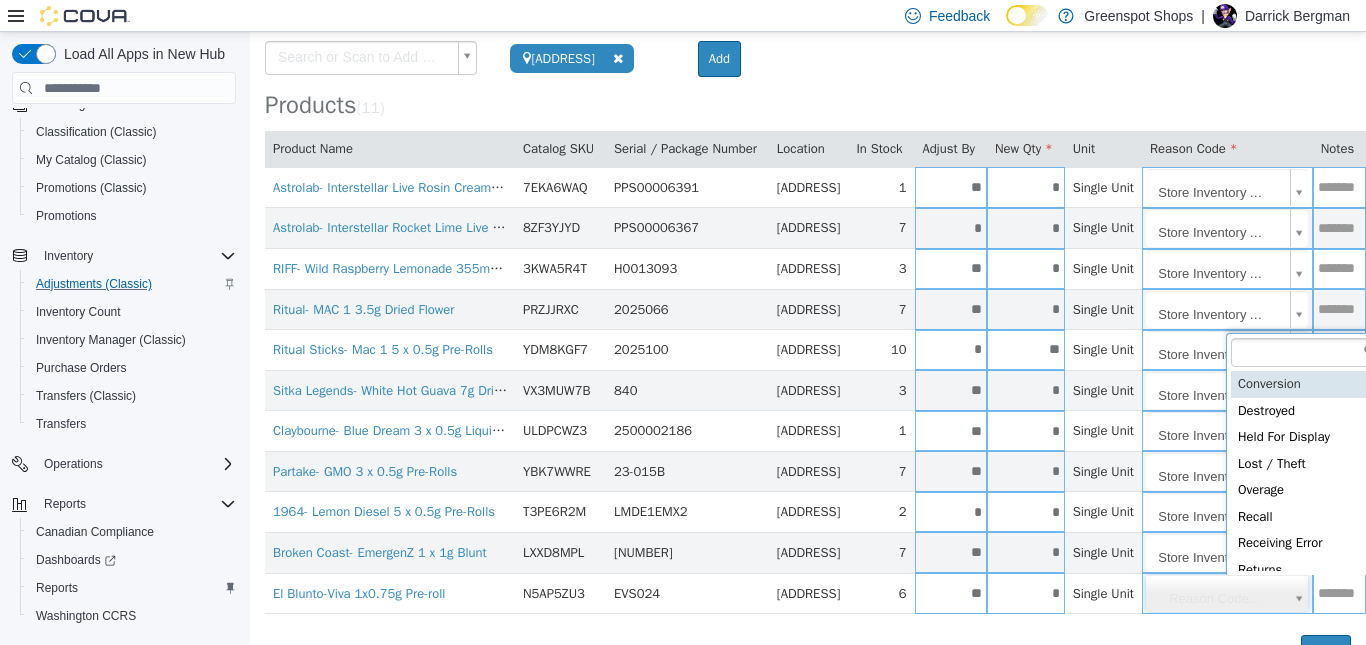 click on "**********" at bounding box center [808, 290] 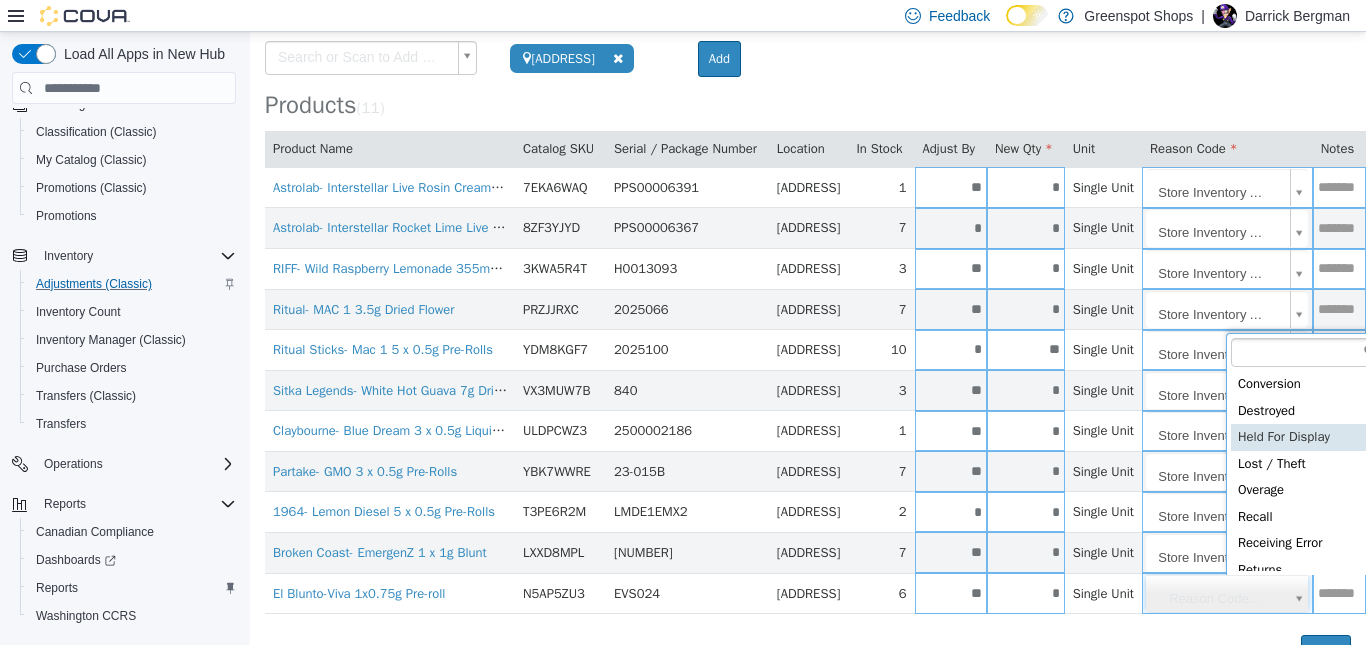 scroll, scrollTop: 92, scrollLeft: 0, axis: vertical 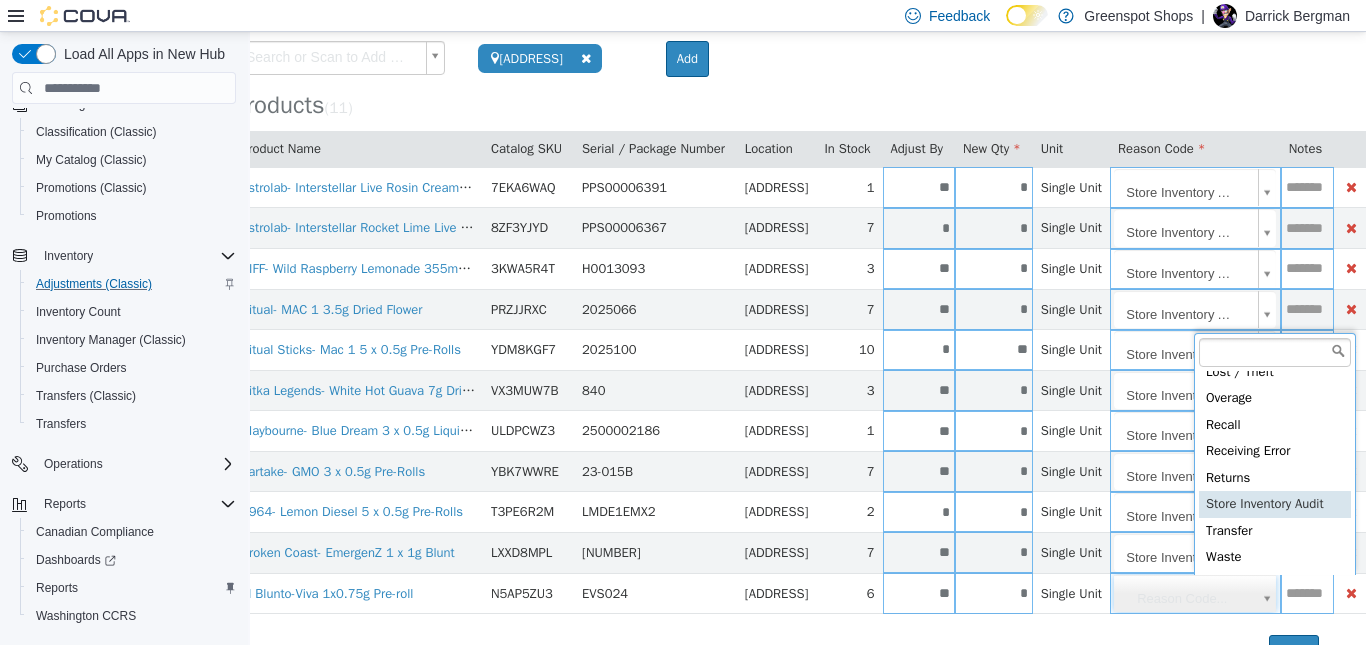 type on "**********" 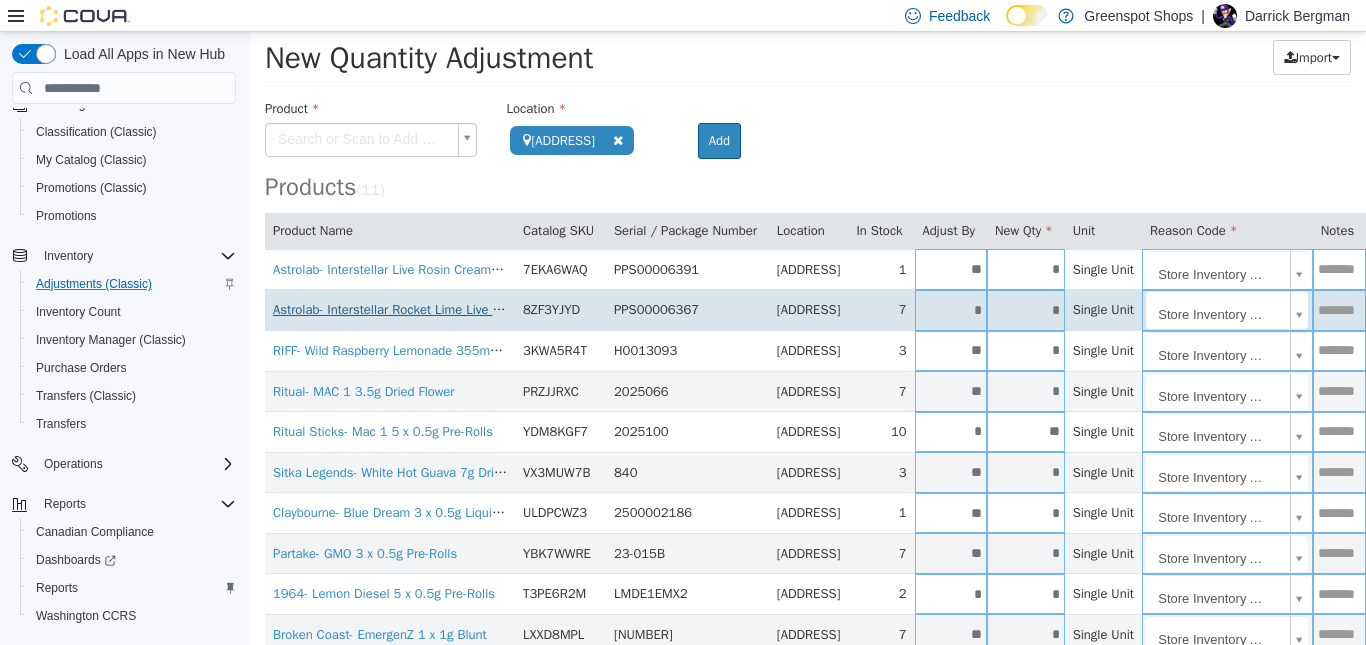 scroll, scrollTop: 37, scrollLeft: 0, axis: vertical 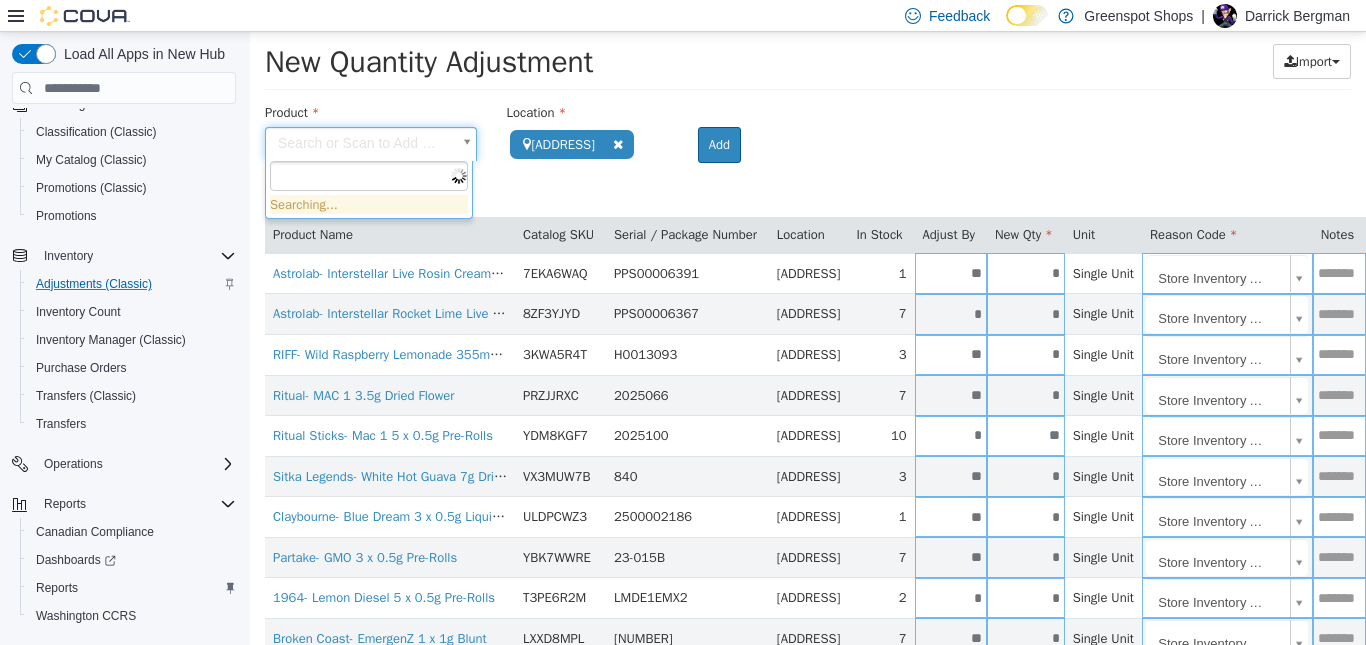 click on "**********" at bounding box center (808, 376) 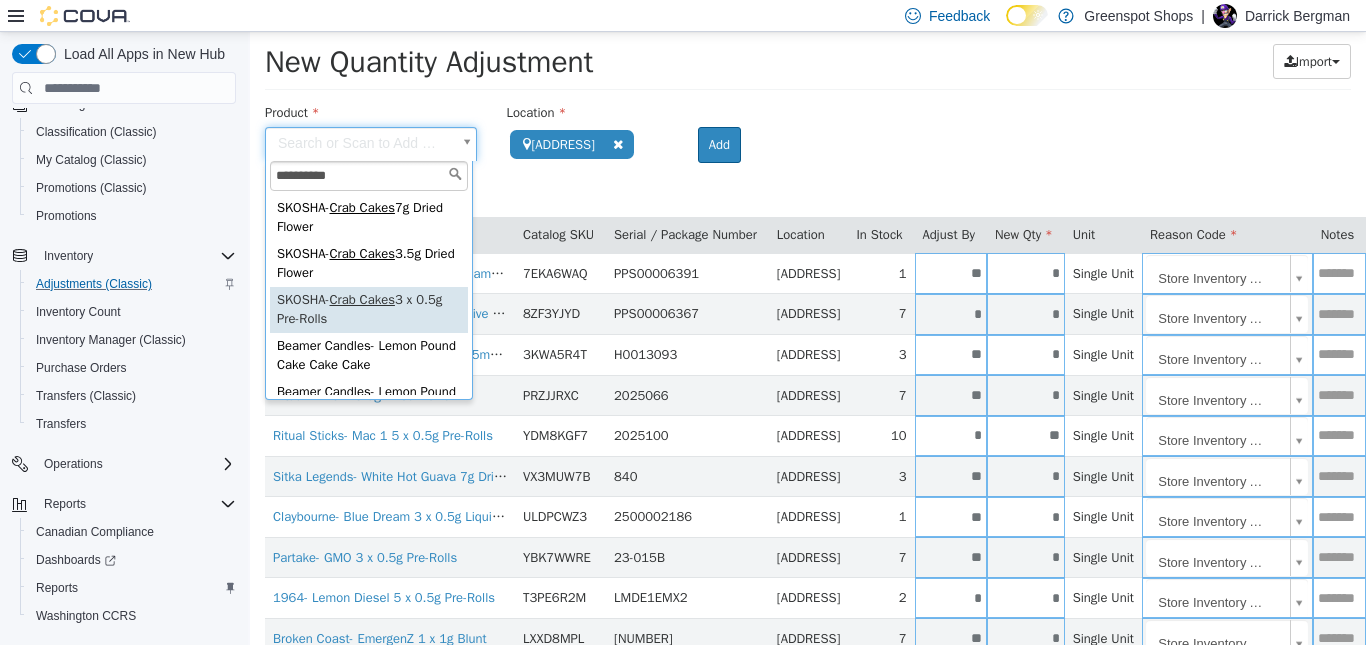 type on "**********" 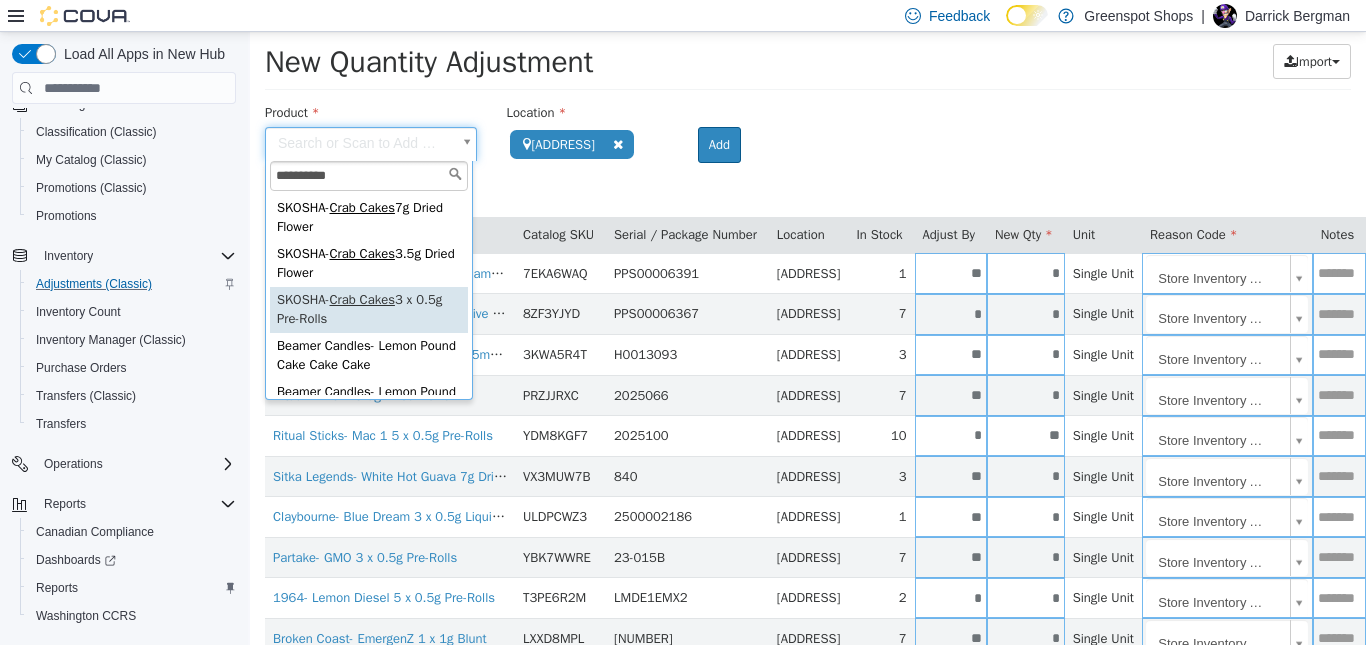 type on "**********" 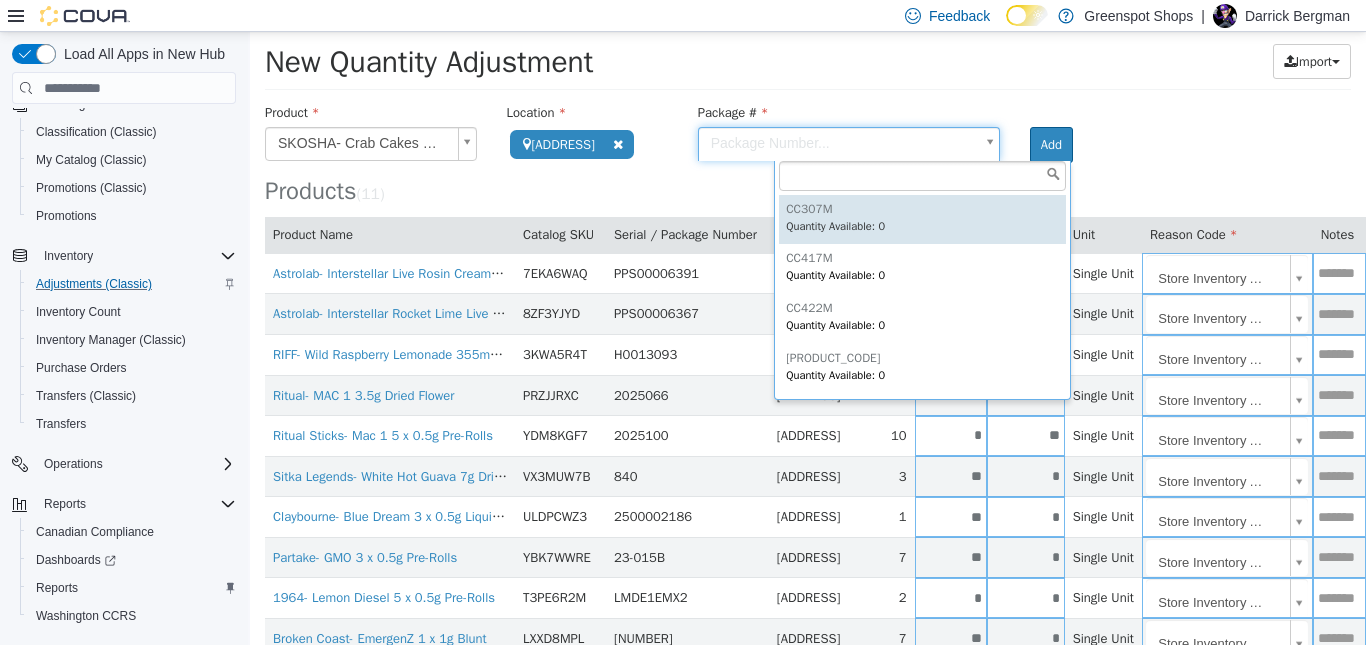 click on "**********" at bounding box center (808, 376) 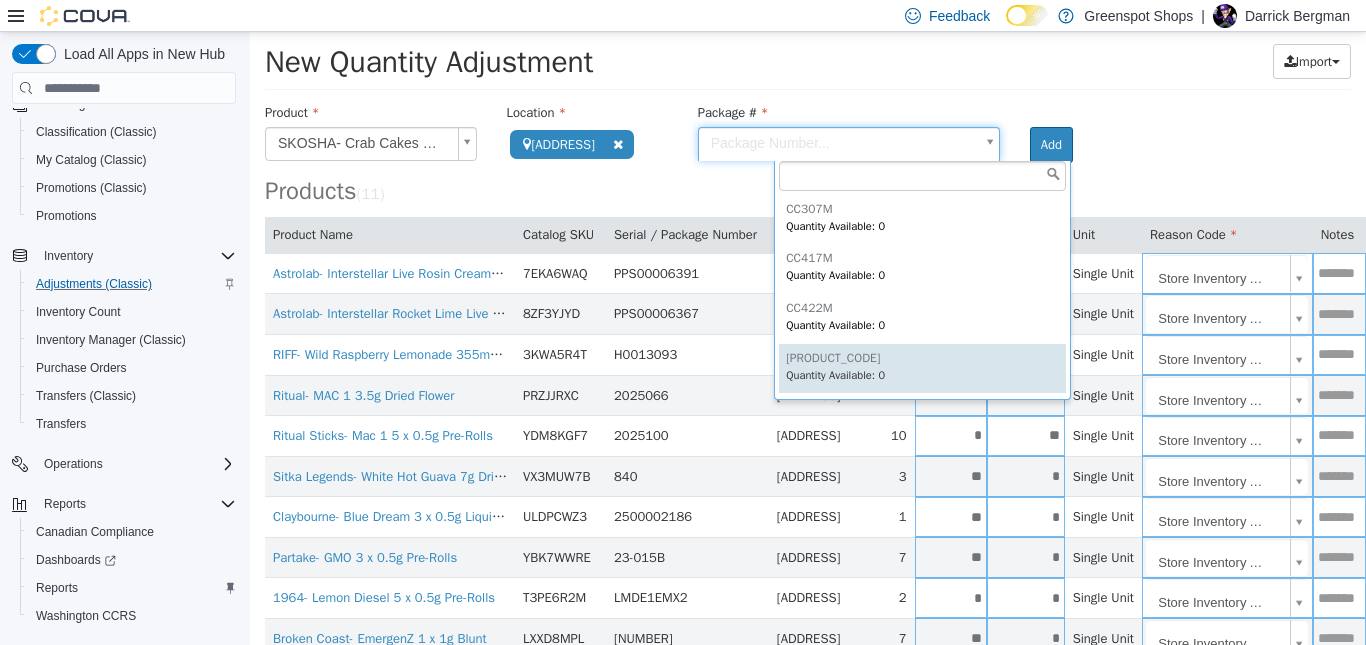 scroll, scrollTop: 247, scrollLeft: 0, axis: vertical 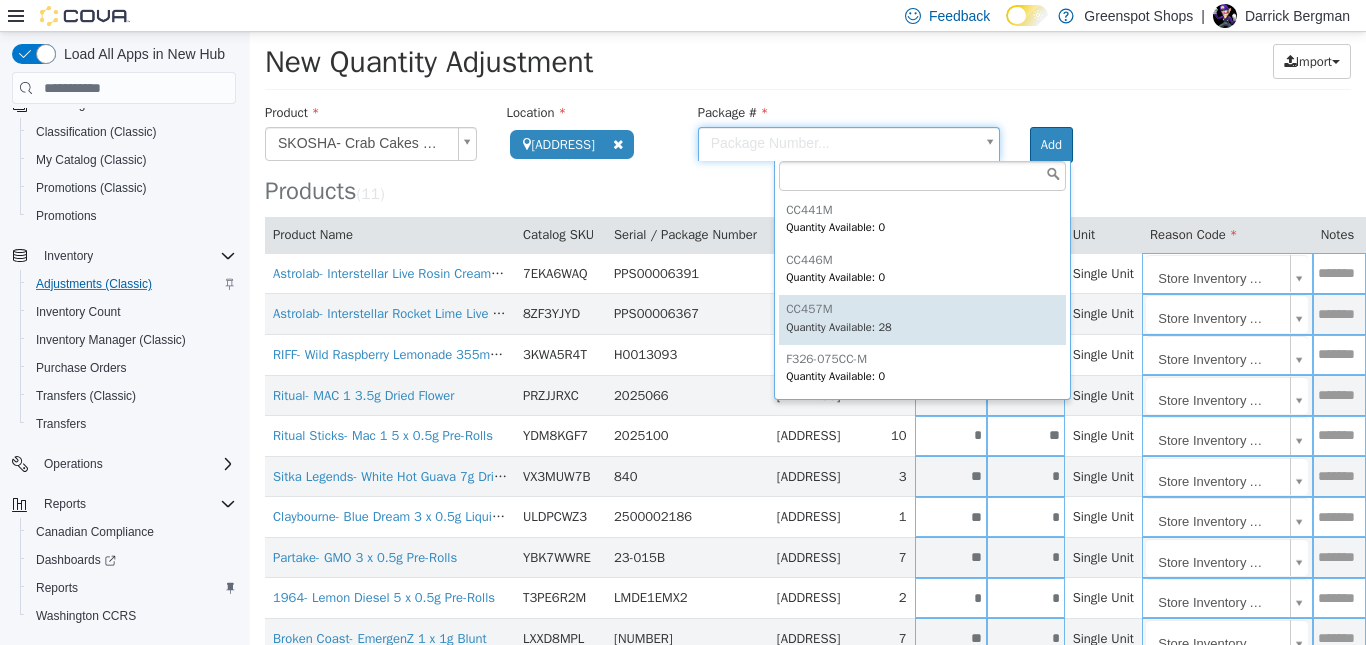type on "******" 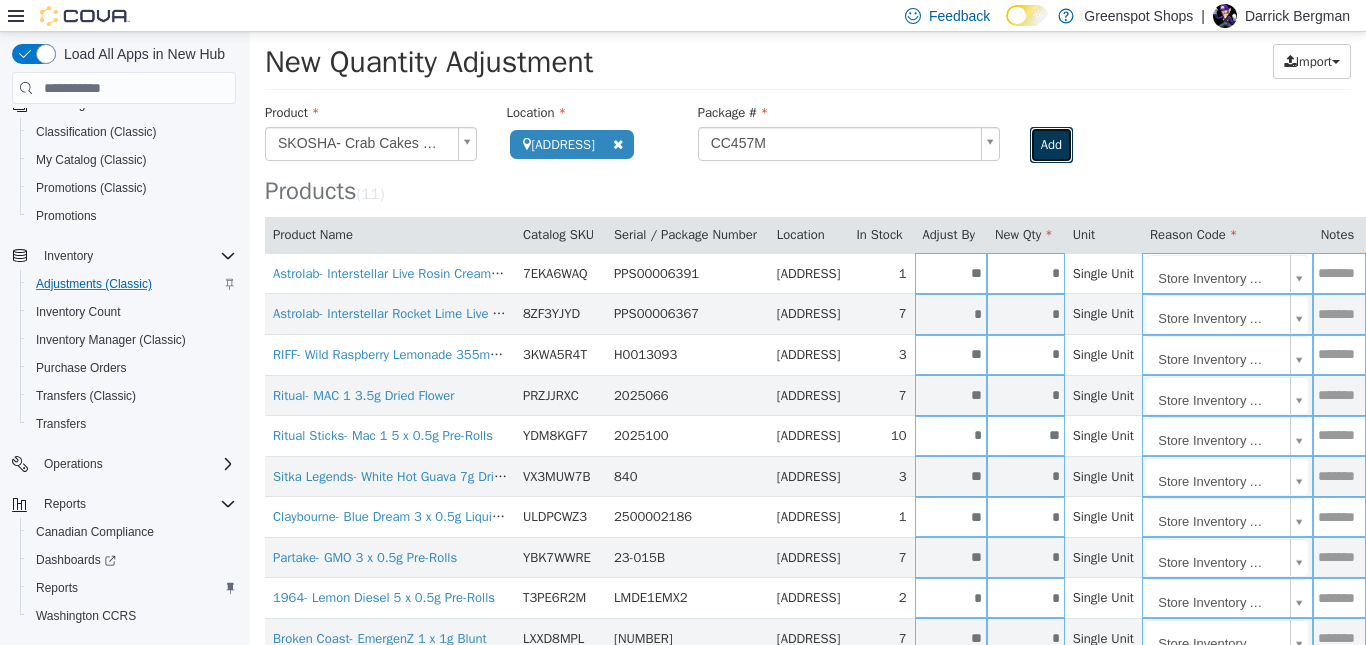 click on "Add" at bounding box center (1051, 145) 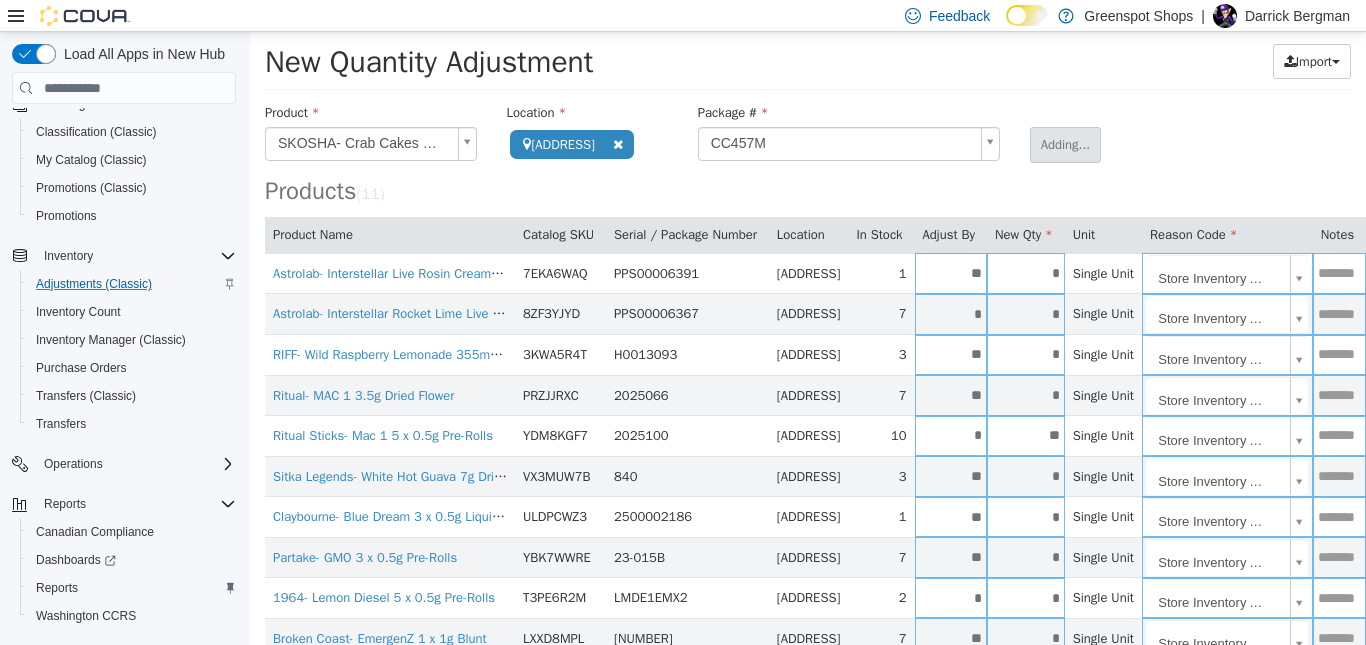type 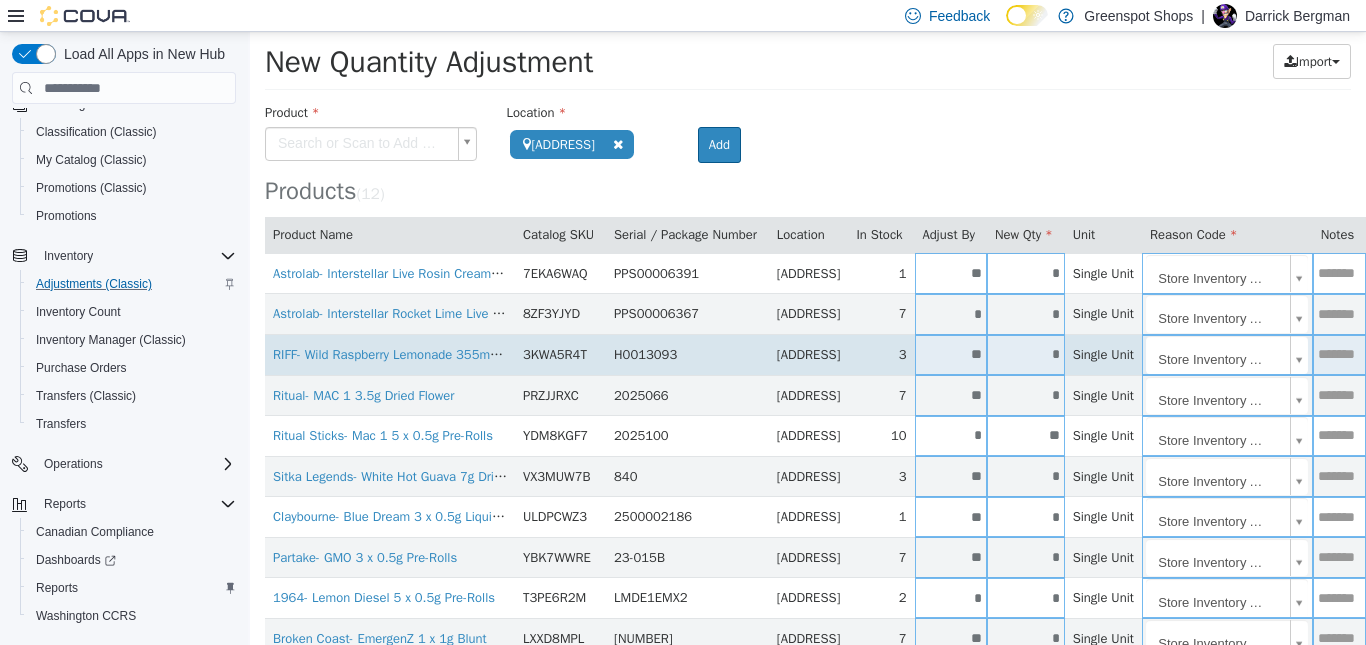 scroll, scrollTop: 204, scrollLeft: 0, axis: vertical 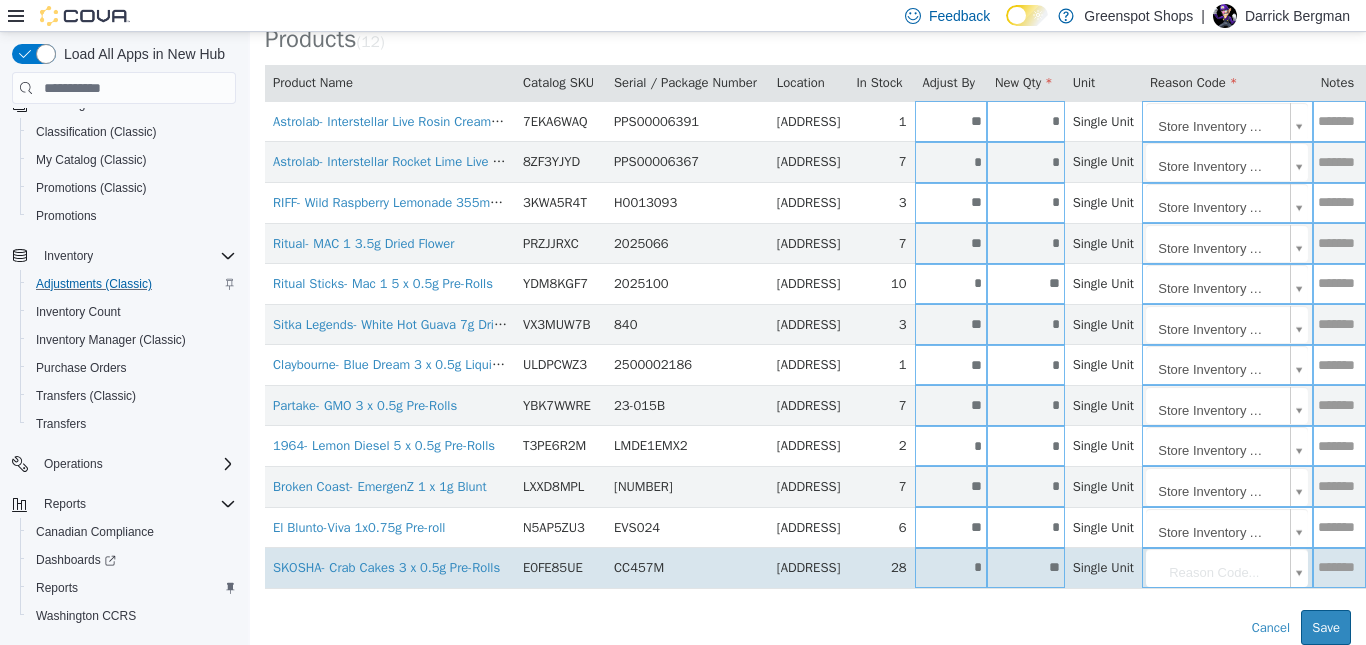 click on "*" at bounding box center [951, 567] 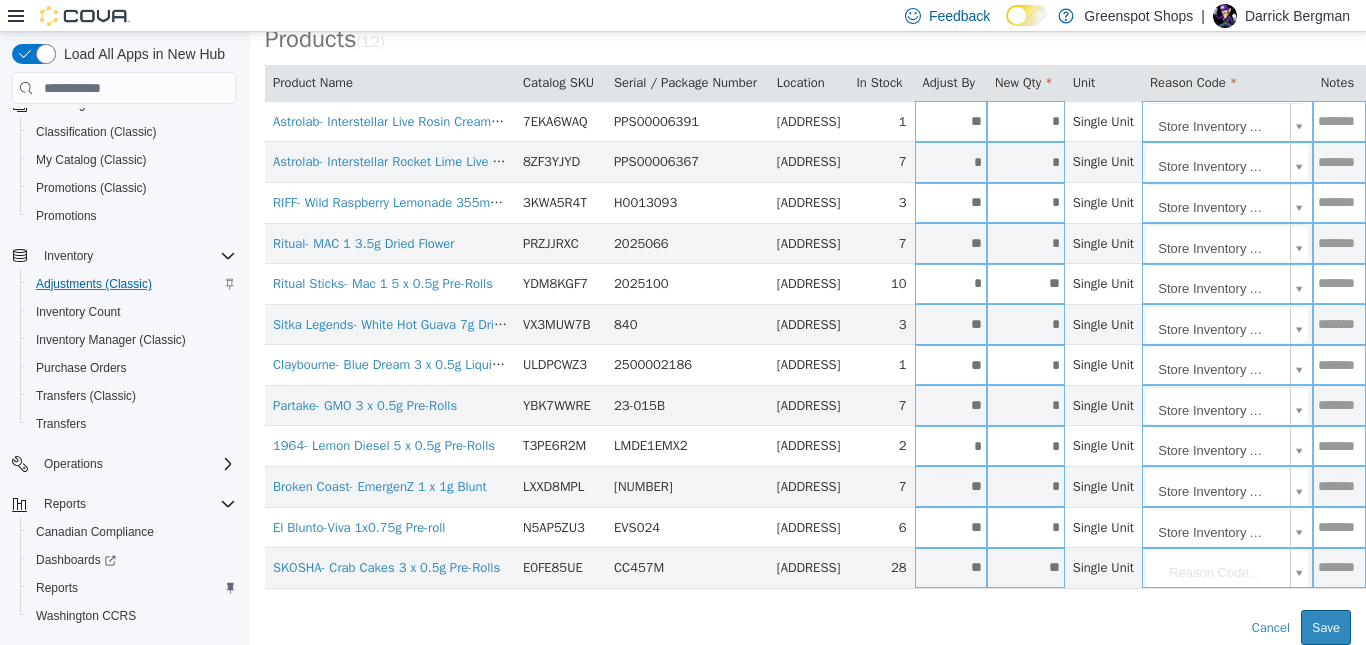 type on "**" 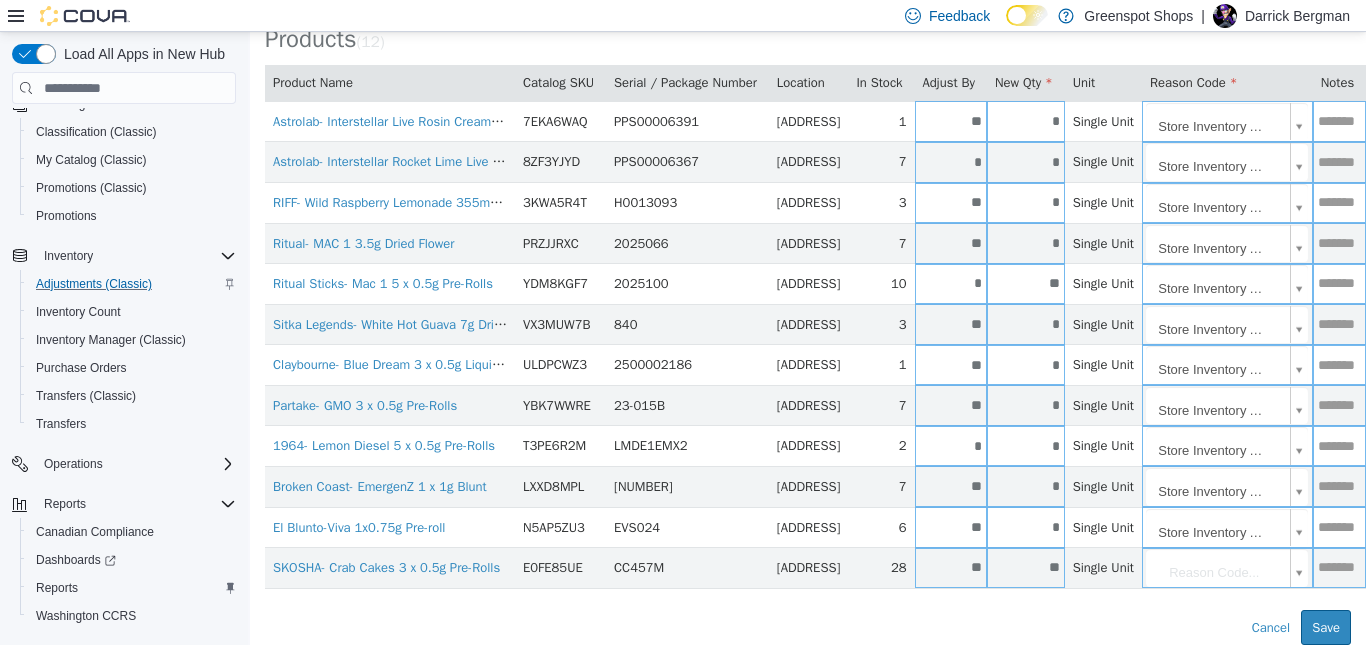 click on "**********" at bounding box center (808, 244) 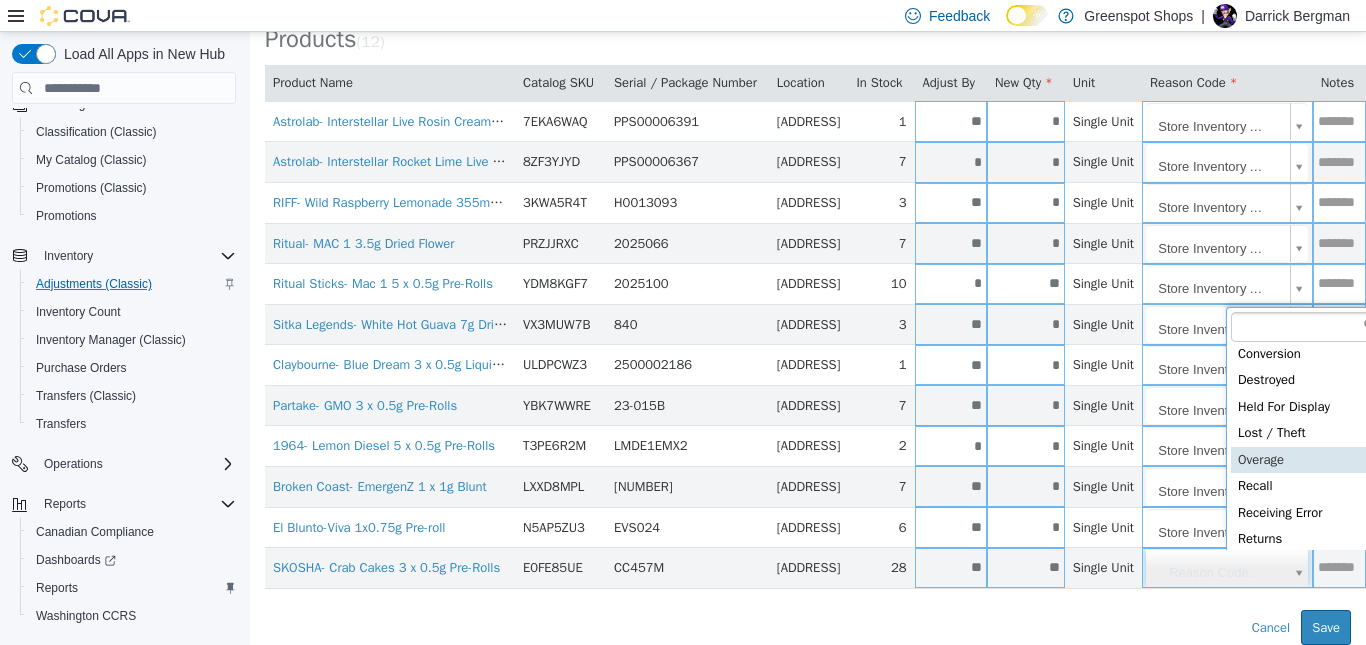 scroll, scrollTop: 91, scrollLeft: 0, axis: vertical 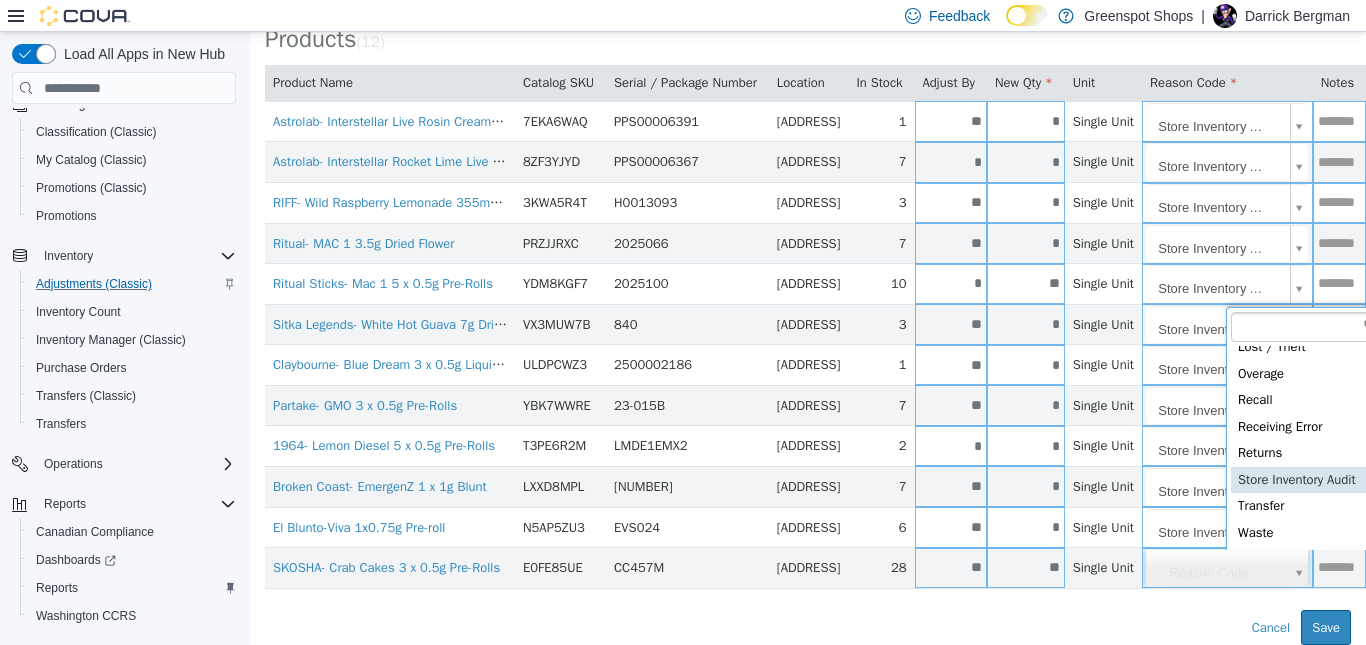 type on "**********" 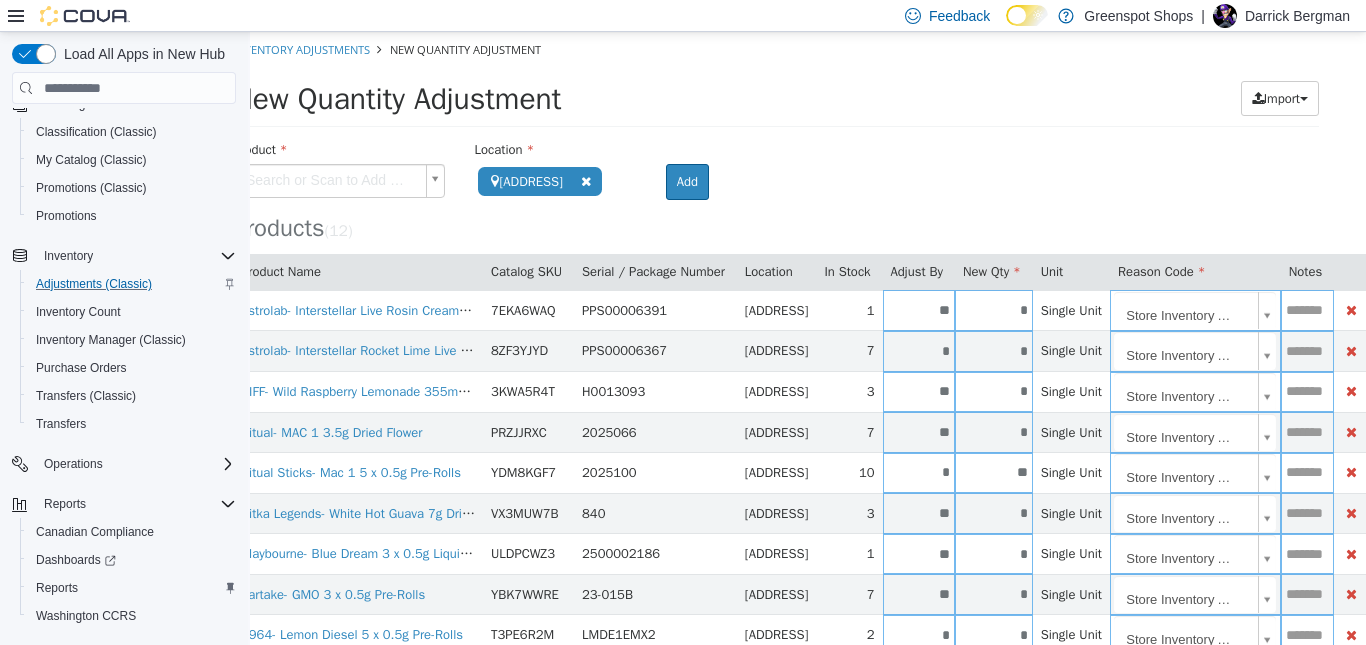 scroll, scrollTop: 0, scrollLeft: 0, axis: both 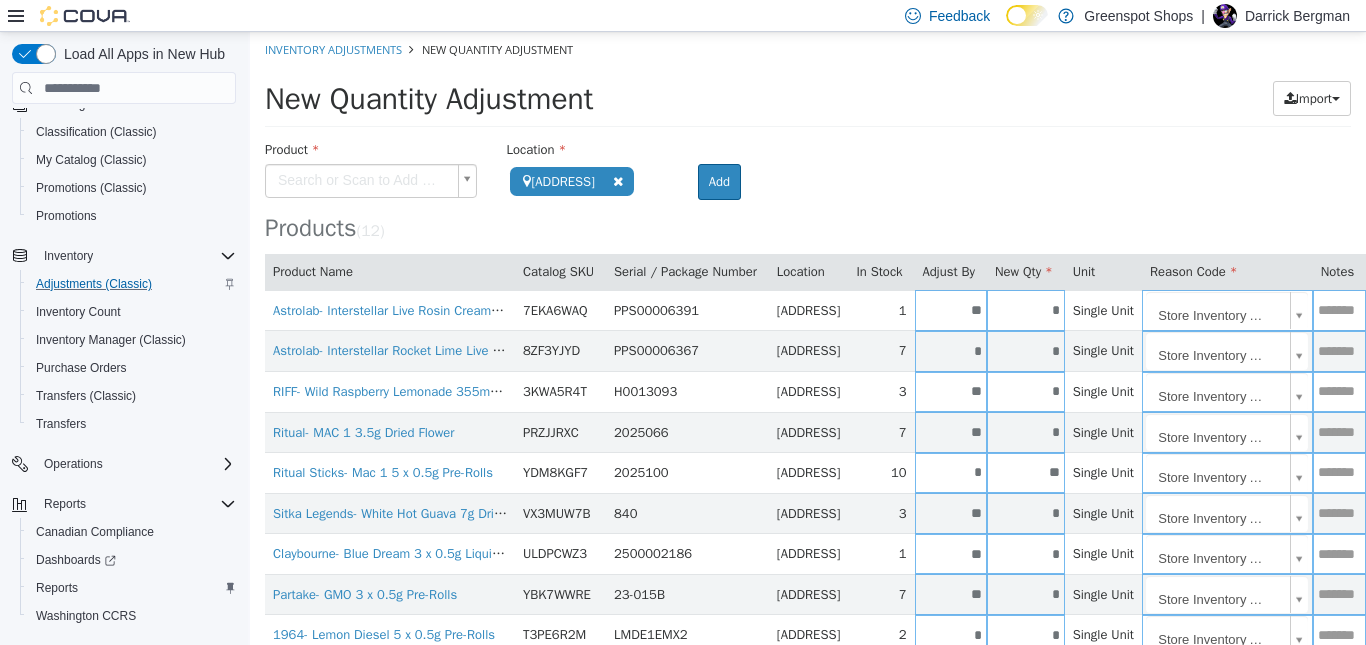 click on "**********" at bounding box center (808, 433) 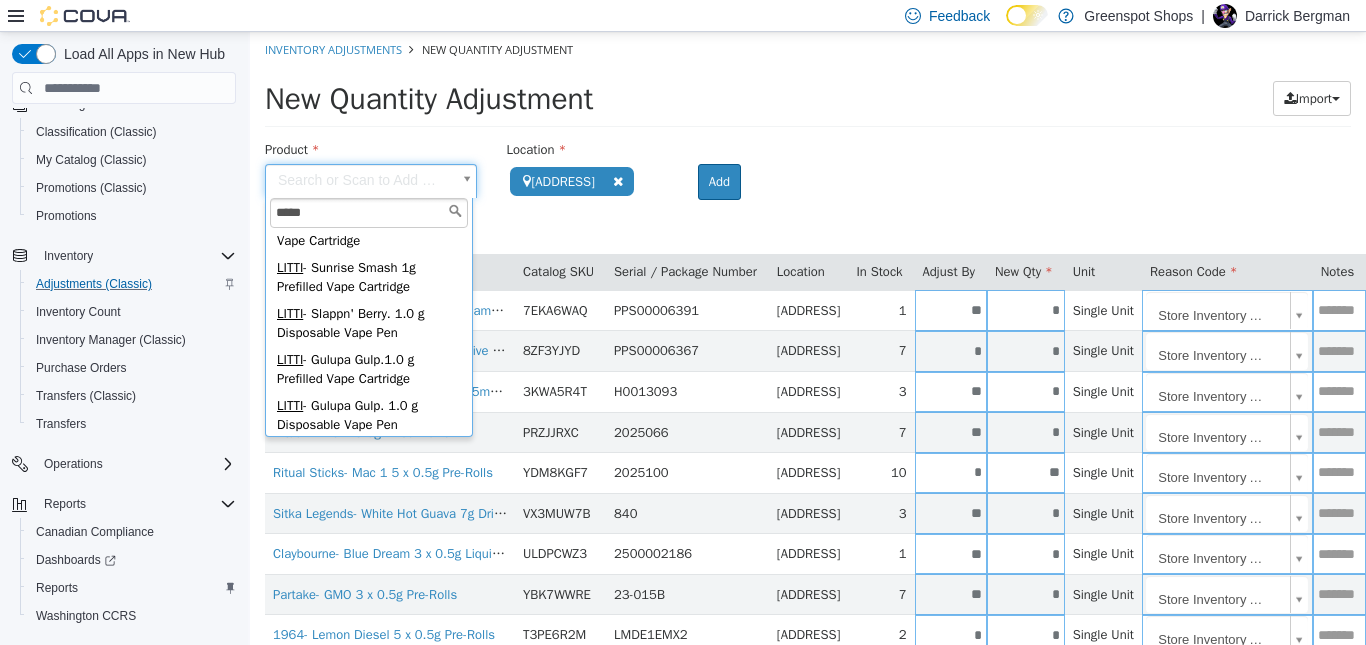 scroll, scrollTop: 204, scrollLeft: 0, axis: vertical 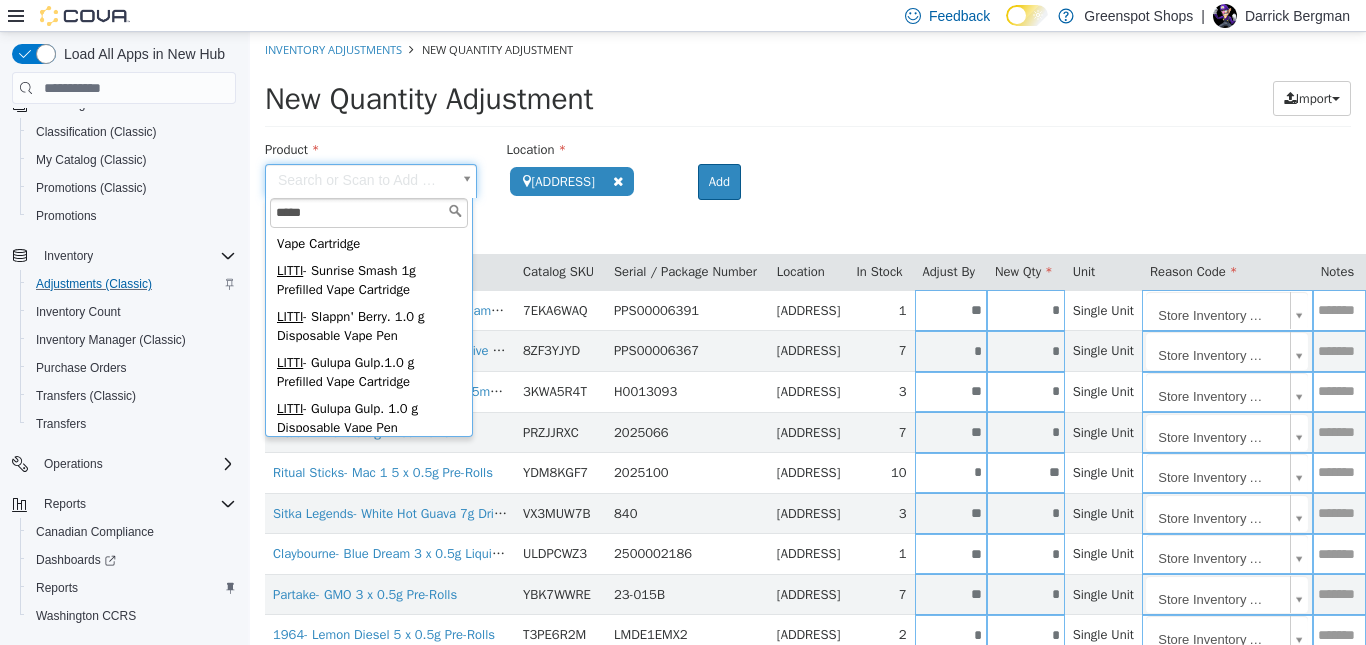 type on "*****" 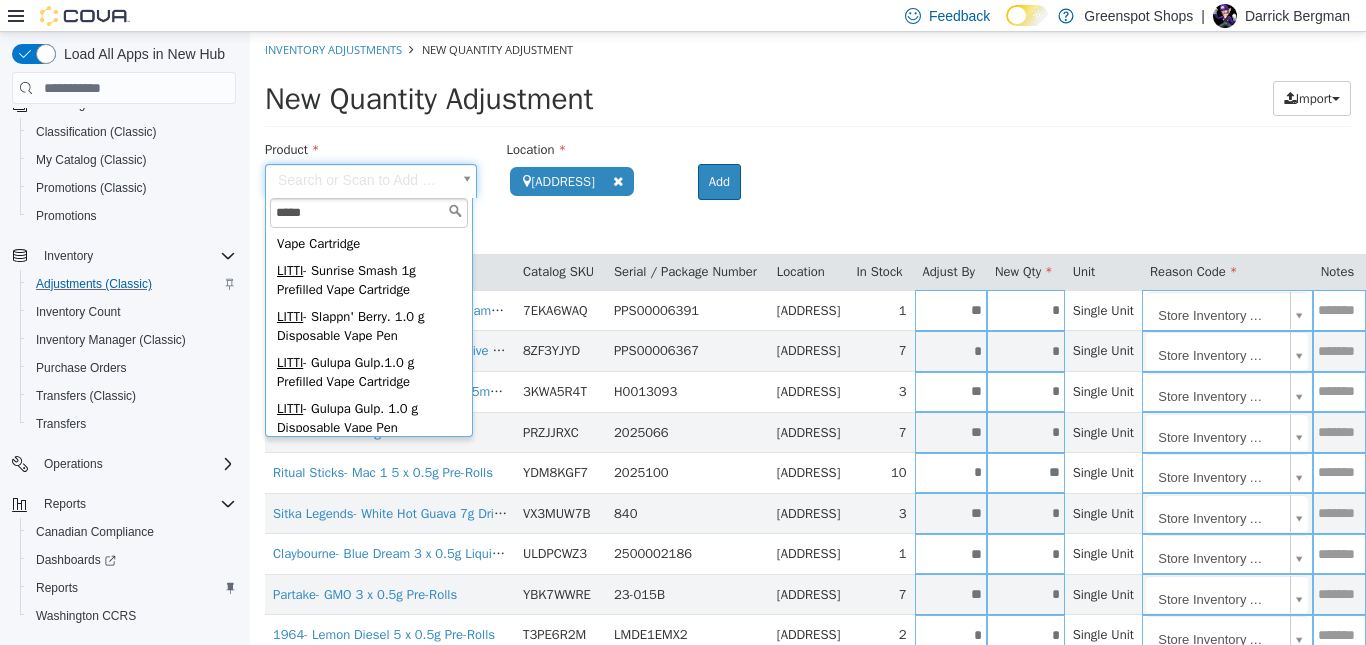 type on "**********" 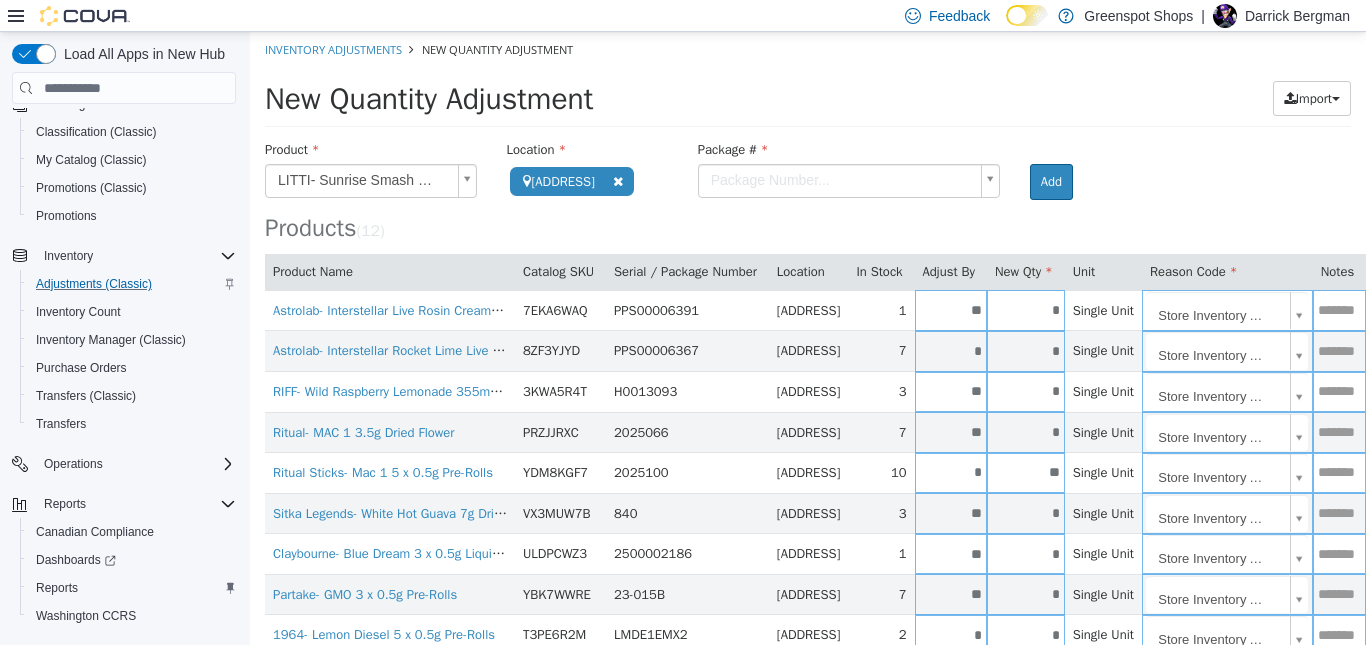 click on "Product LITTI- Sunrise Smash 1g Prefilled Vape Cartridge Location [ADDRESS] Search Type 3 or more characters or browse Greenspot Shops (1) [ADDRESS] Room Package # Package Number... Add Products ( 12 ) Product Name Catalog SKU Serial / Package Number Location In Stock Adjust By New Qty Unit Reason Code Notes Astrolab- Interstellar Live Rosin Cream Soda 10mg THC 355ml Soda 7EKA6WAQ PPS00006391 [ADDRESS] 1 * * Single Unit Store Inventory Audit Astrolab- Interstellar Rocket Lime Live Rosin Soda 10mg THC 355ml Soda 8ZF3YJYD PPS00006367 [ADDRESS] 7 * * Single Unit 3" at bounding box center (808, 433) 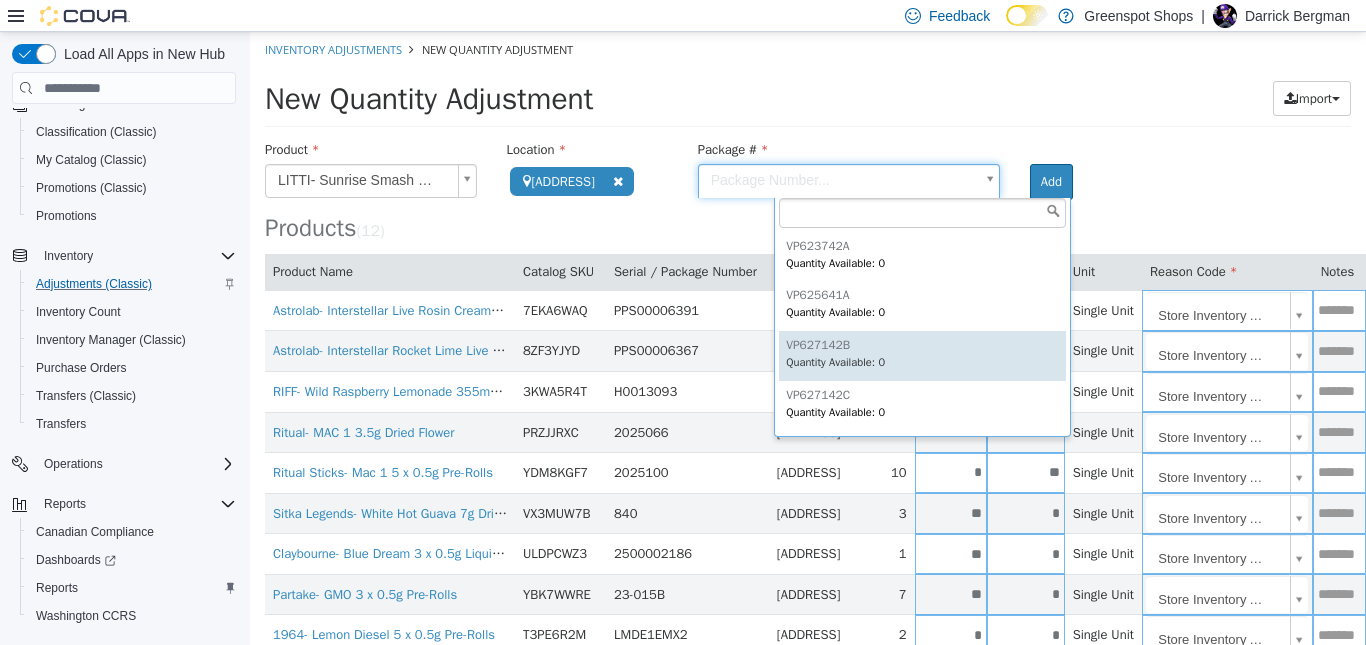 scroll, scrollTop: 397, scrollLeft: 0, axis: vertical 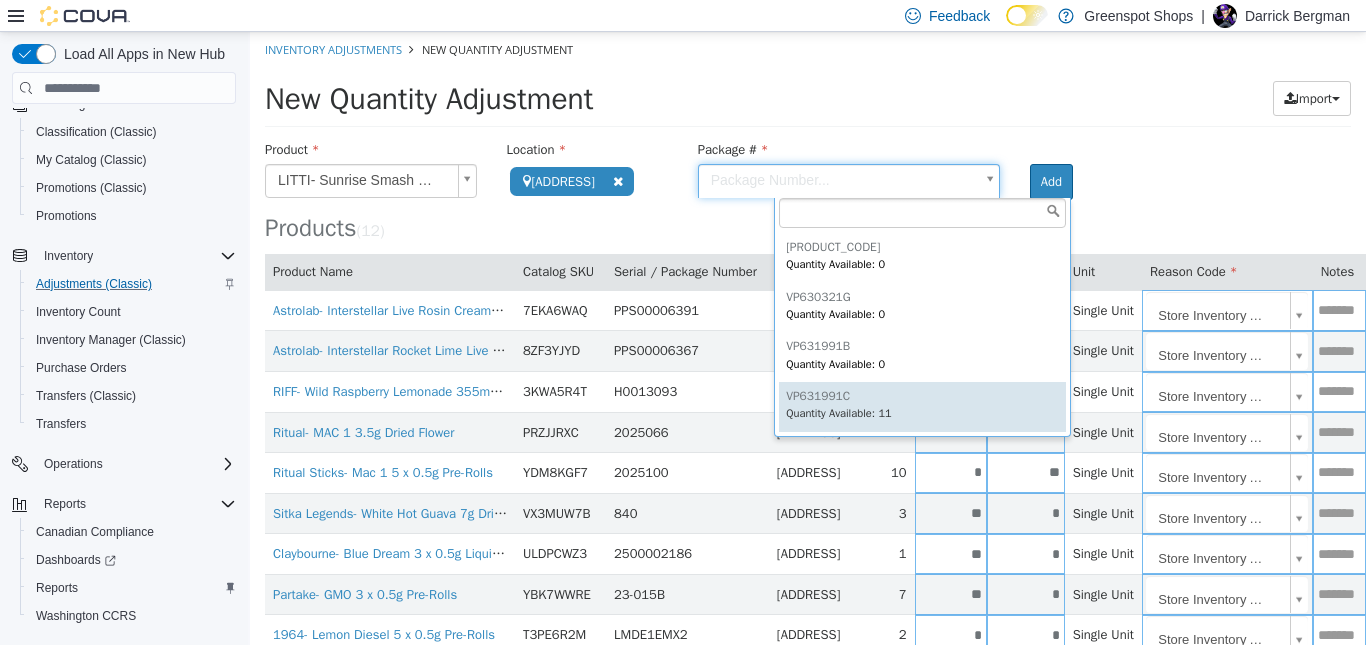 type on "*********" 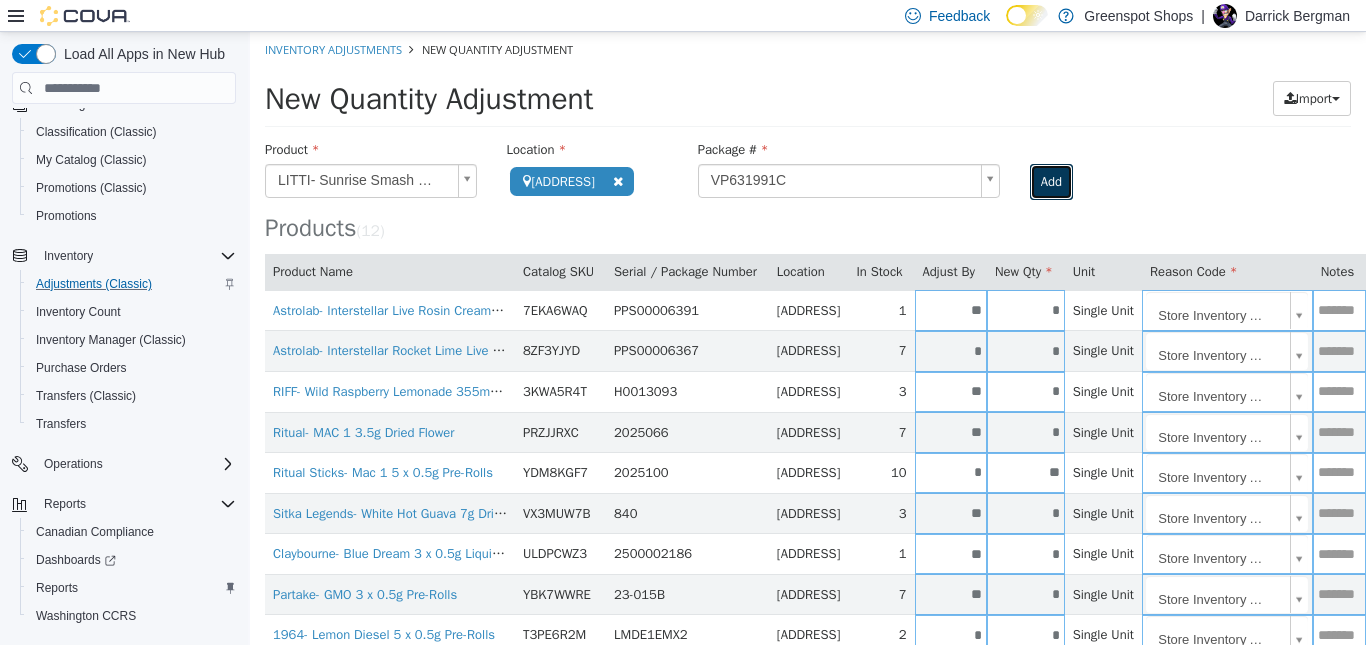 click on "Add" at bounding box center (1051, 182) 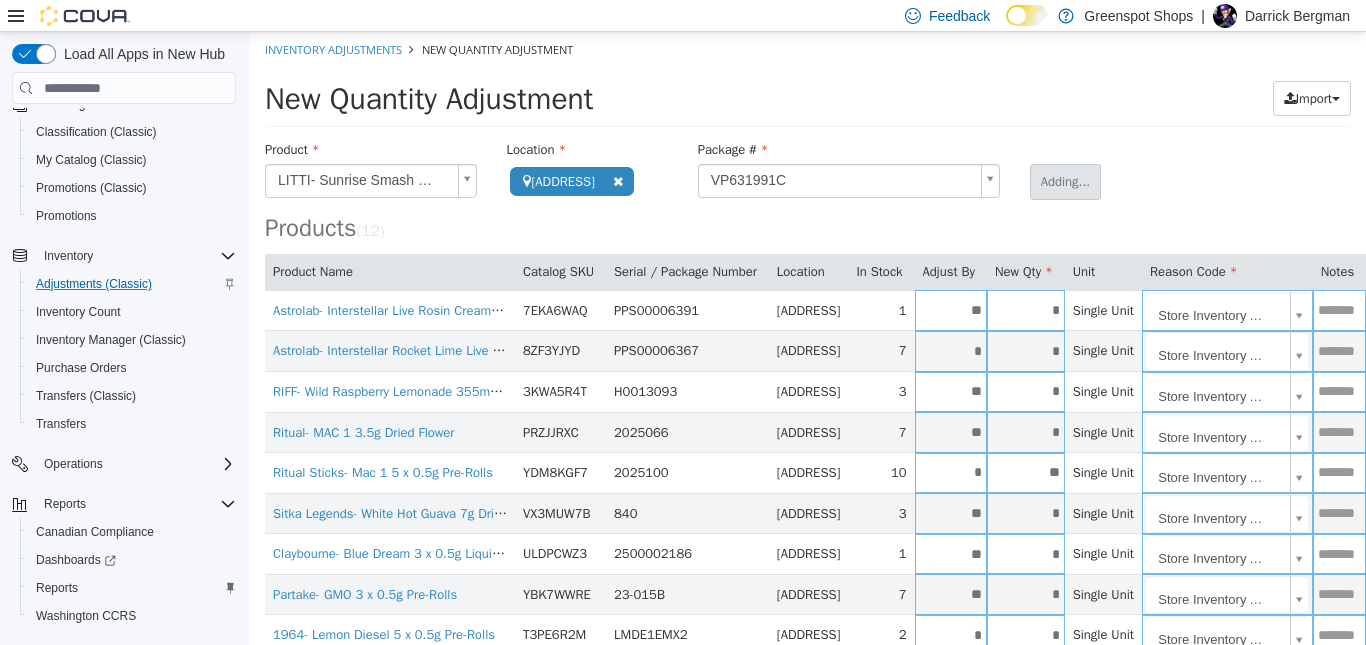 type 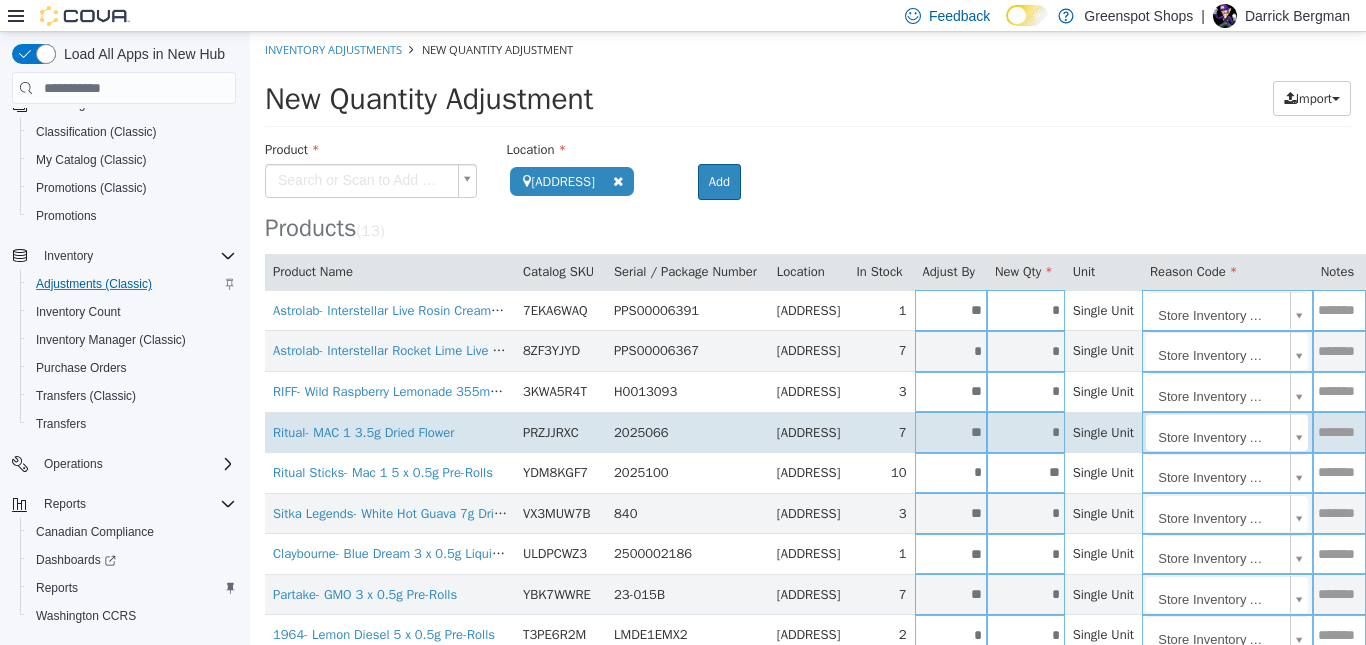 scroll, scrollTop: 245, scrollLeft: 0, axis: vertical 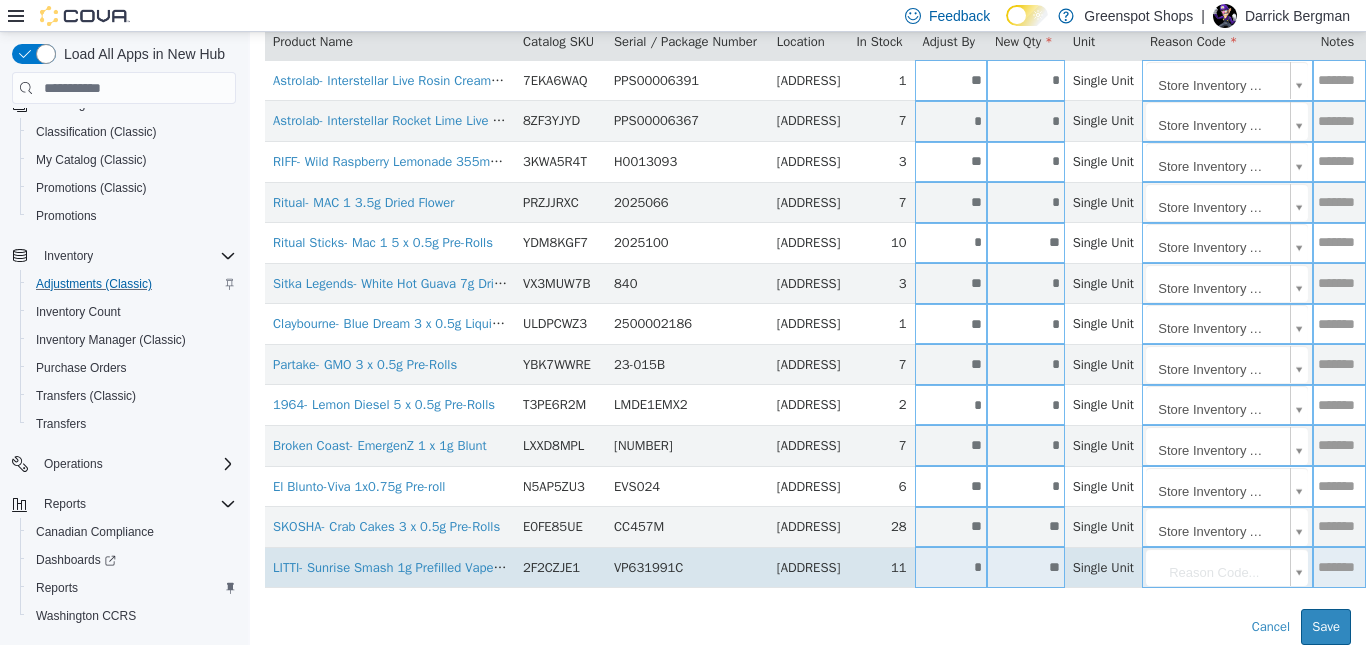 click on "*" at bounding box center [951, 567] 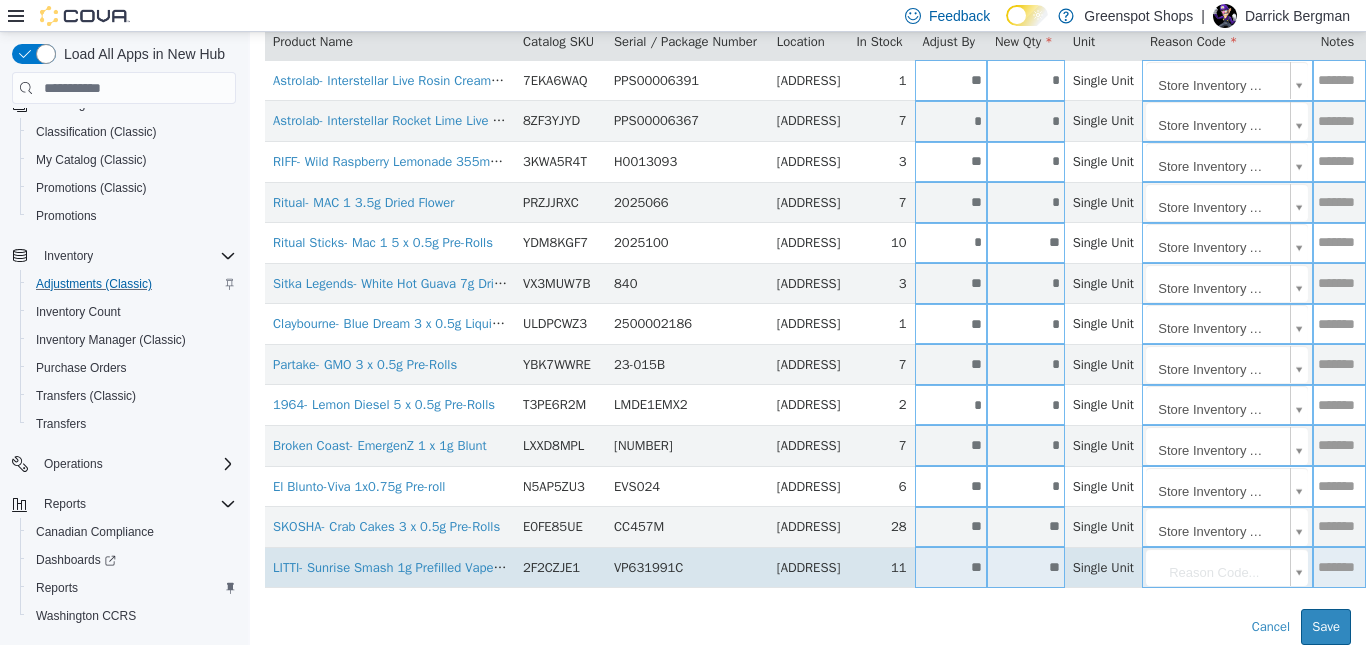 type on "**" 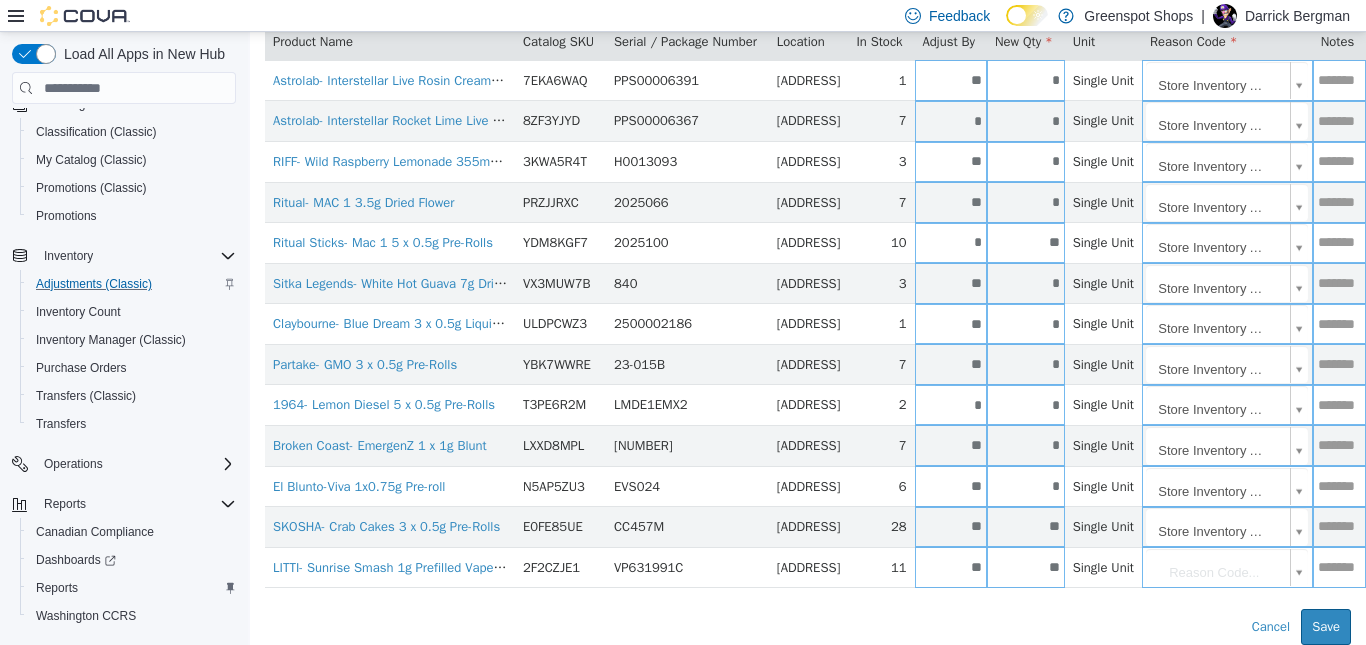 click on "**********" at bounding box center [808, 223] 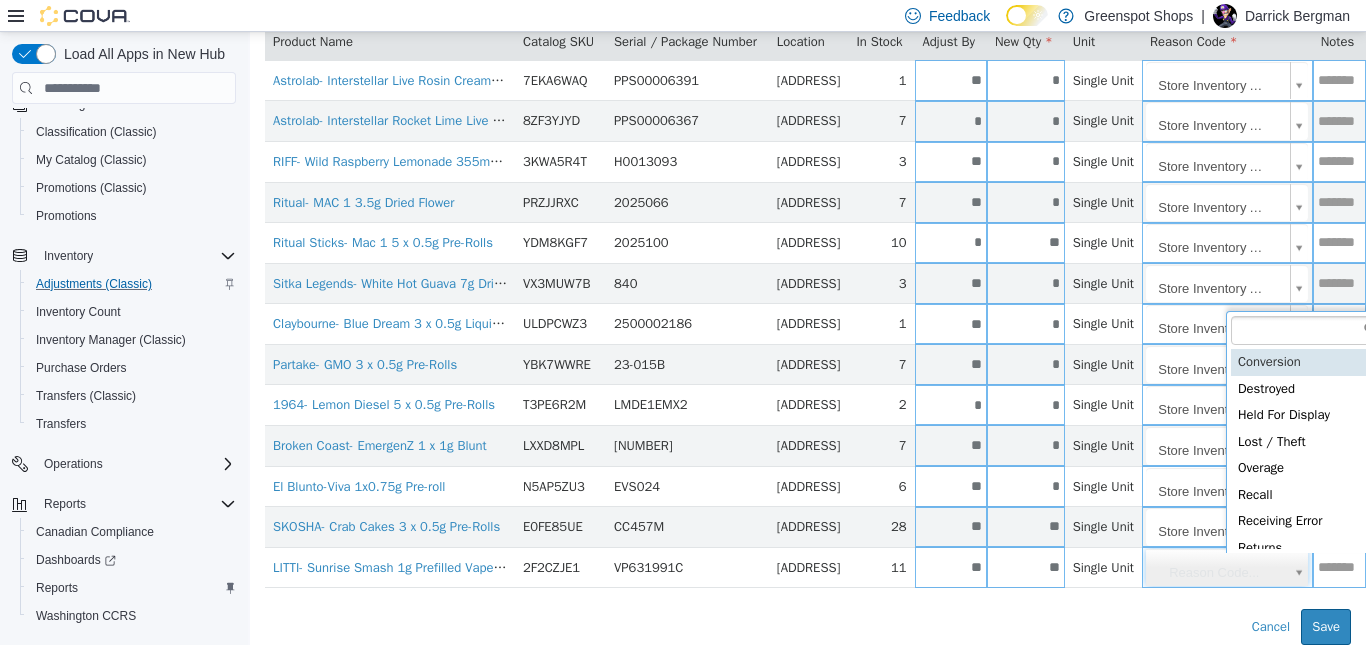scroll, scrollTop: 92, scrollLeft: 0, axis: vertical 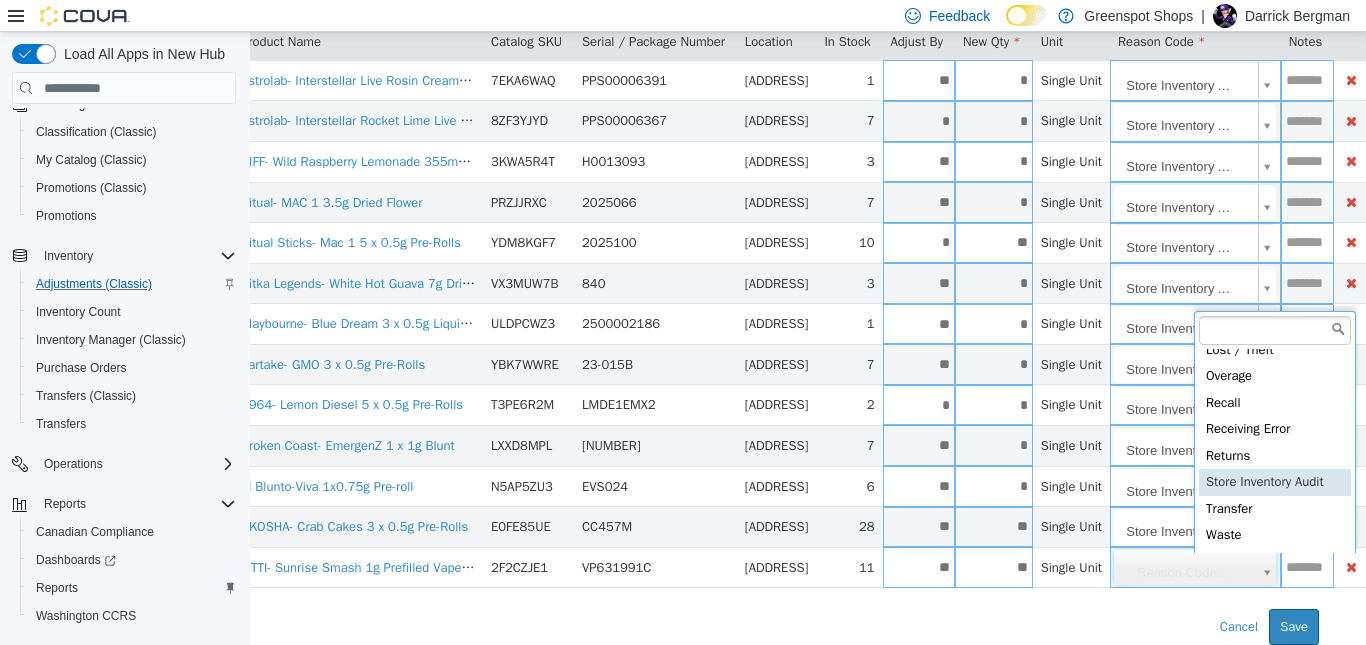 type on "**********" 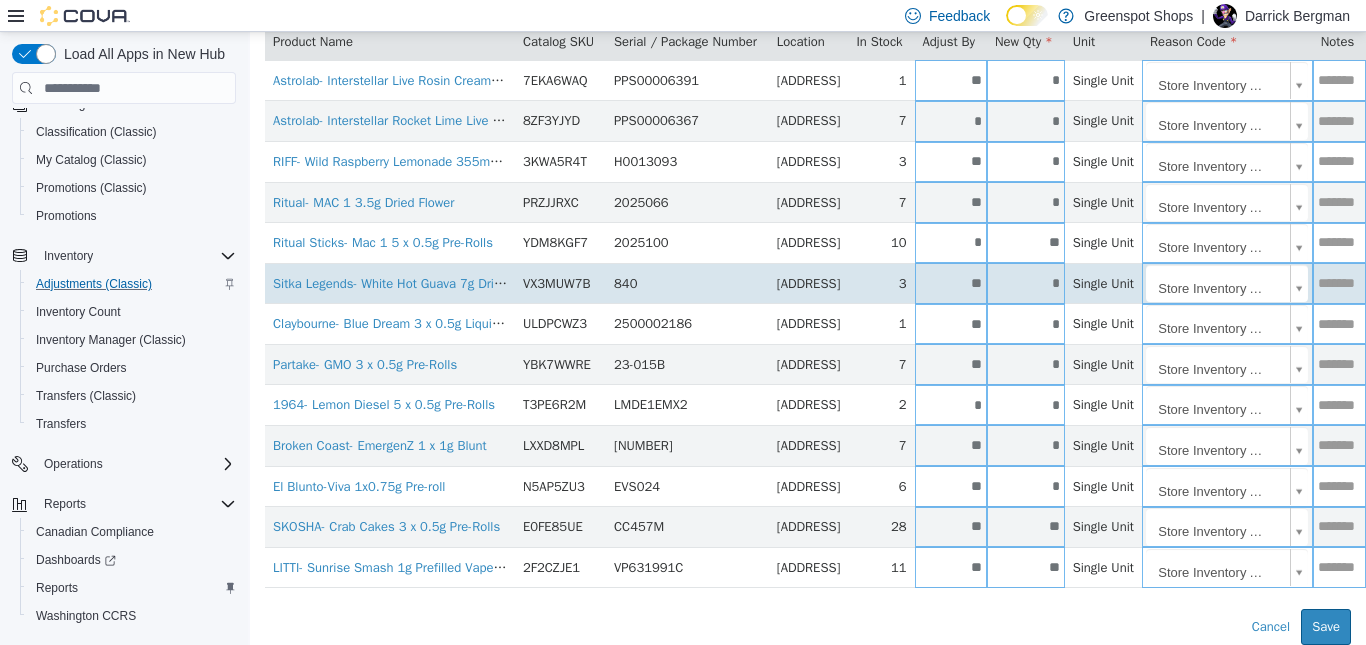 scroll, scrollTop: 0, scrollLeft: 0, axis: both 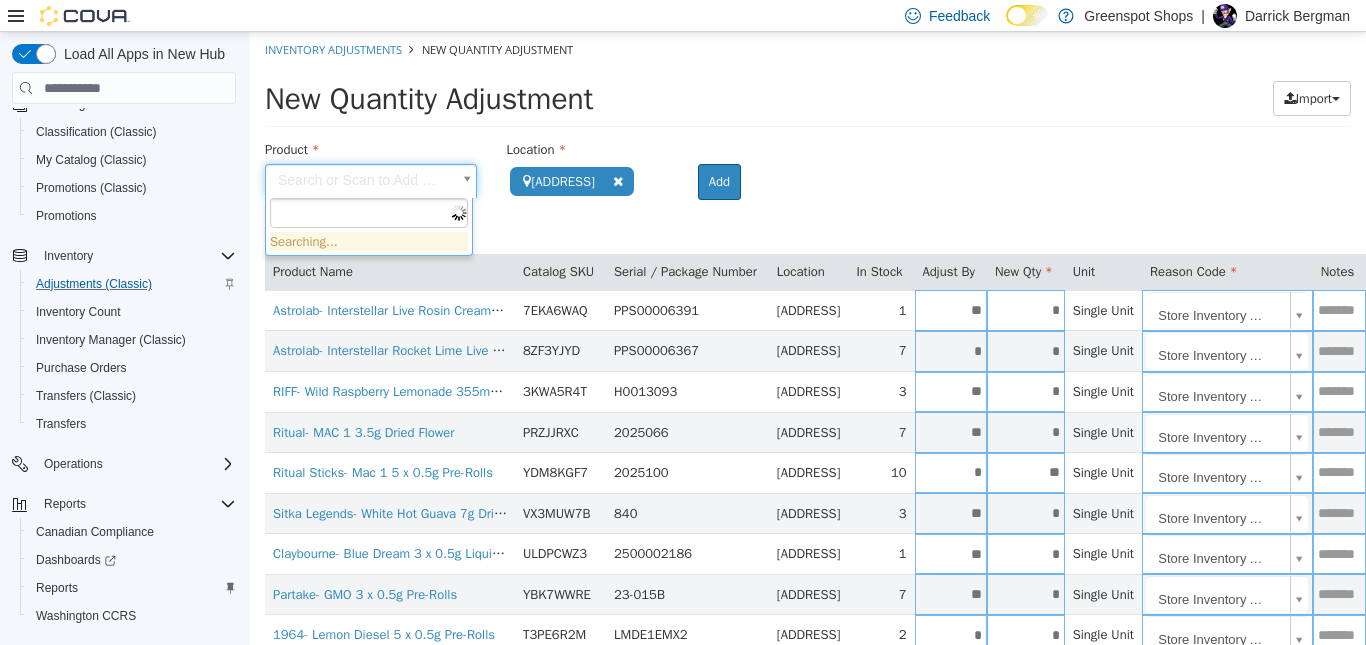 click on "**********" at bounding box center (808, 453) 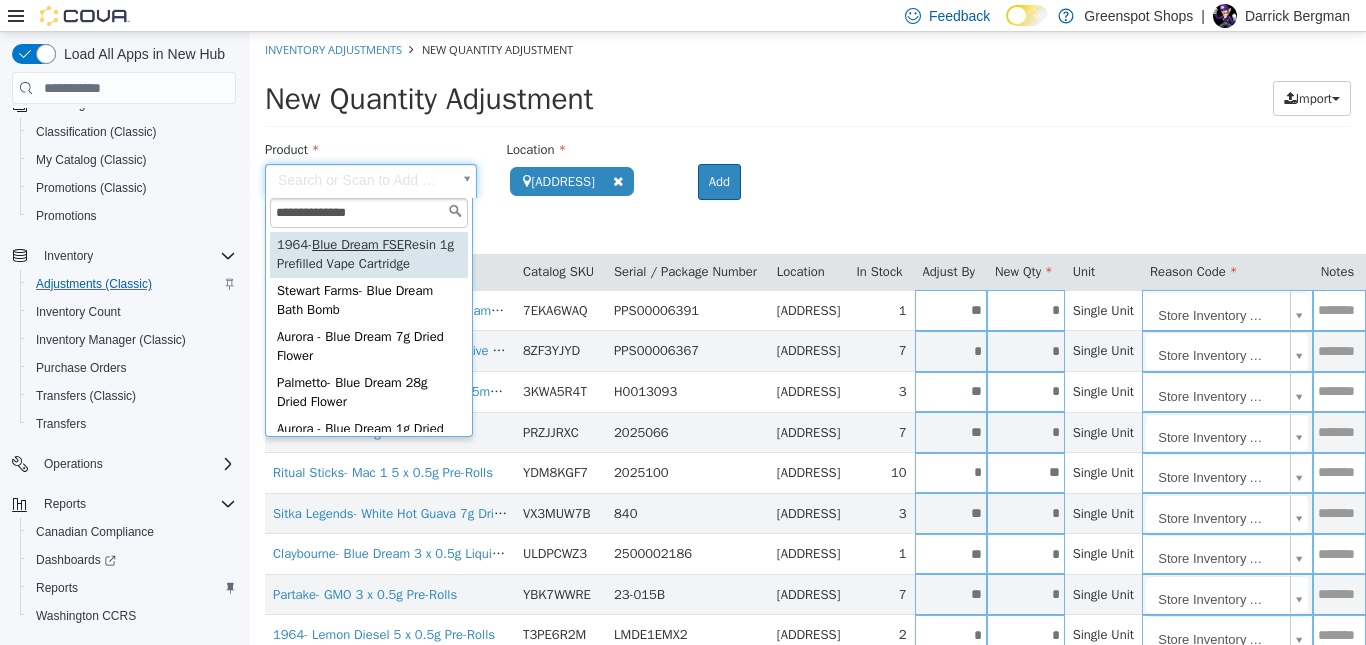type on "**********" 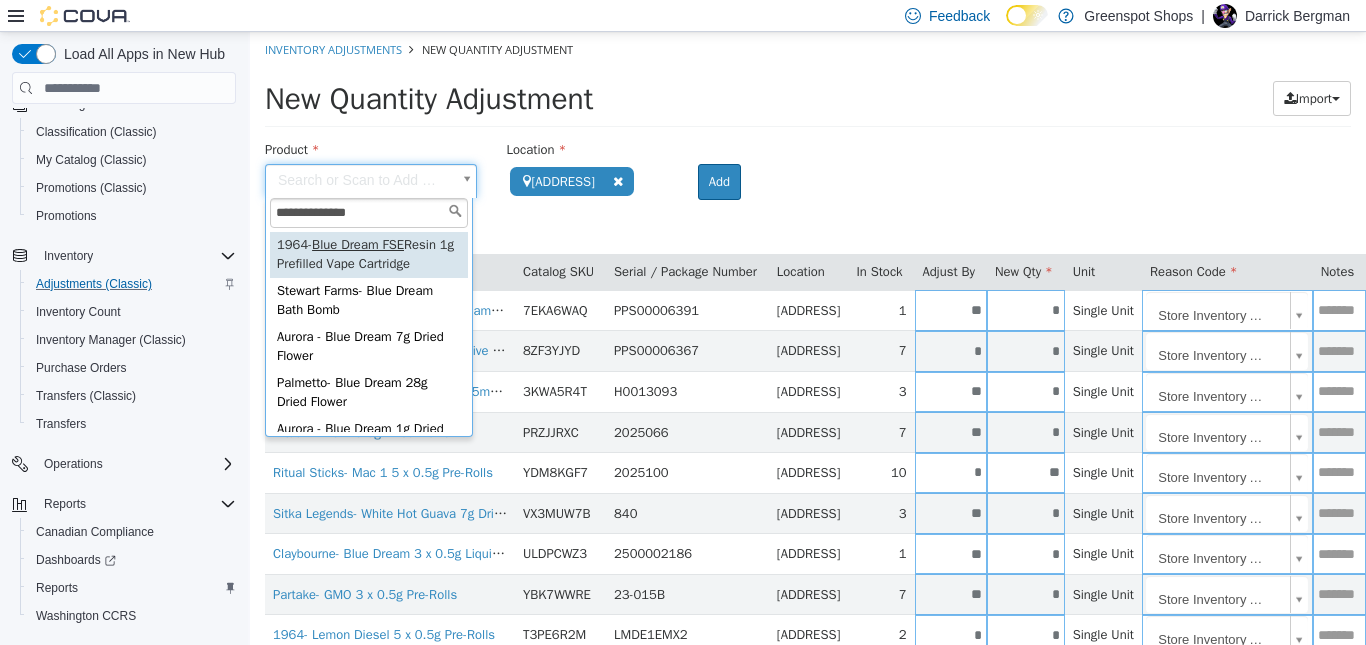 type on "**********" 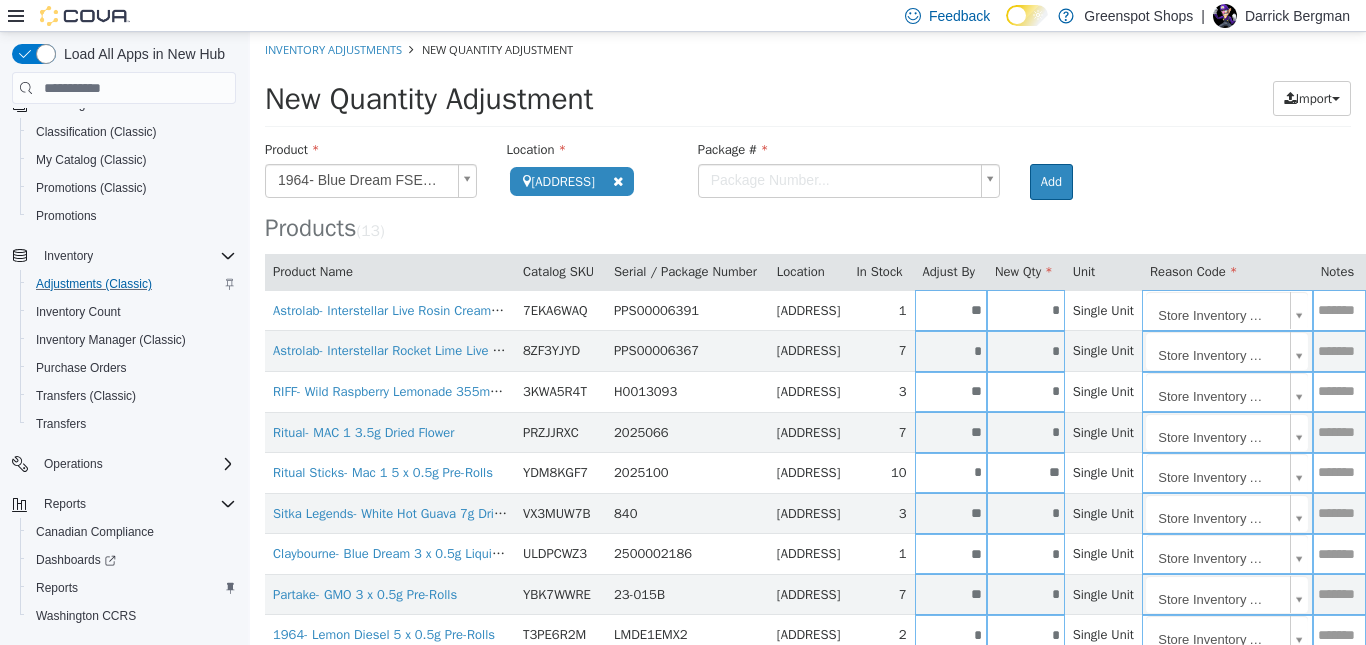 click on "**********" at bounding box center [808, 453] 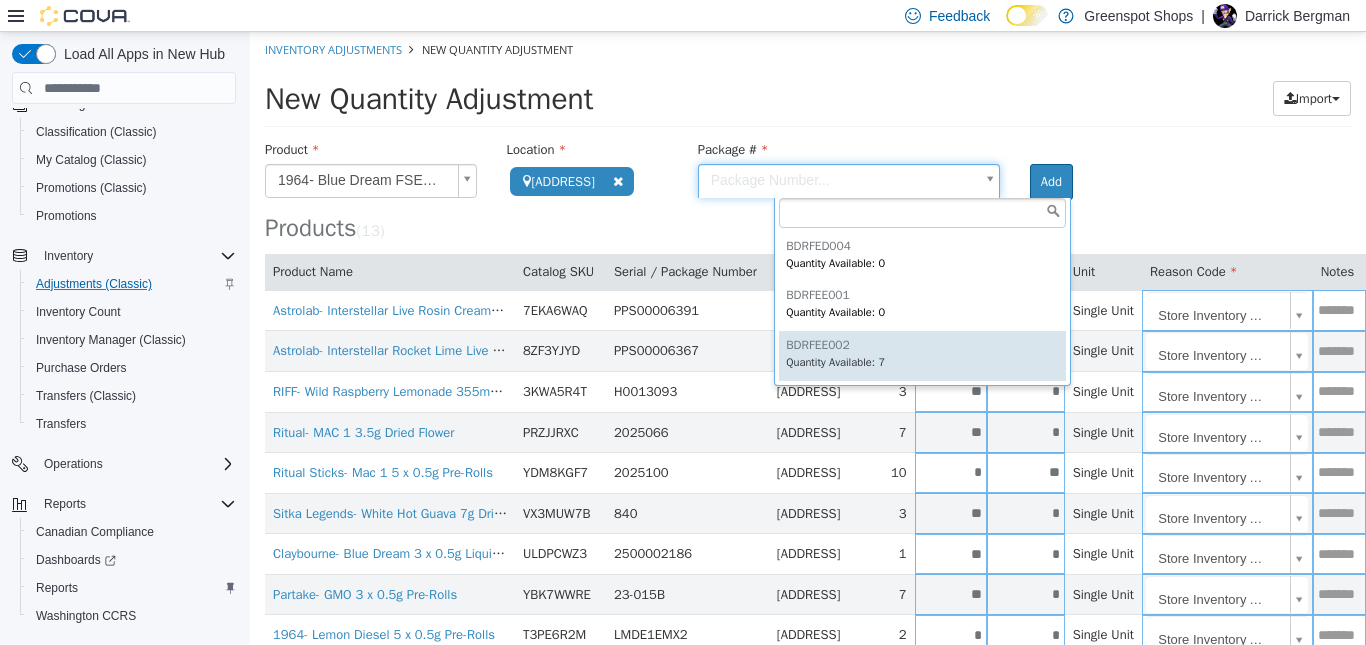 type on "*********" 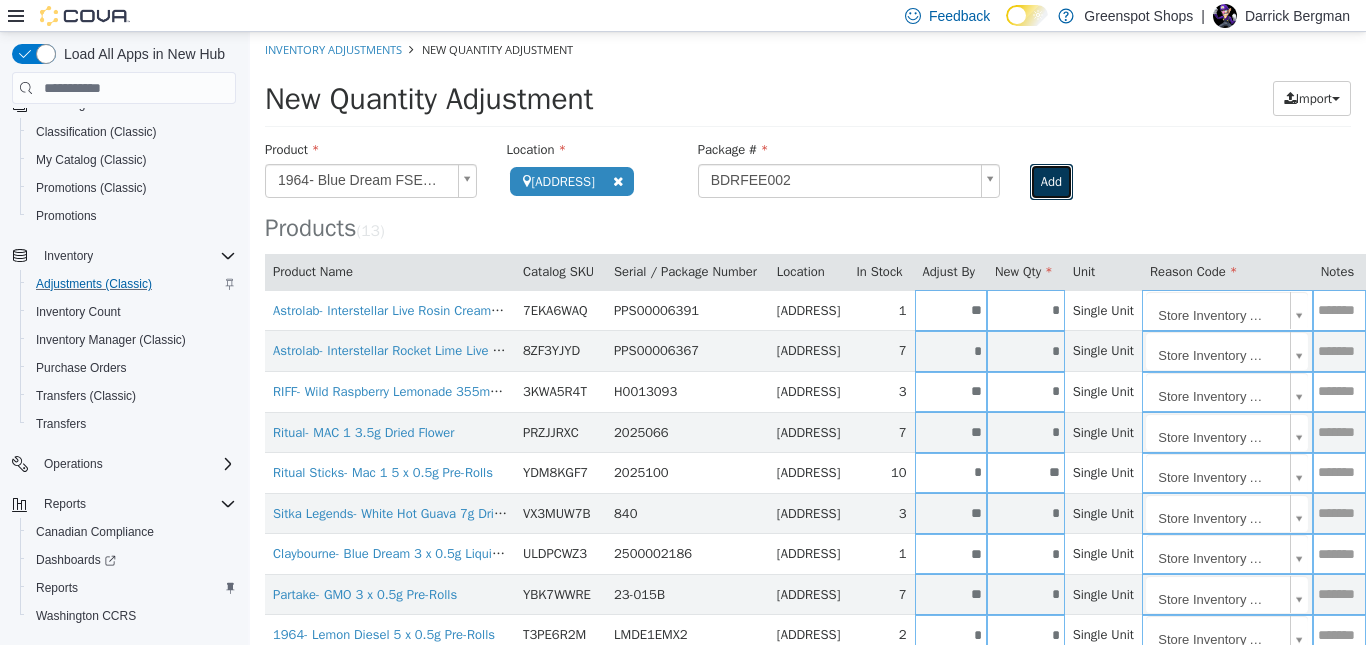 click on "Add" at bounding box center (1051, 182) 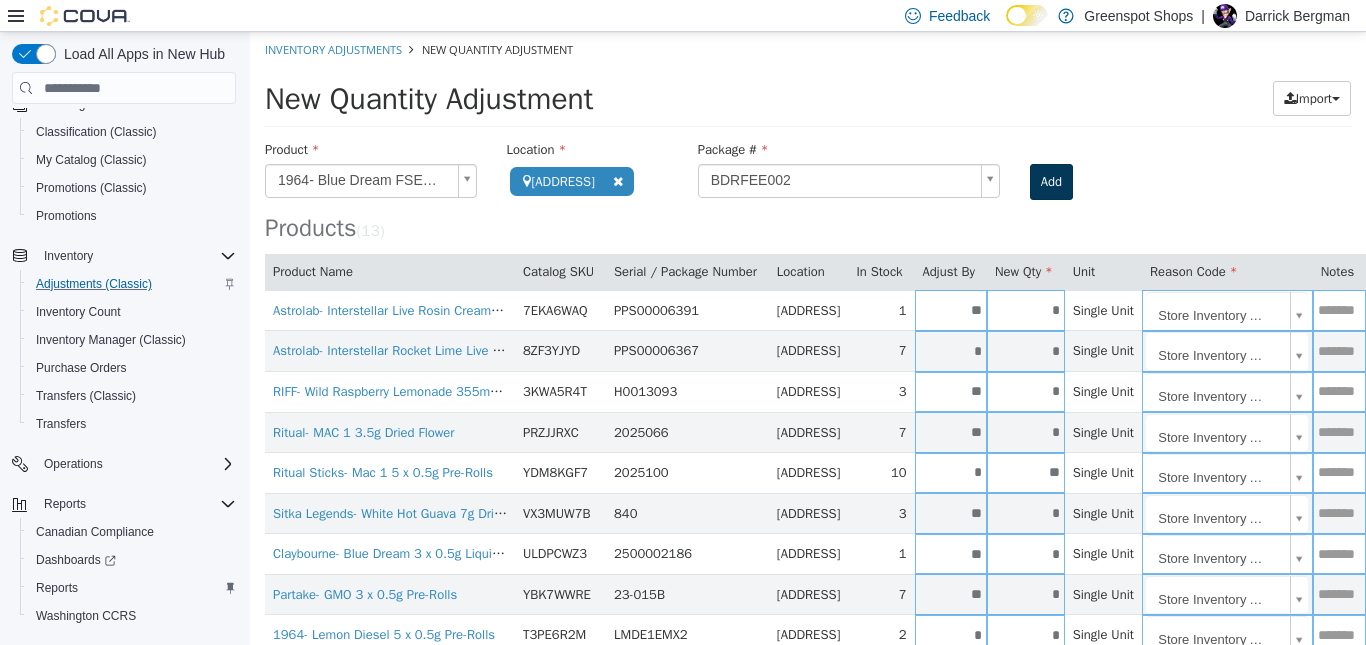 type 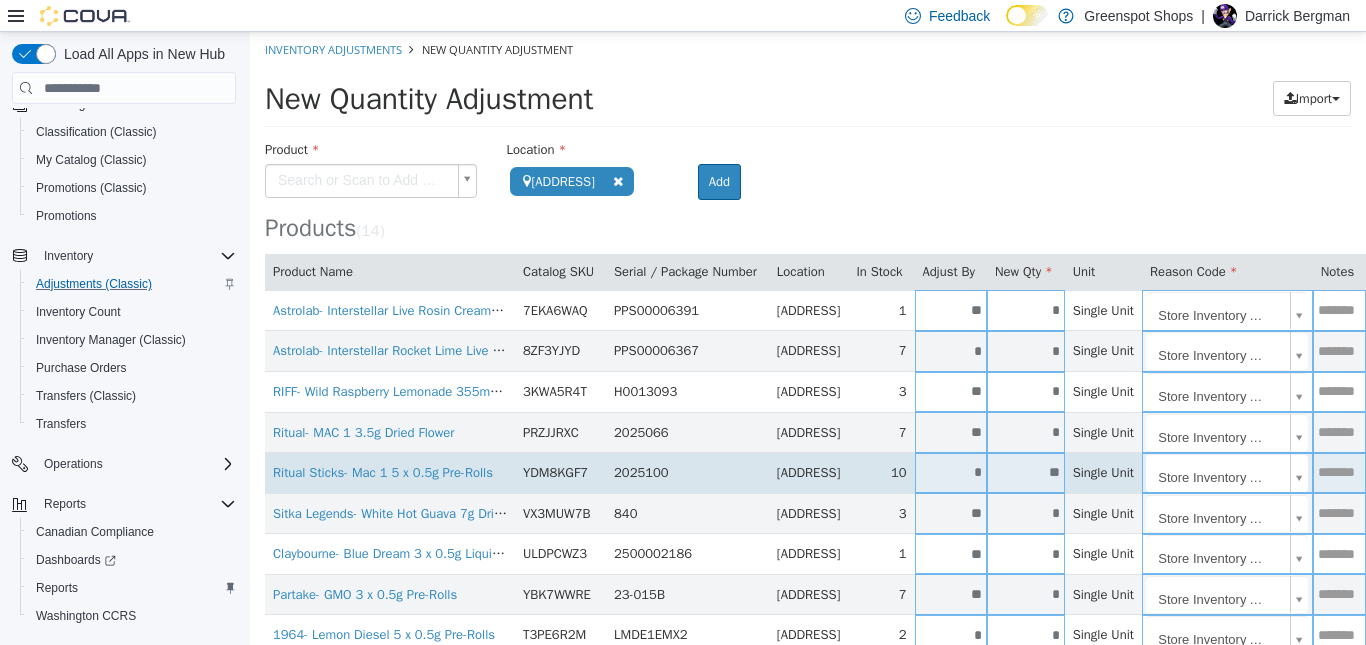 scroll, scrollTop: 285, scrollLeft: 0, axis: vertical 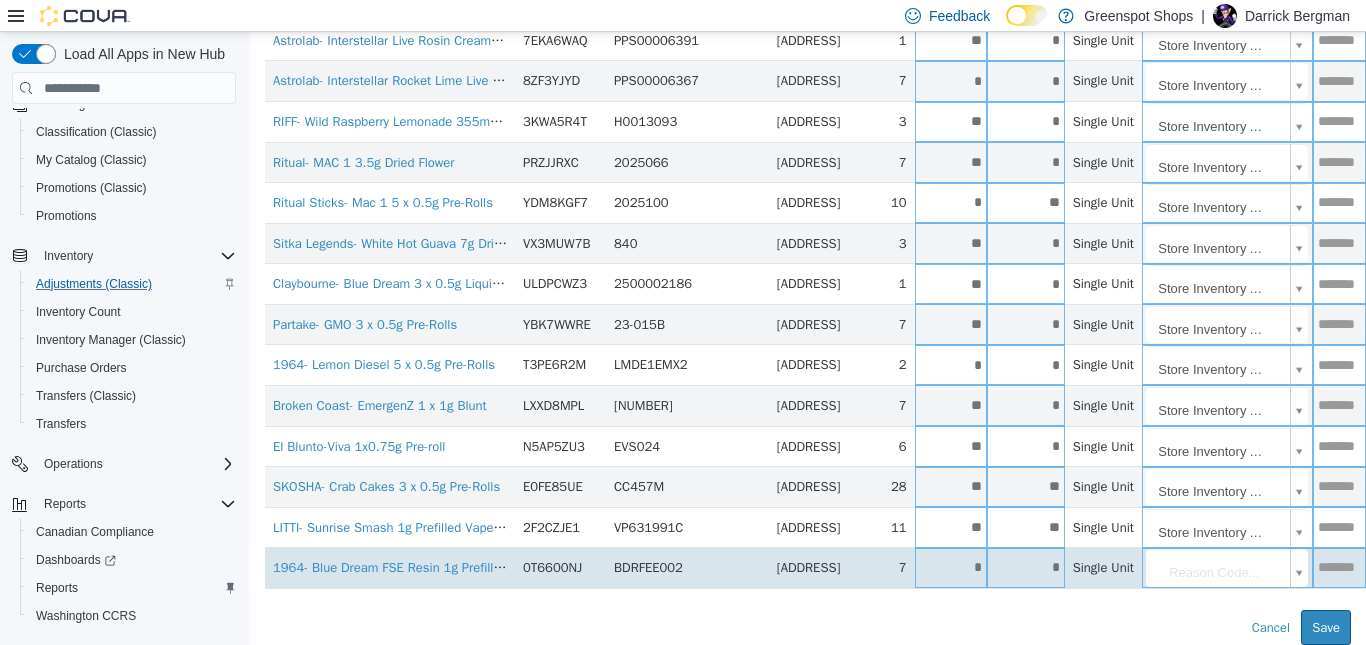 click on "*" at bounding box center (951, 567) 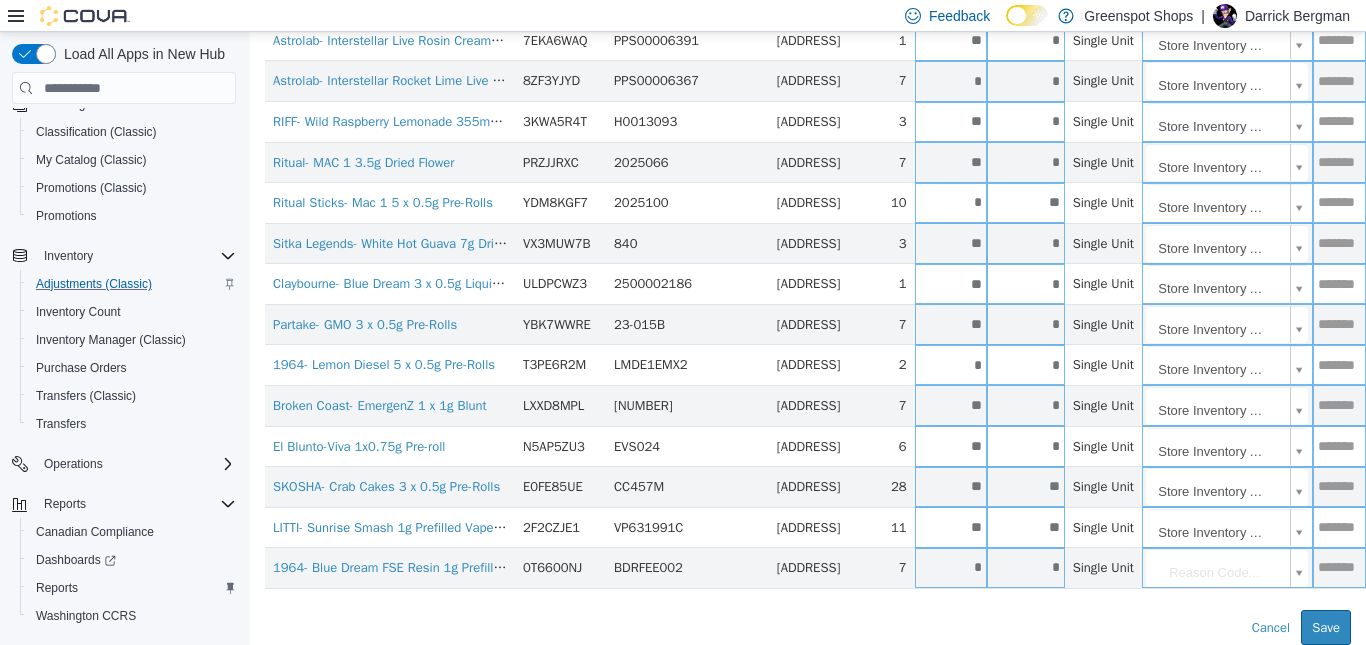 type on "*" 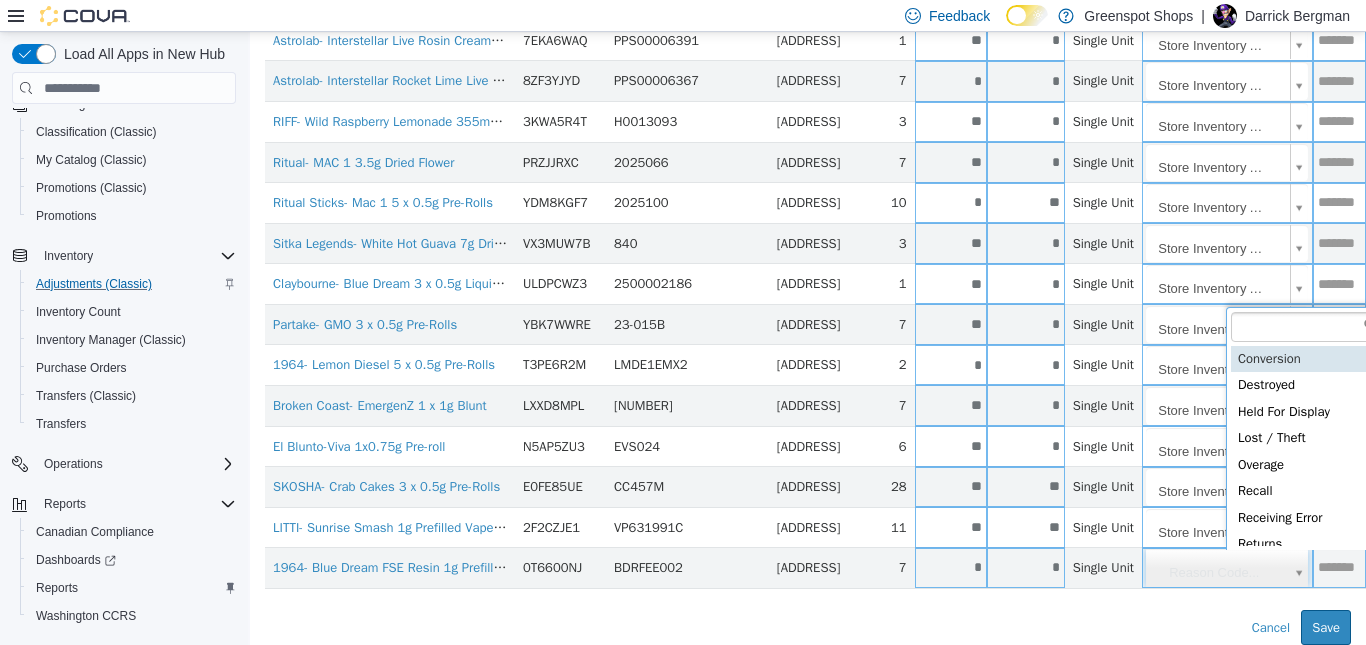 click on "**********" at bounding box center (808, 203) 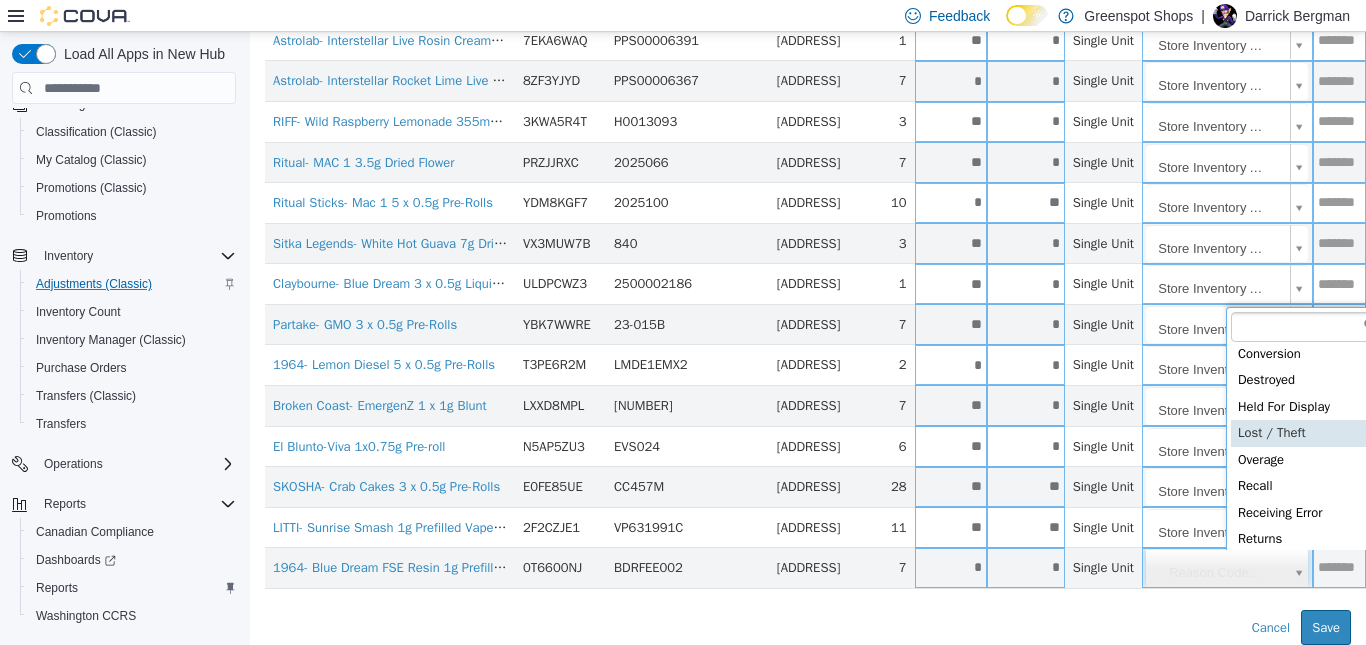 scroll, scrollTop: 91, scrollLeft: 0, axis: vertical 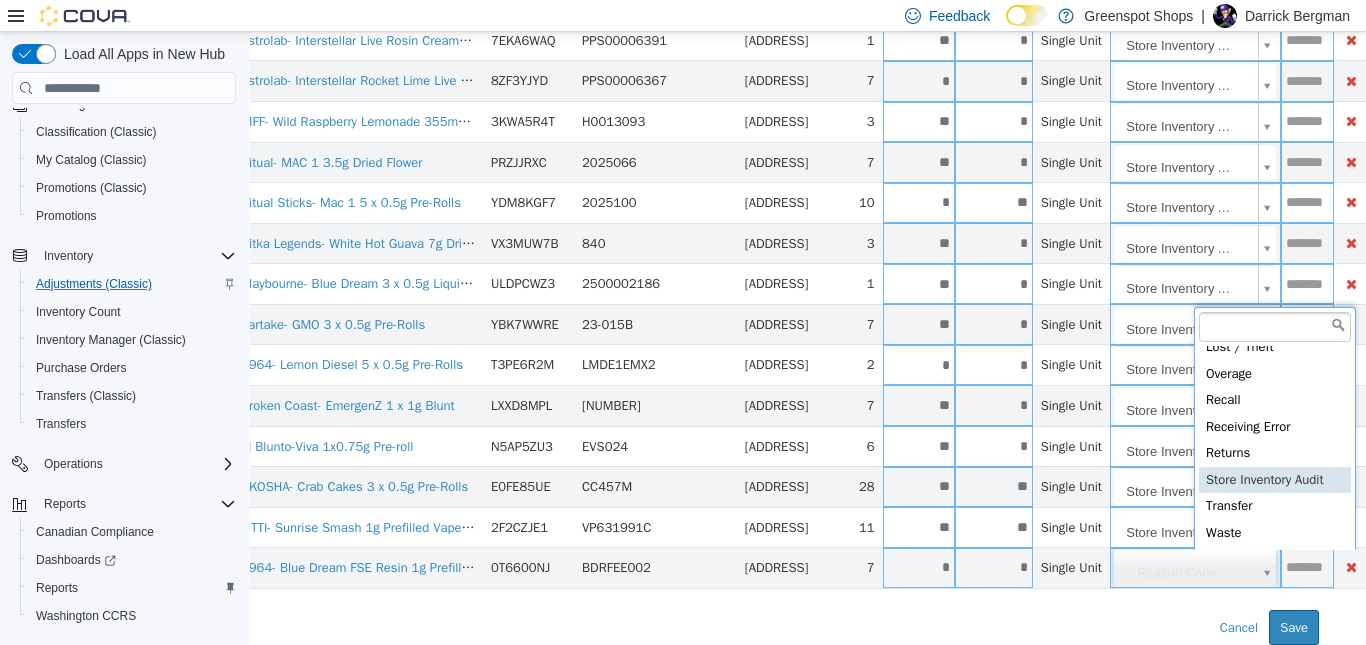 type on "**********" 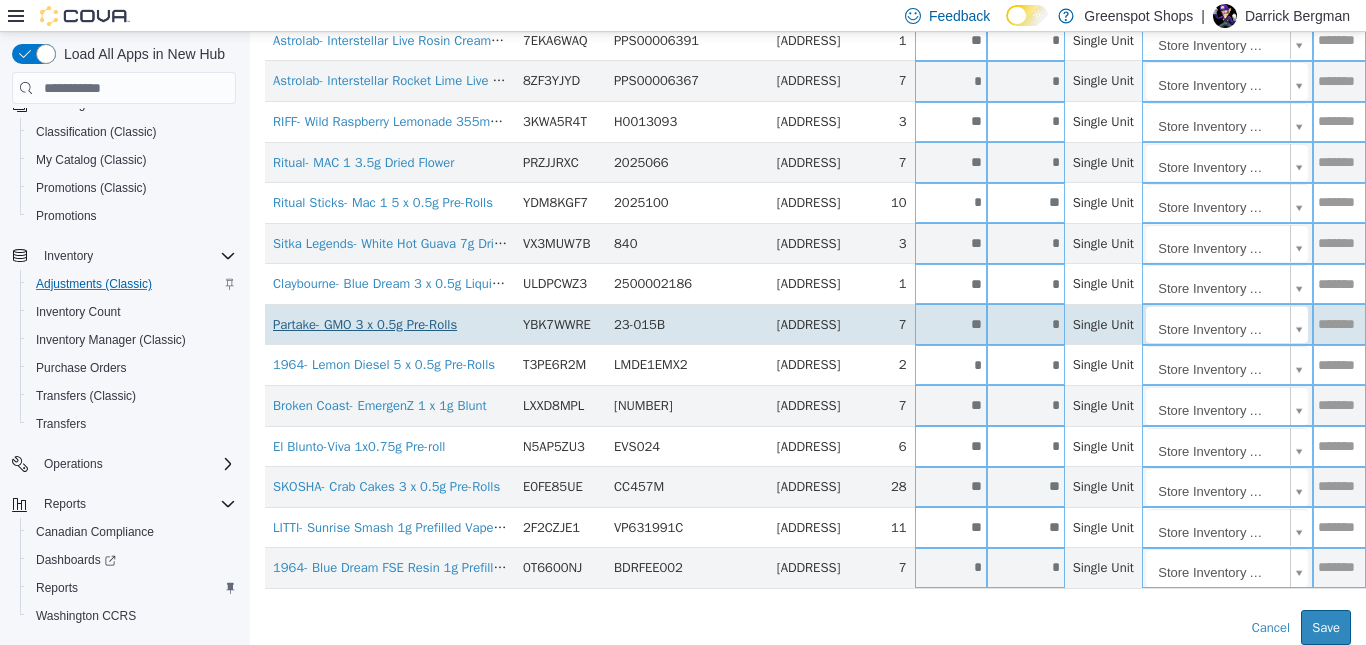scroll, scrollTop: 0, scrollLeft: 0, axis: both 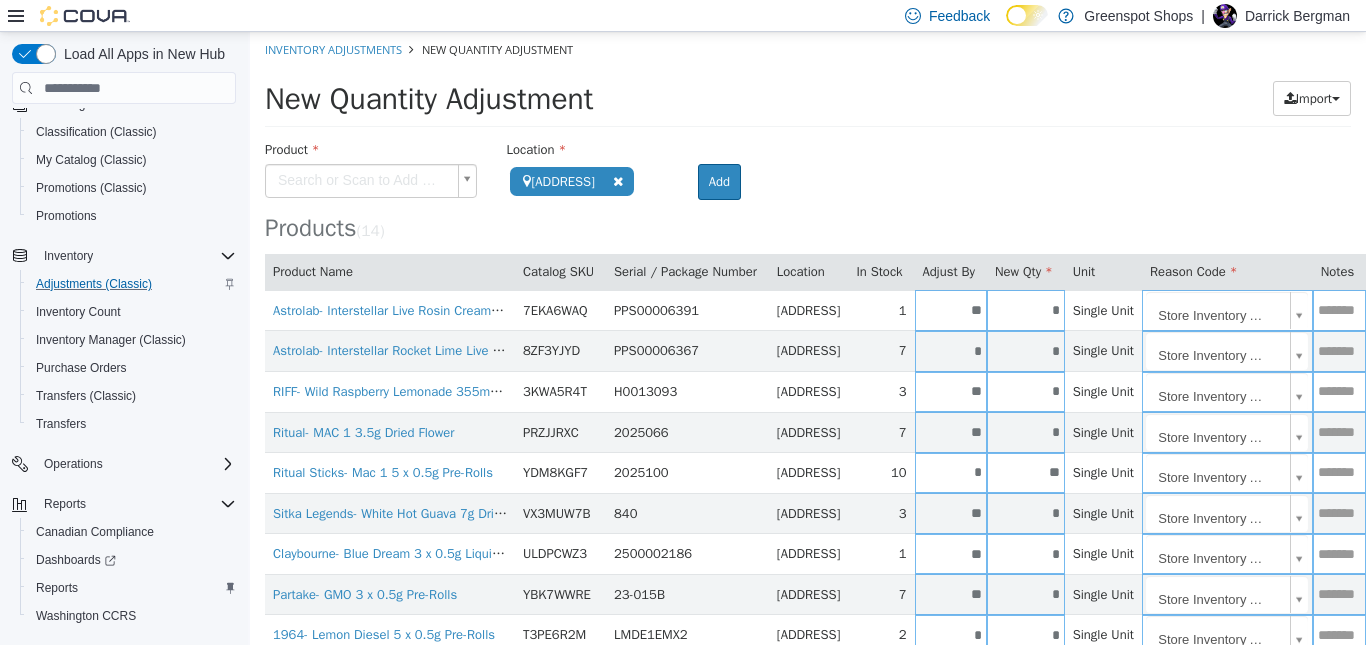 click on "**********" at bounding box center (808, 473) 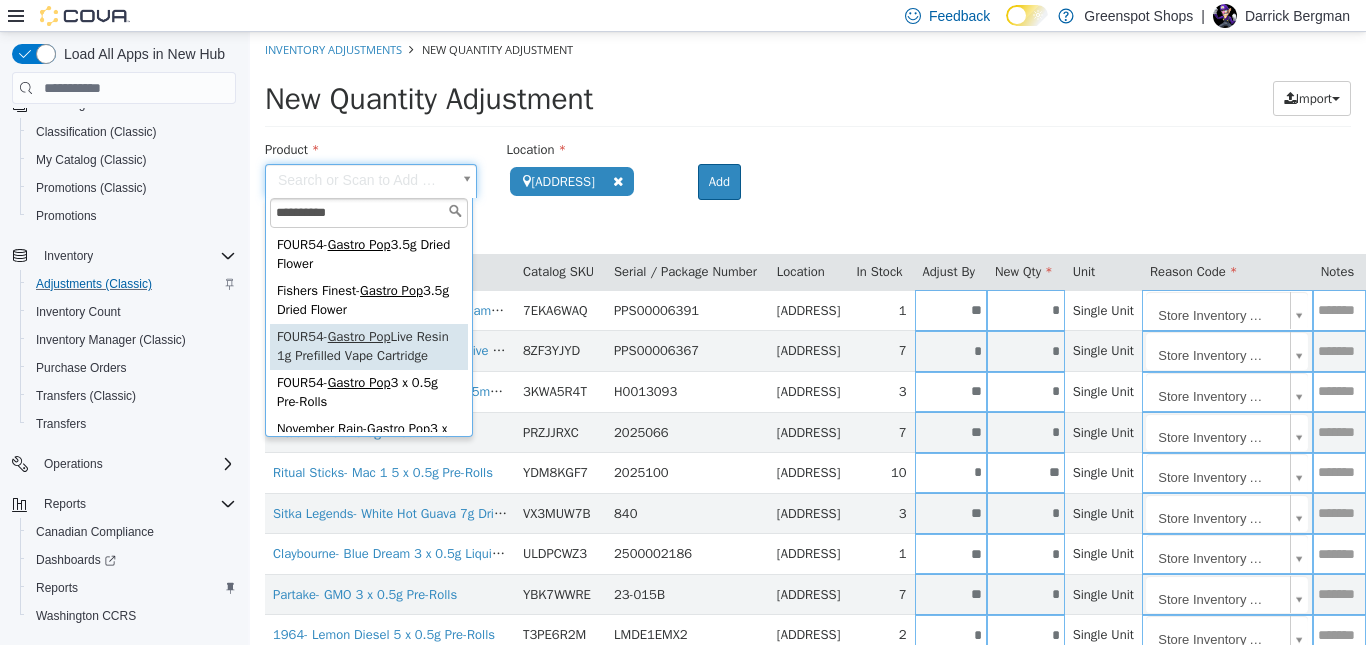 type on "**********" 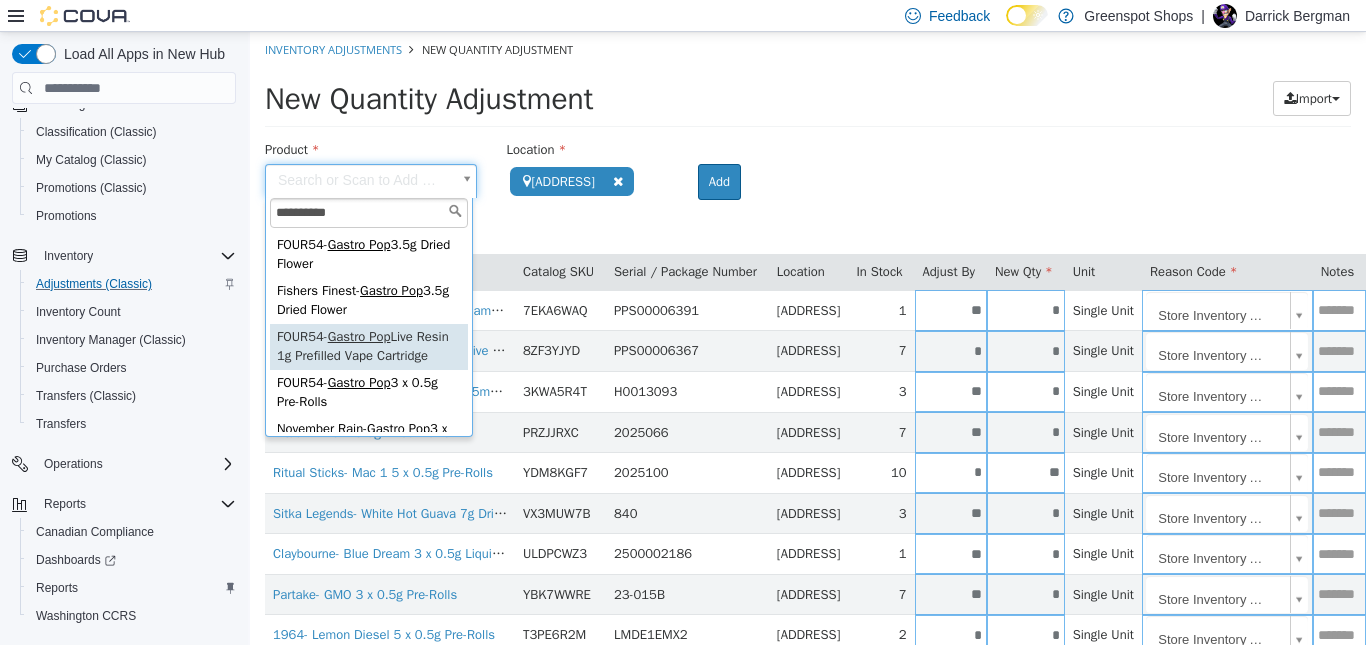 type on "**********" 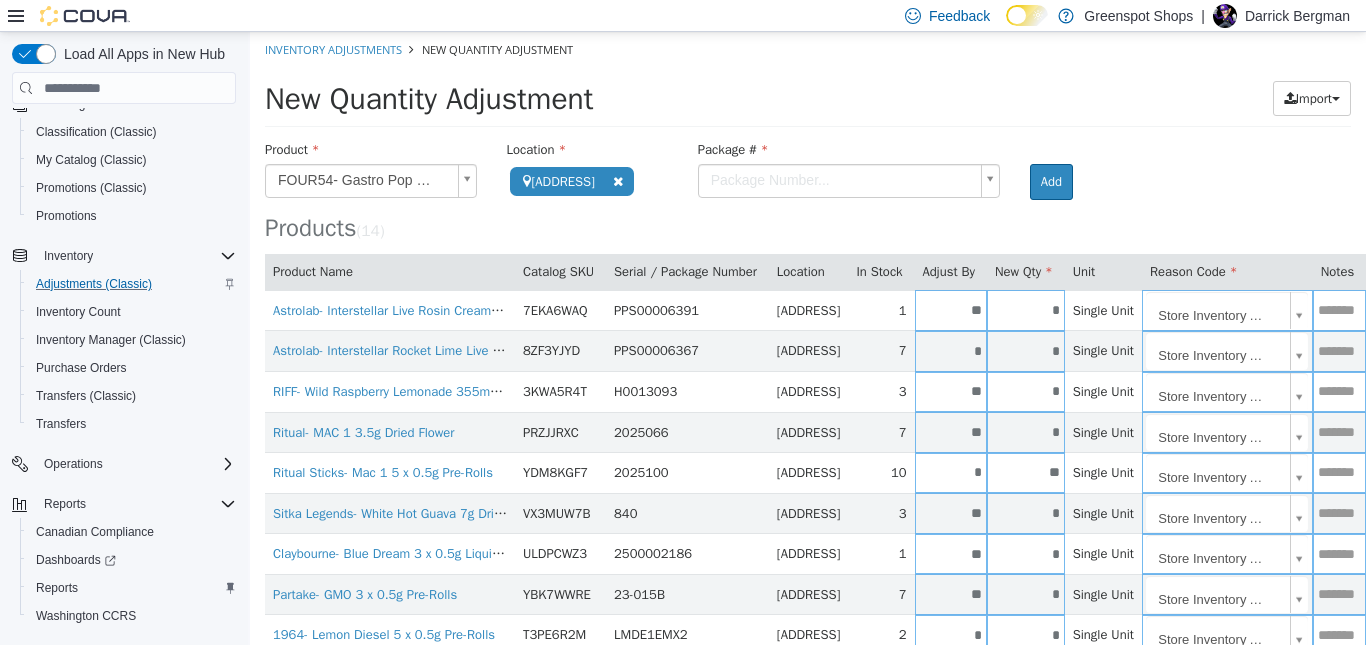 click on "Package #" at bounding box center (849, 152) 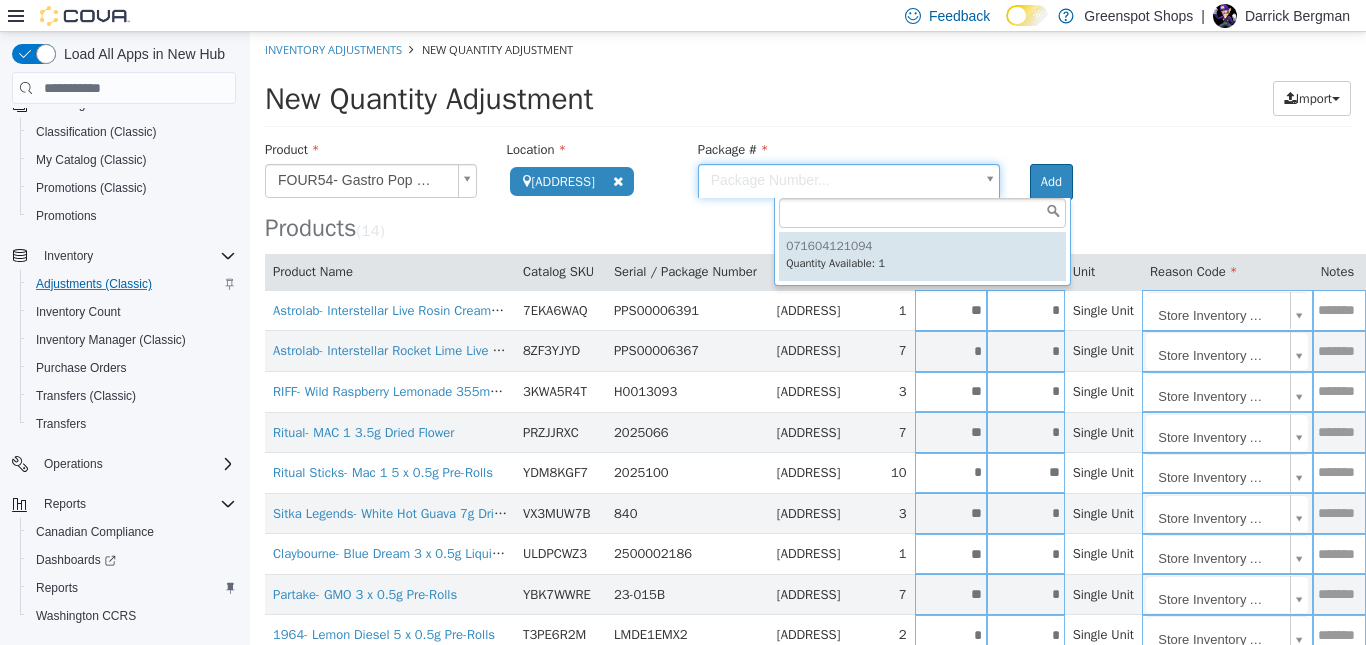 click on "**********" at bounding box center (808, 473) 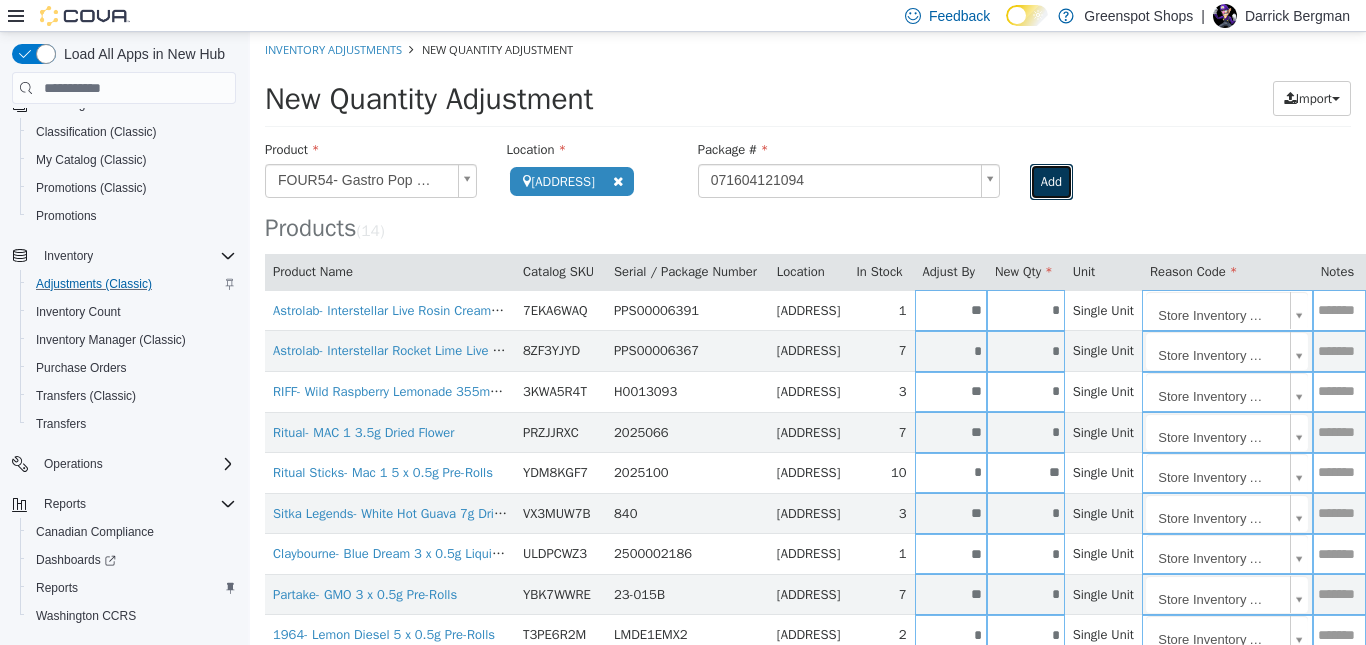 click on "Add" at bounding box center [1051, 182] 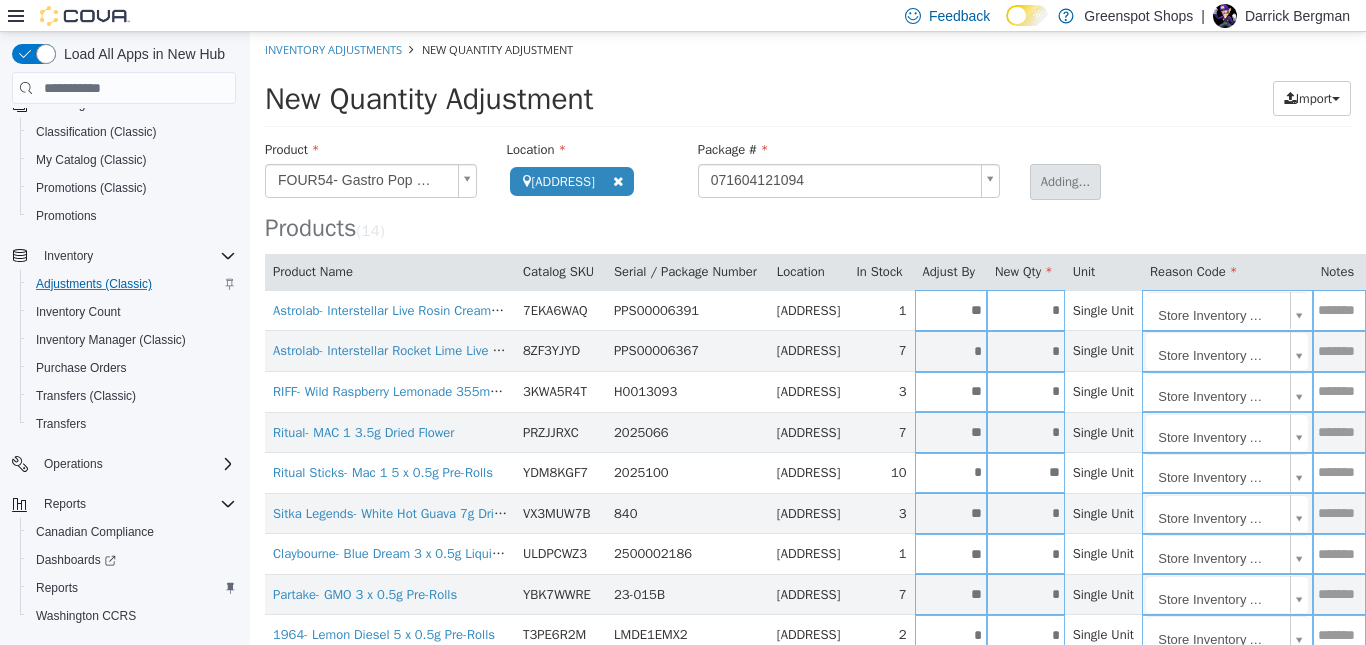 type 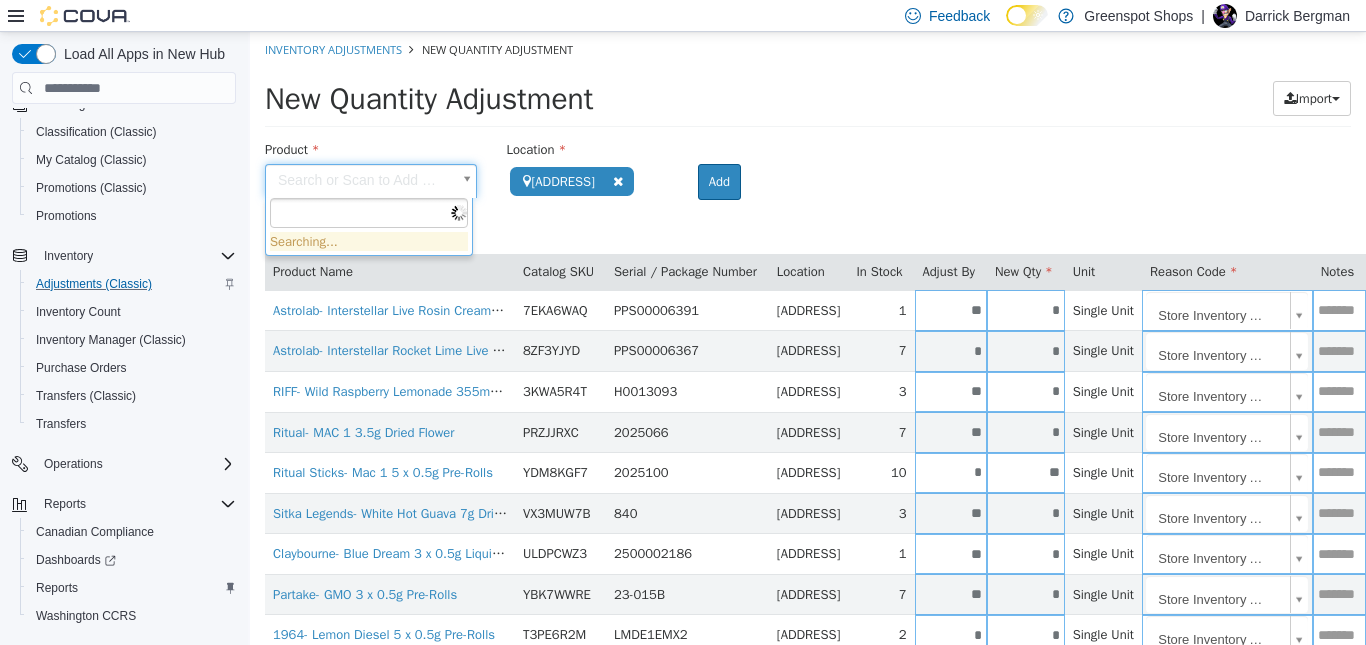 click on "**********" at bounding box center [808, 494] 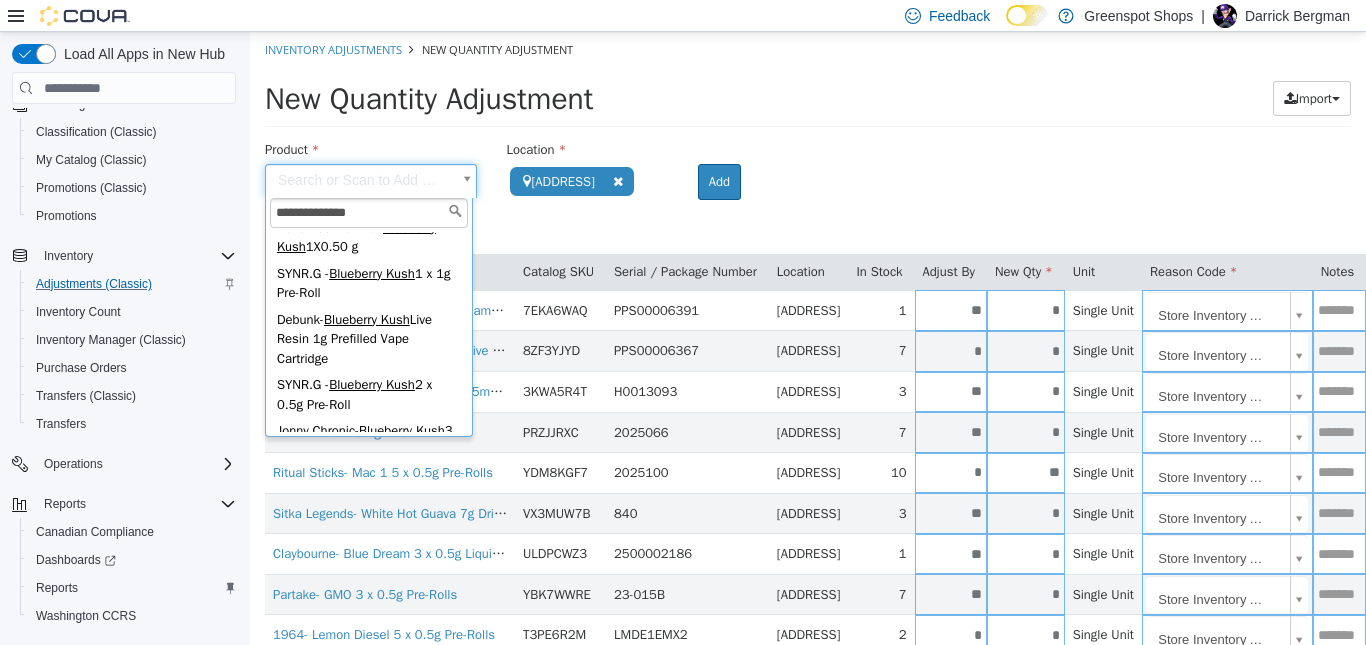 scroll, scrollTop: 299, scrollLeft: 0, axis: vertical 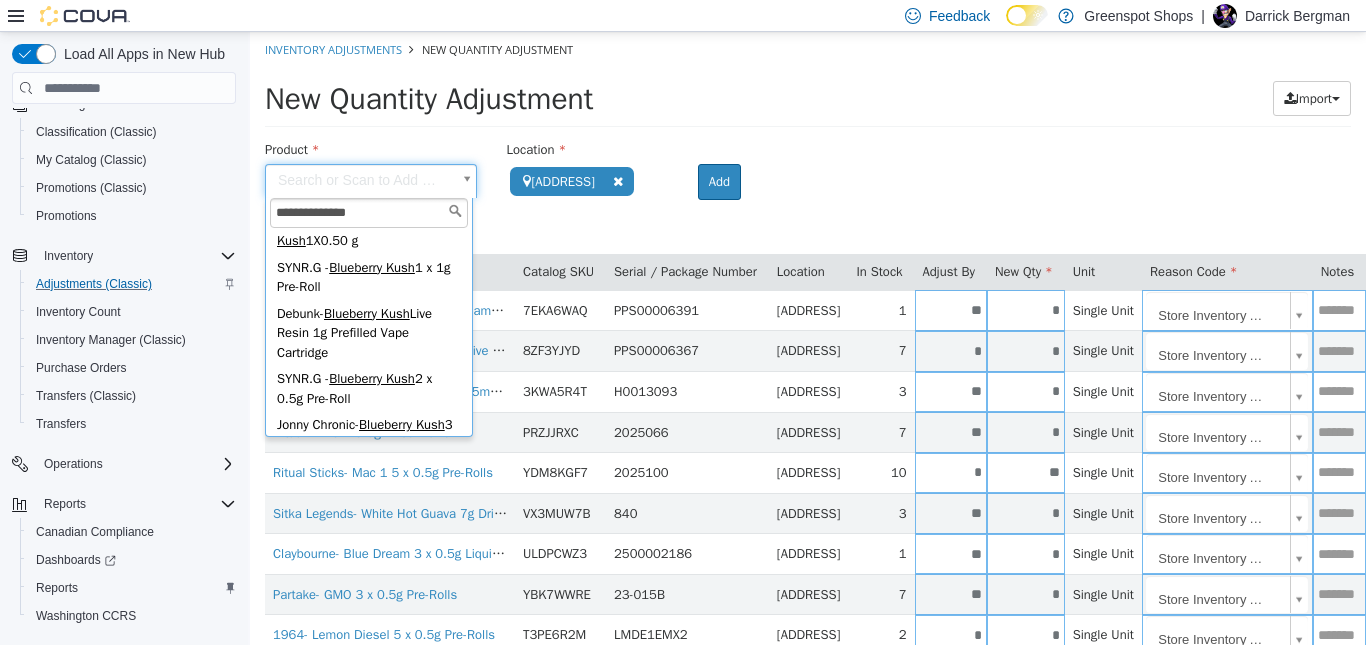 type on "**********" 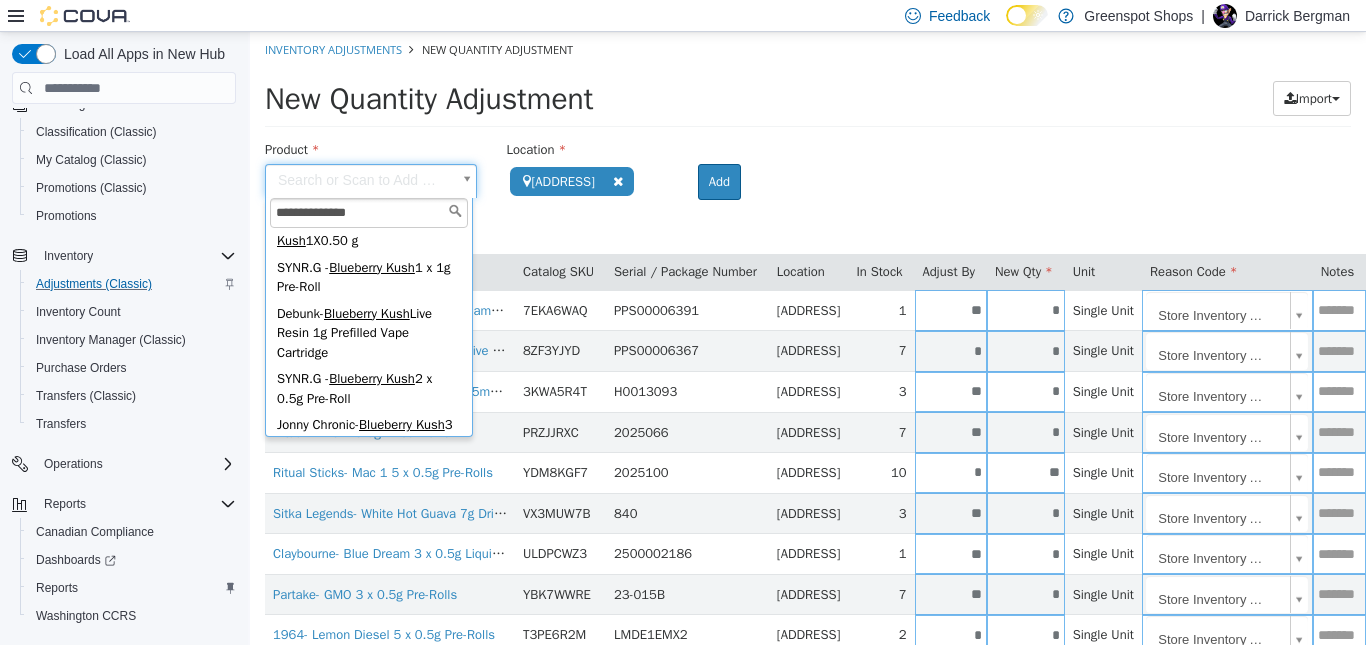 type on "**********" 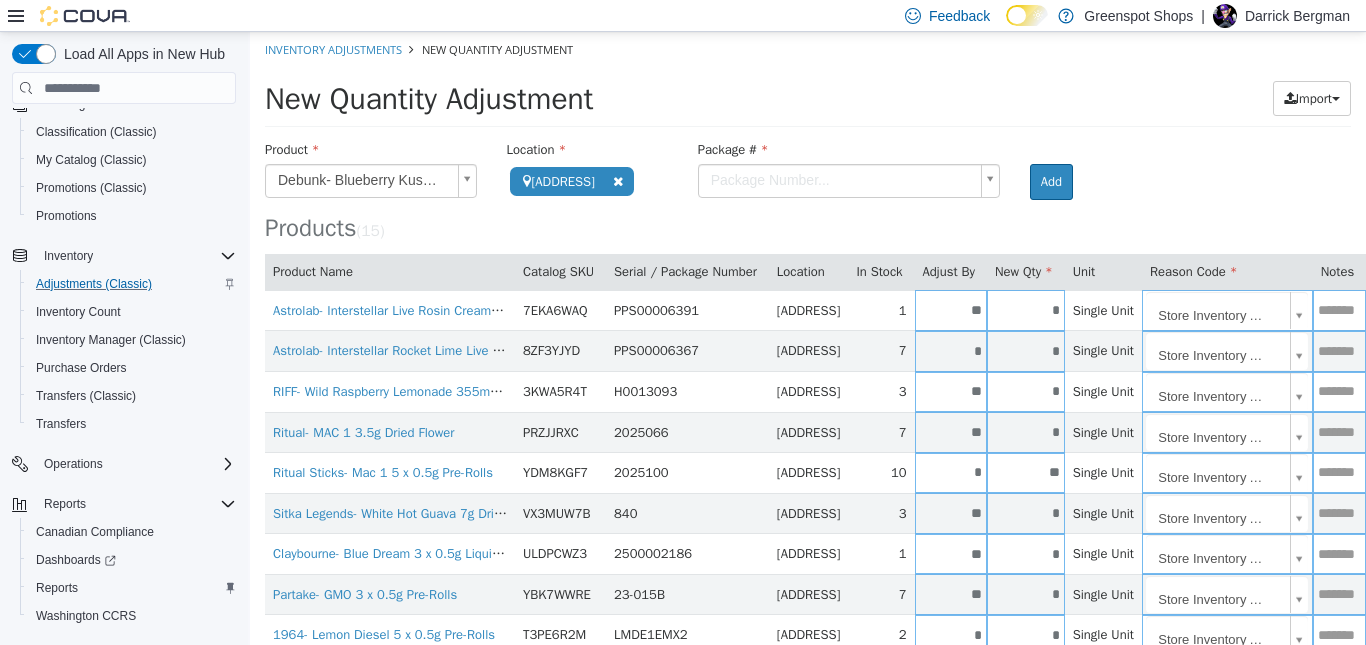 click on "Package #" at bounding box center [849, 152] 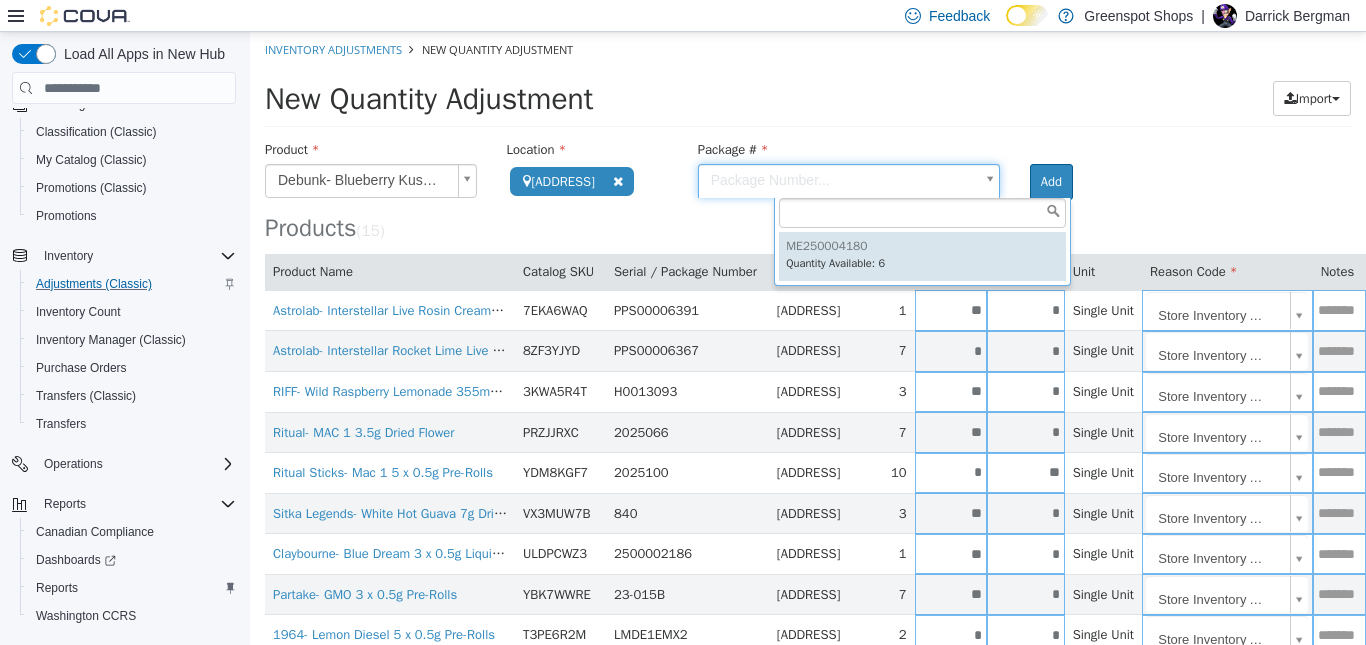 click on "**********" at bounding box center (808, 494) 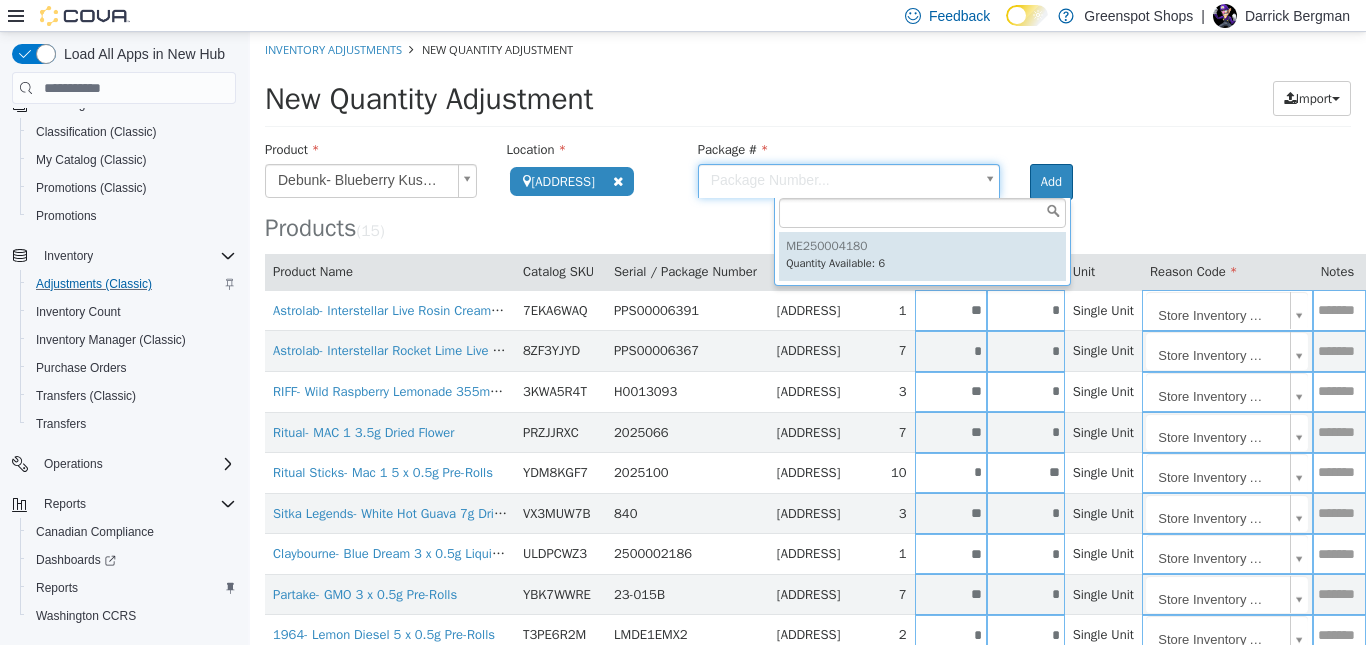 type on "**********" 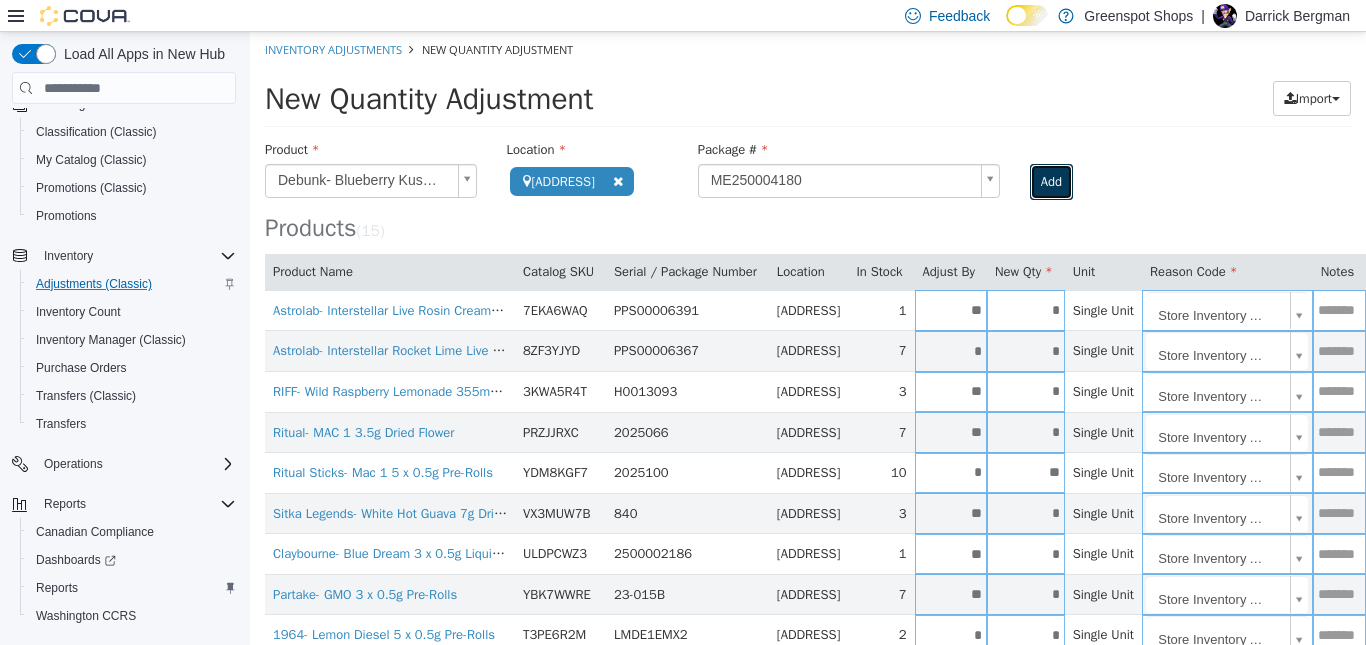click on "Add" at bounding box center [1051, 182] 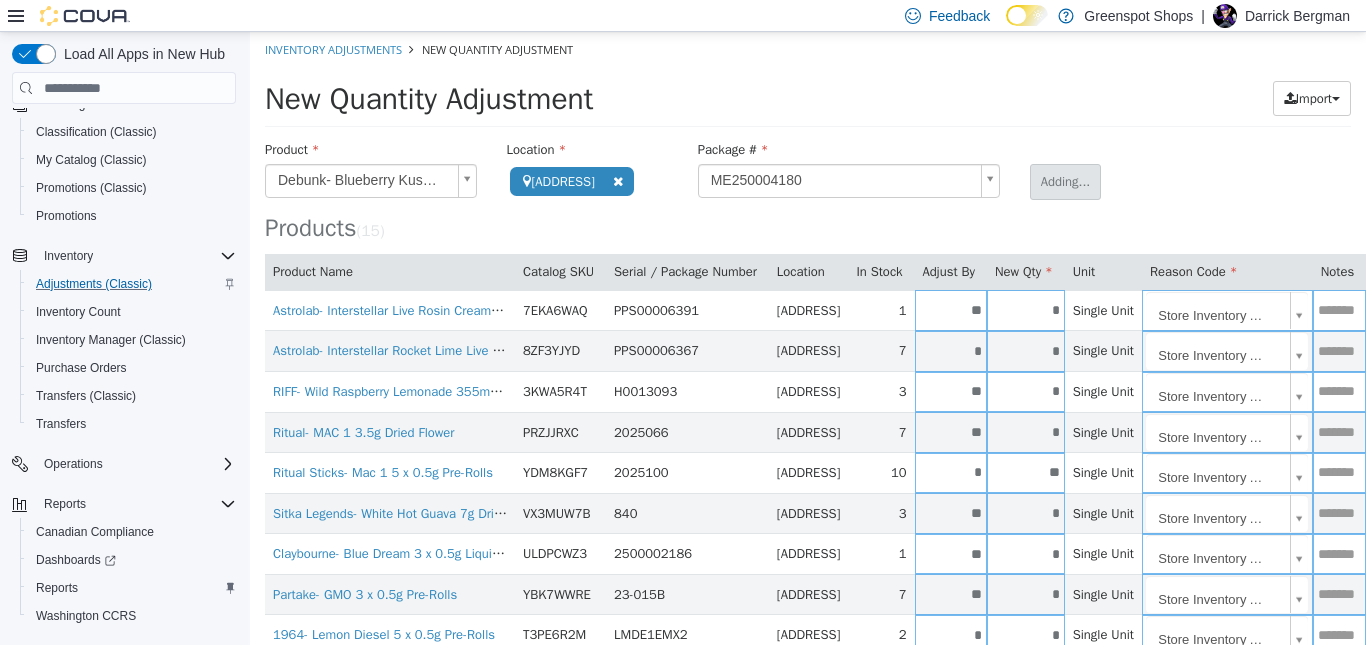 type 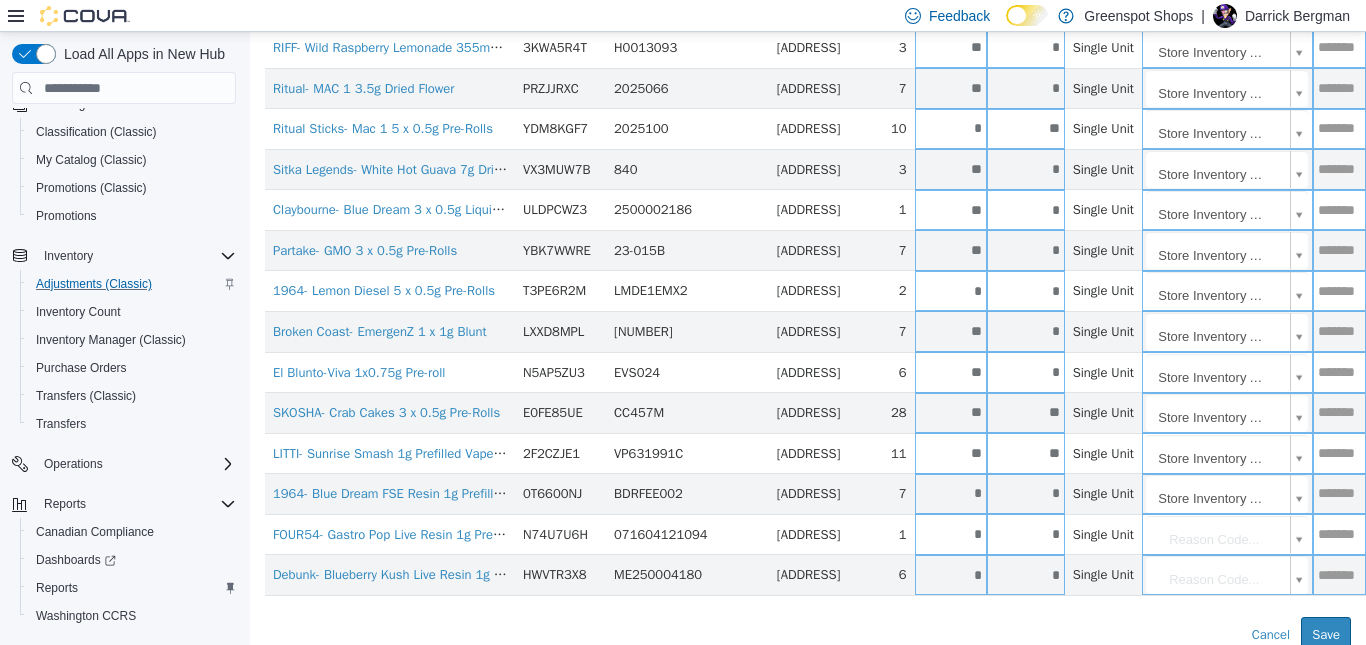 scroll, scrollTop: 366, scrollLeft: 0, axis: vertical 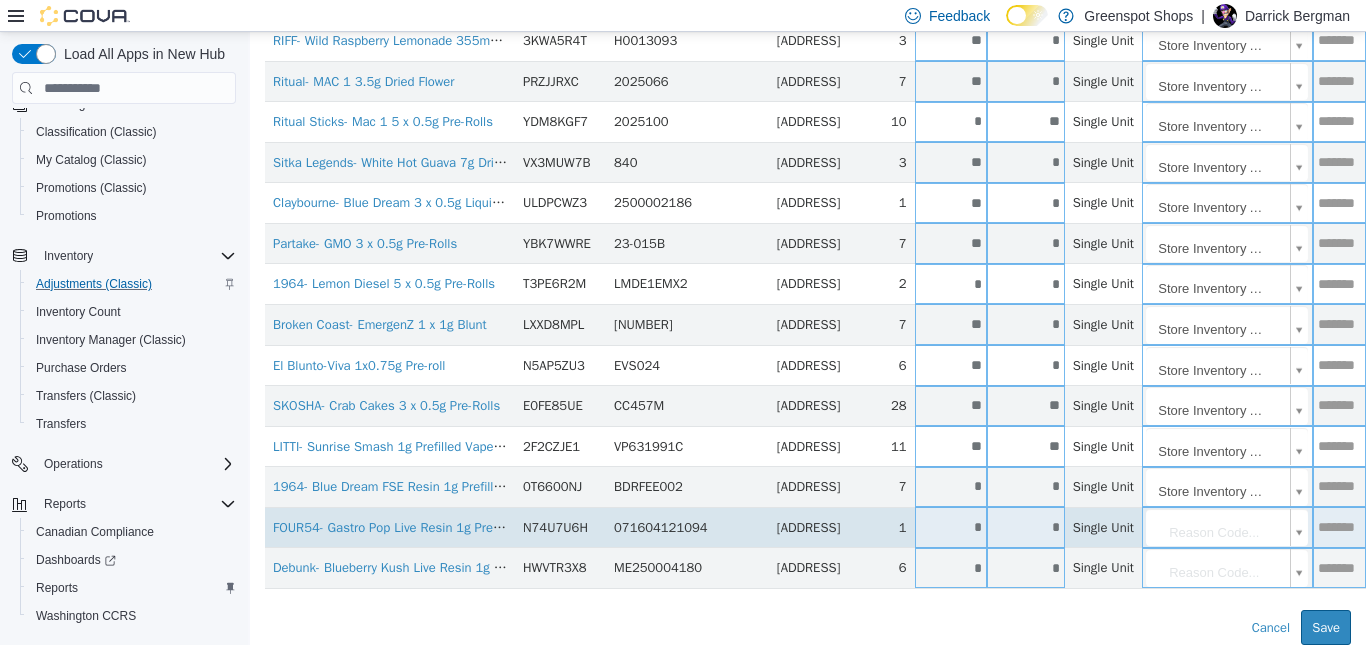 click on "*" at bounding box center (951, 527) 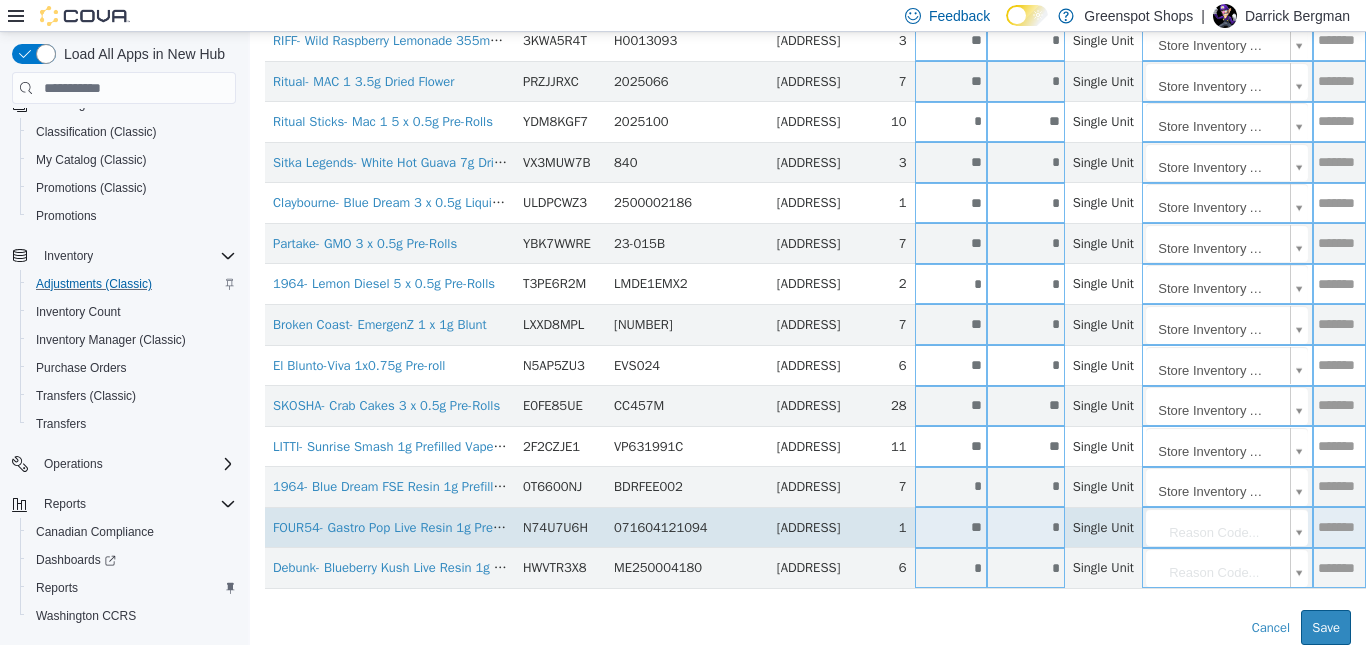 type on "**" 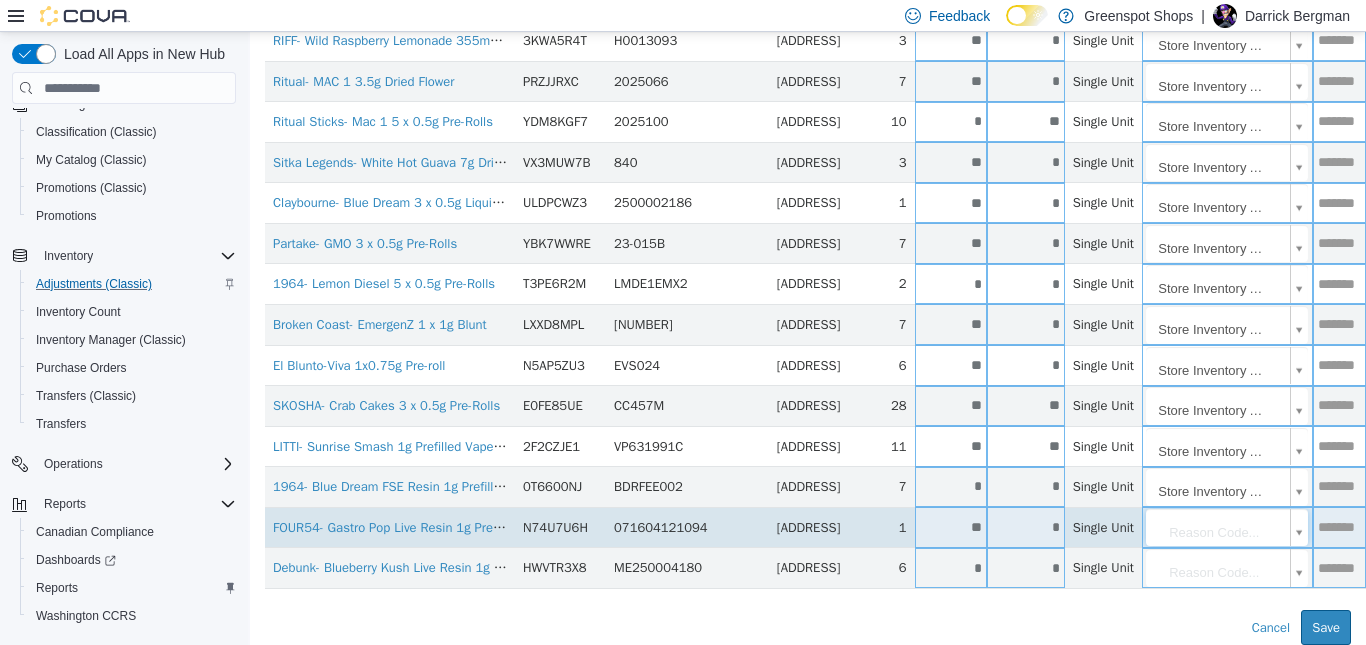 scroll, scrollTop: 366, scrollLeft: 131, axis: both 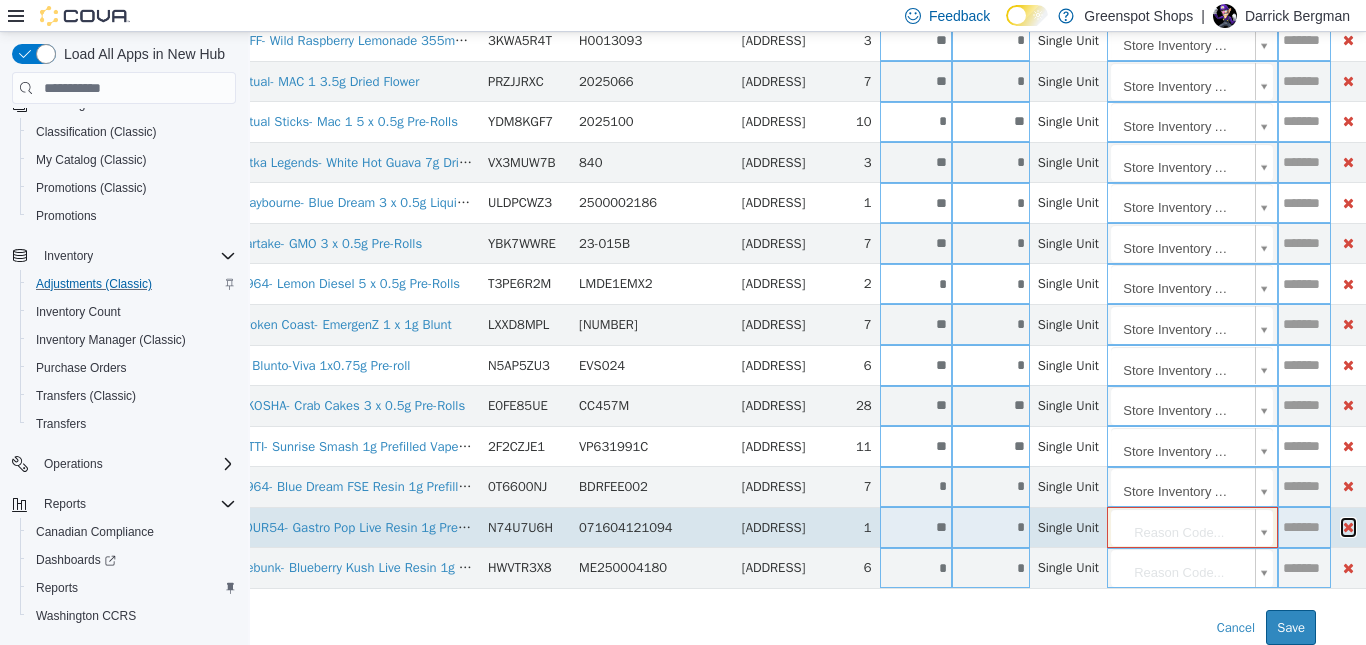type 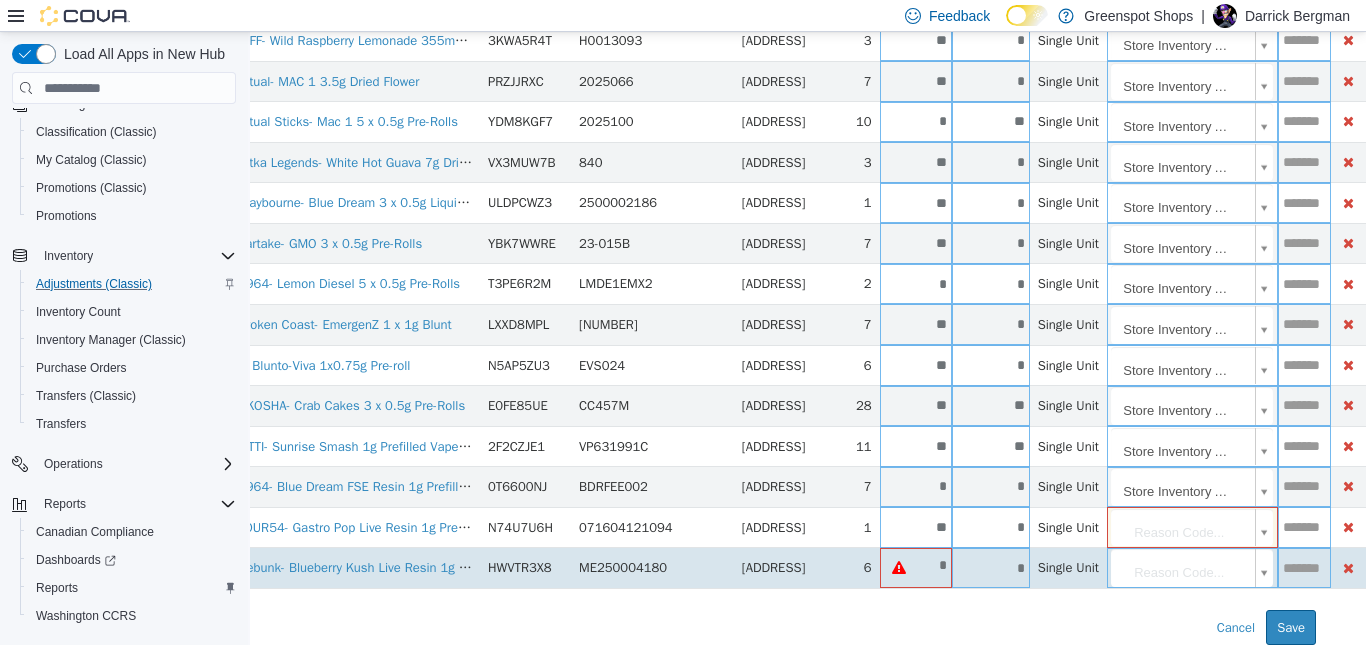 click on "*" at bounding box center [935, 565] 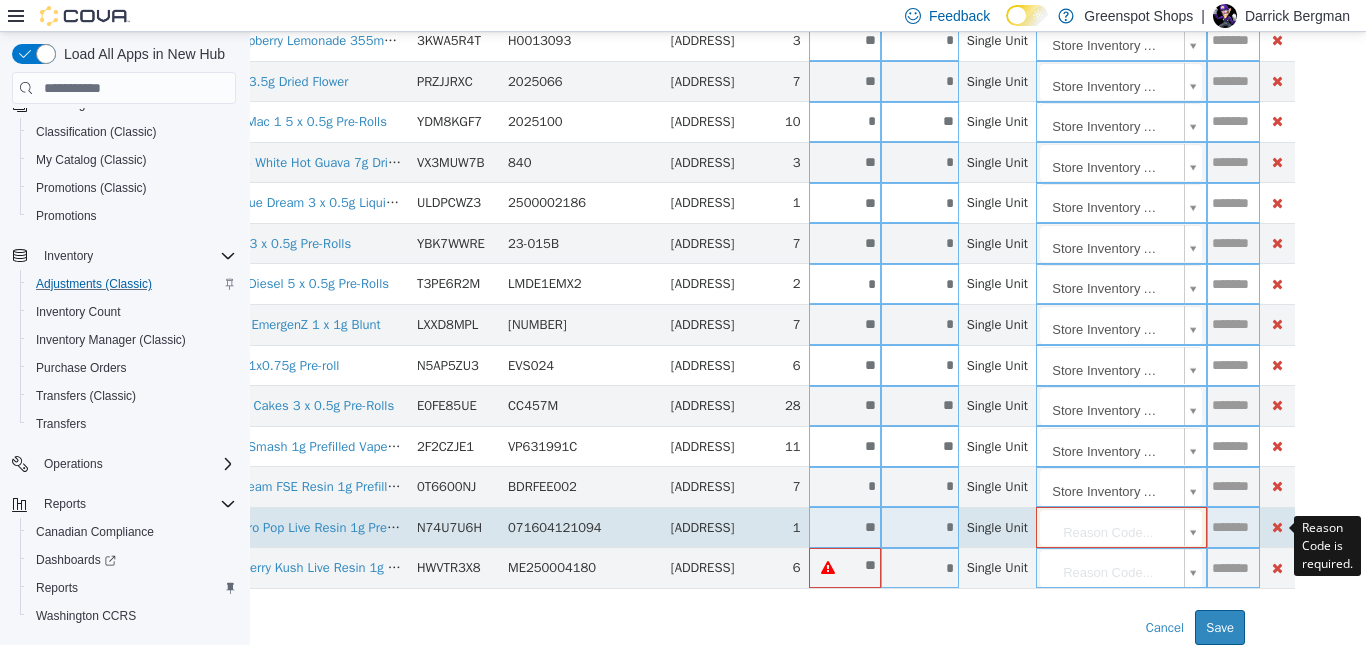 type on "**" 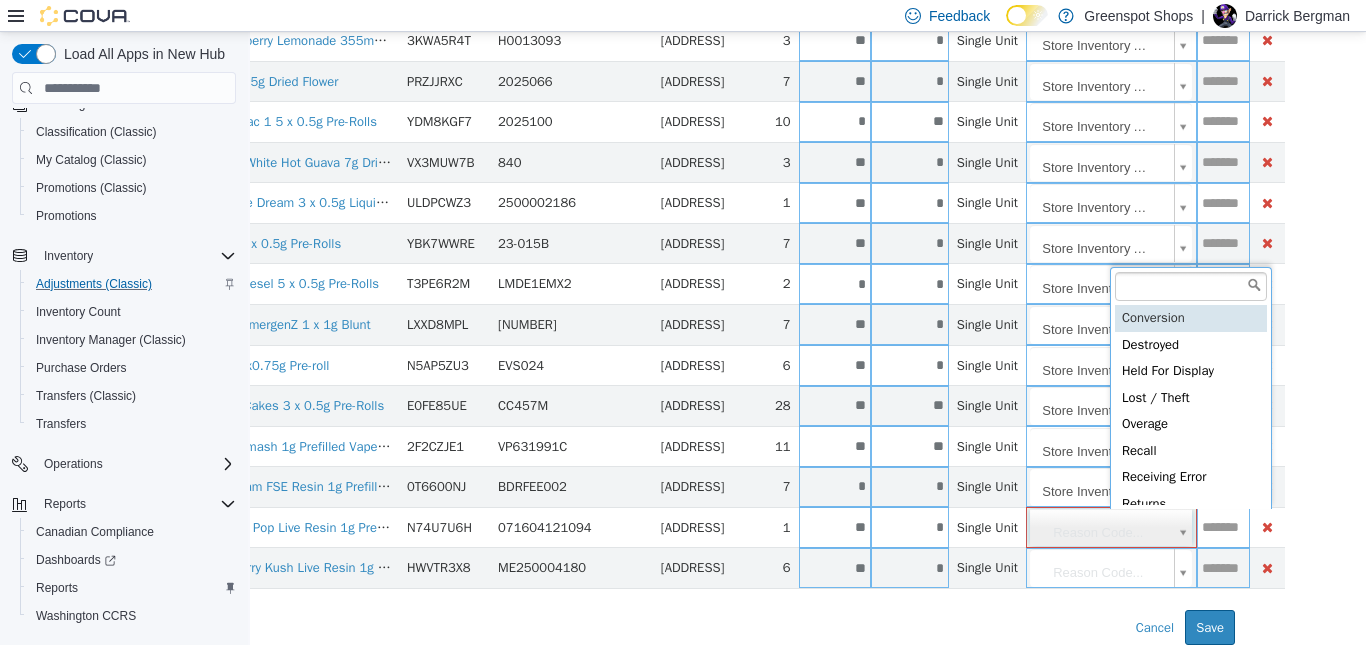 scroll, scrollTop: 366, scrollLeft: 42, axis: both 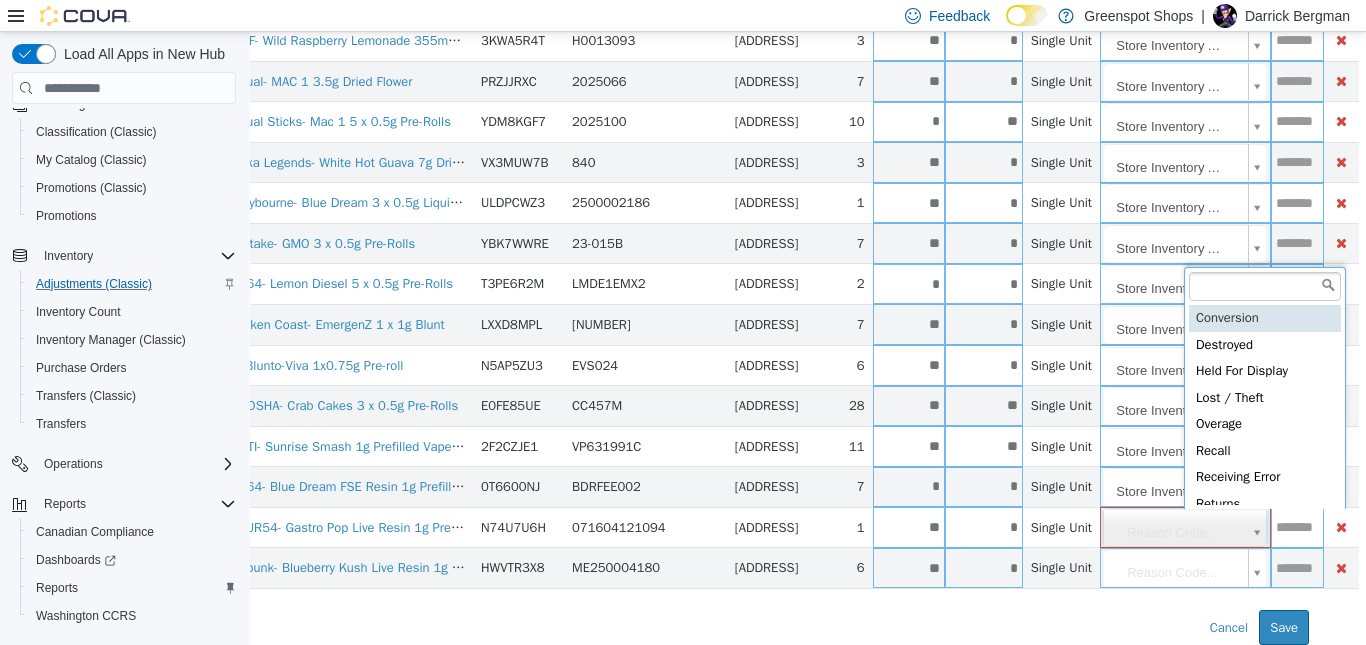 click on "**********" at bounding box center [766, 163] 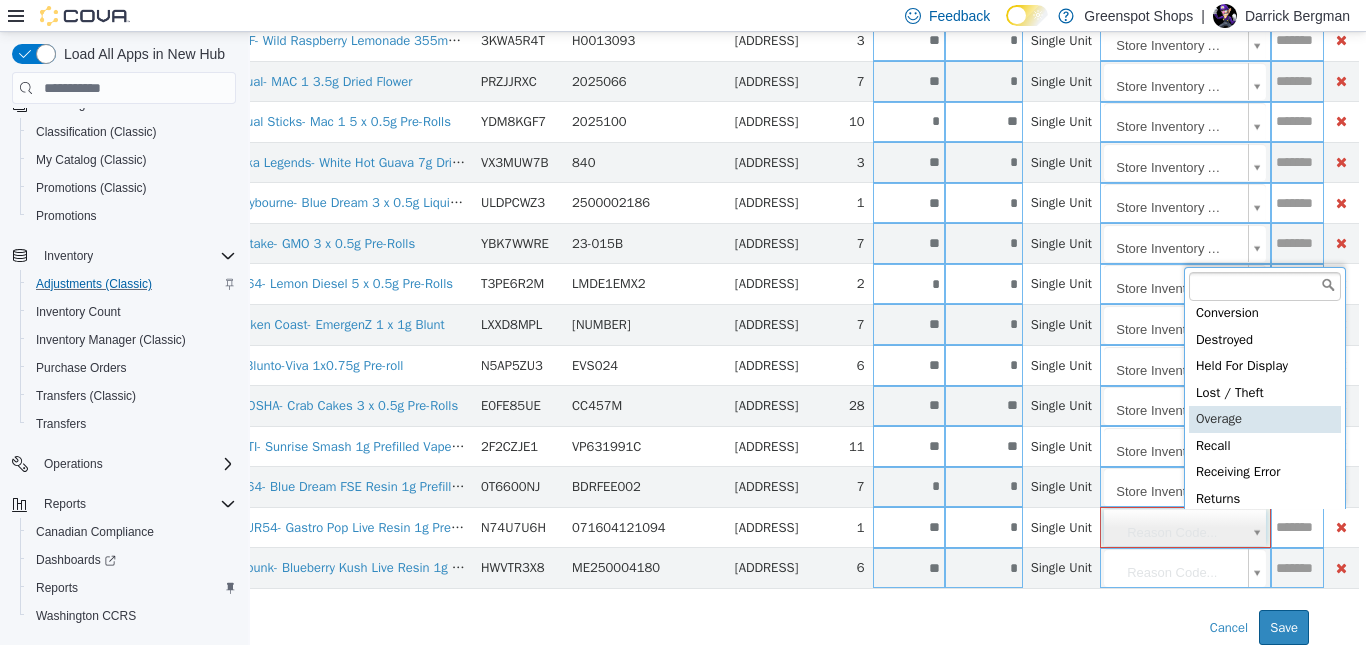 scroll, scrollTop: 92, scrollLeft: 0, axis: vertical 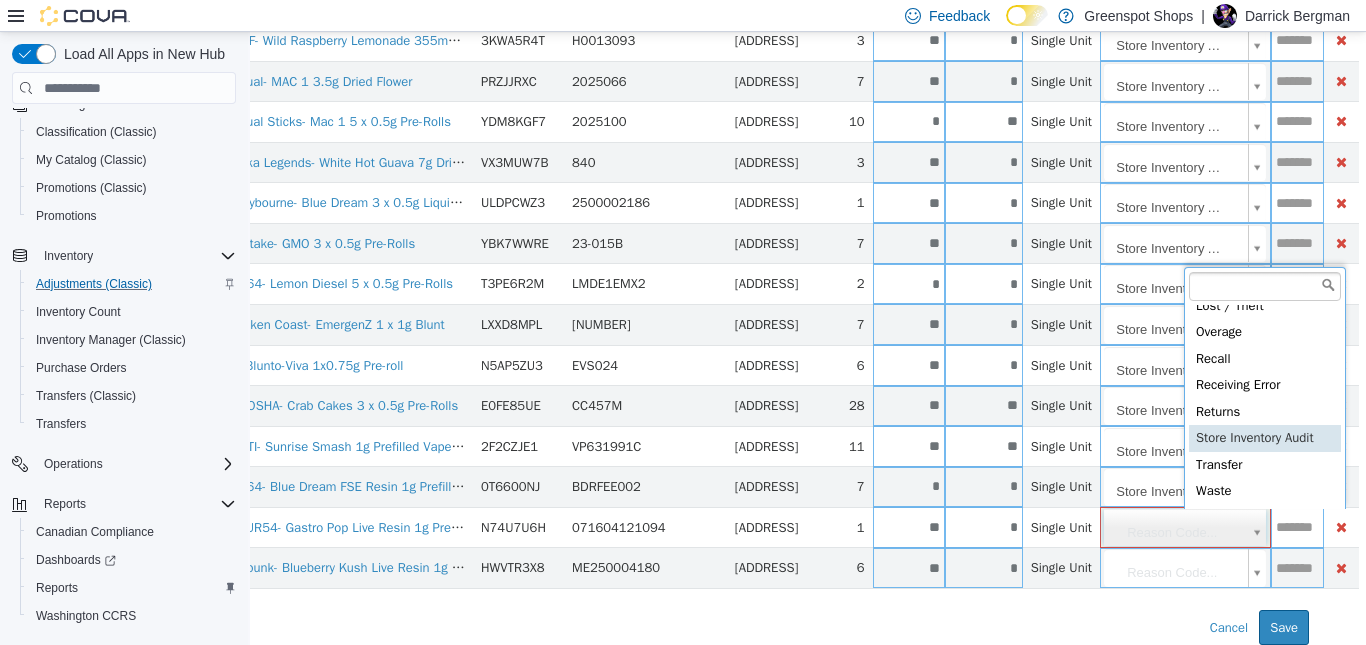 type on "**********" 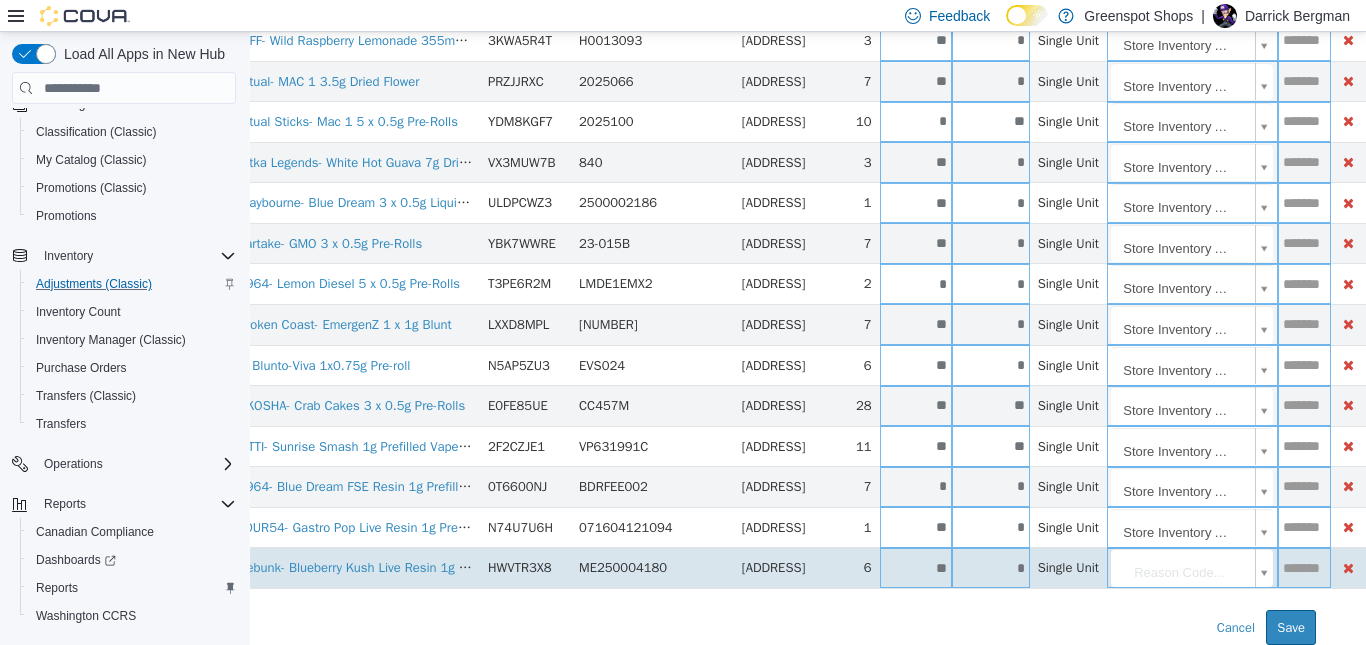 click on "**********" at bounding box center (773, 163) 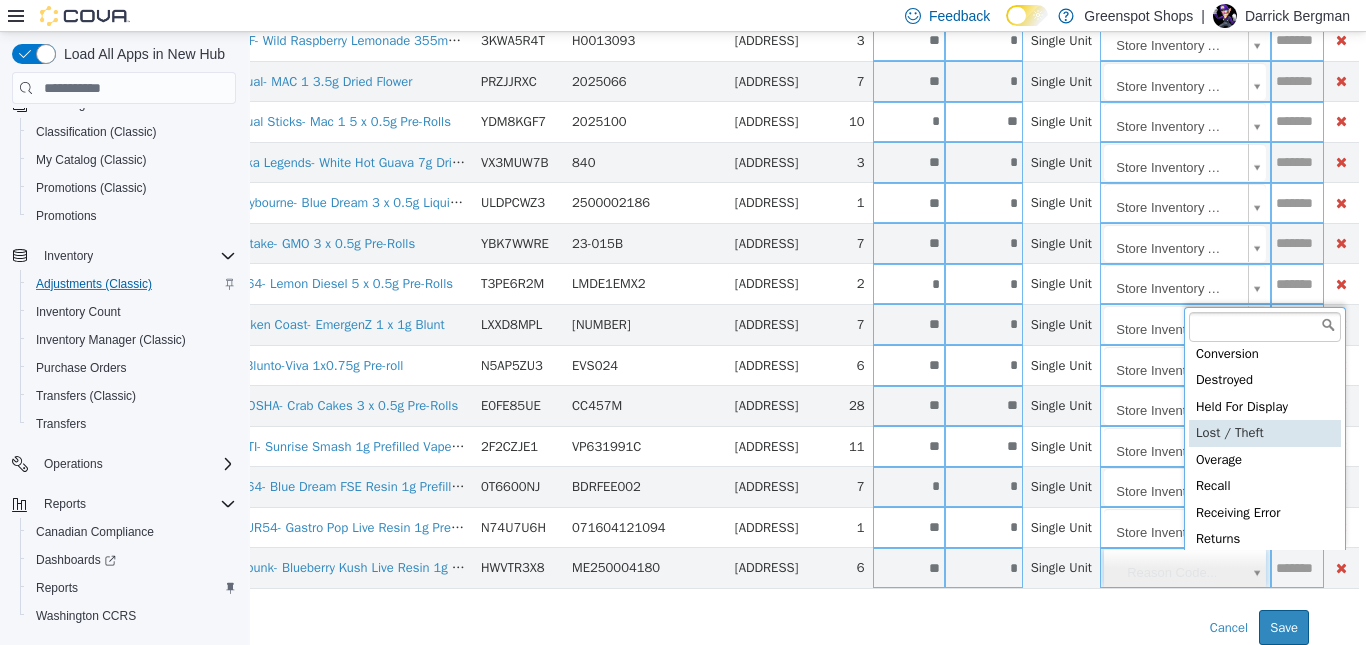 scroll, scrollTop: 91, scrollLeft: 0, axis: vertical 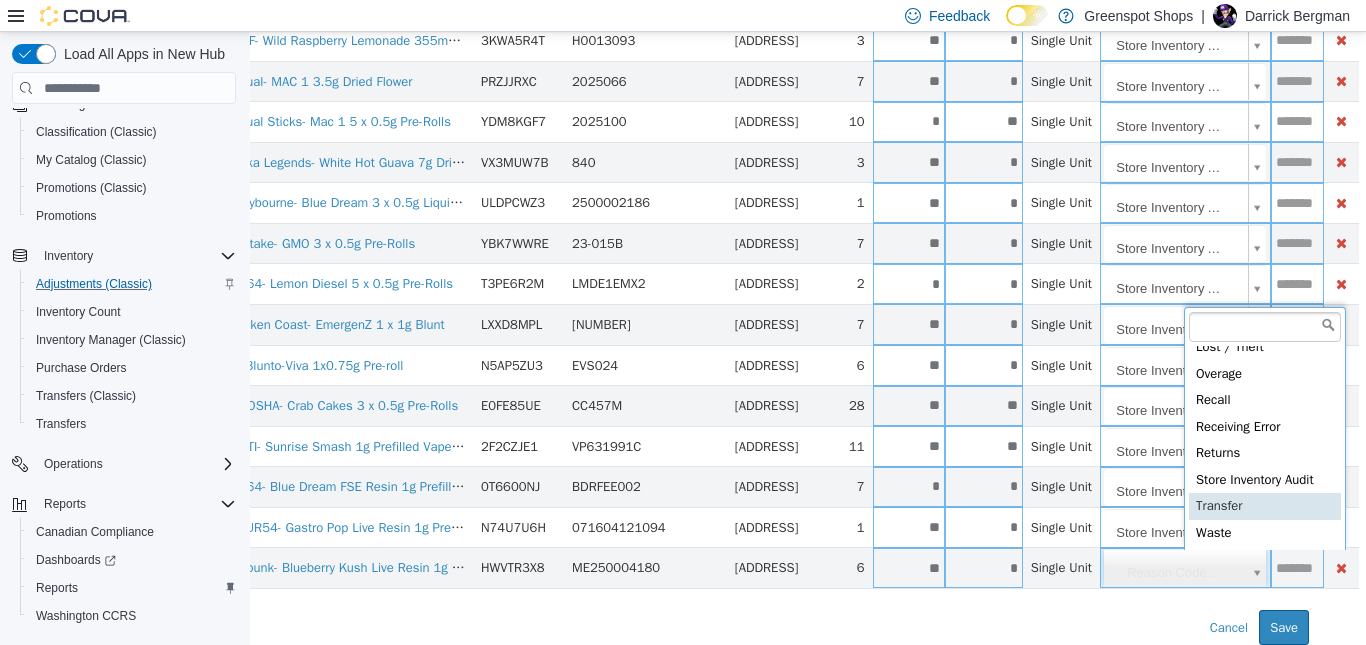 type on "**********" 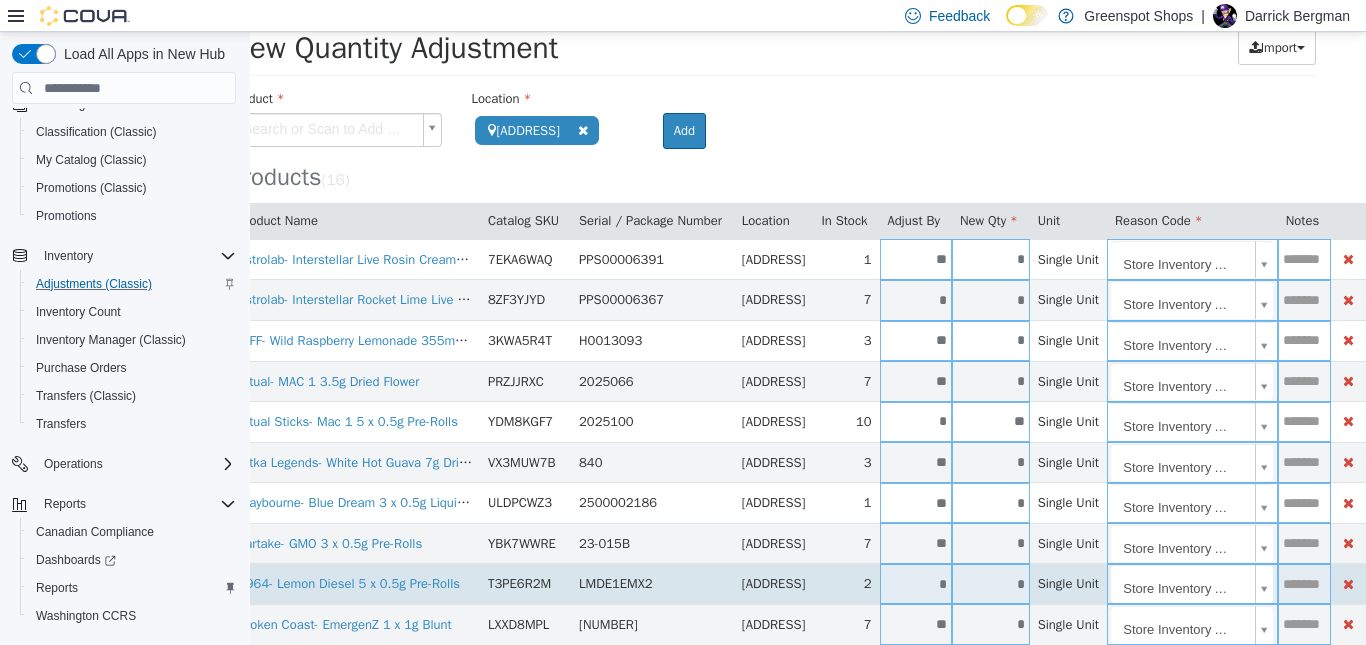 scroll, scrollTop: 366, scrollLeft: 42, axis: both 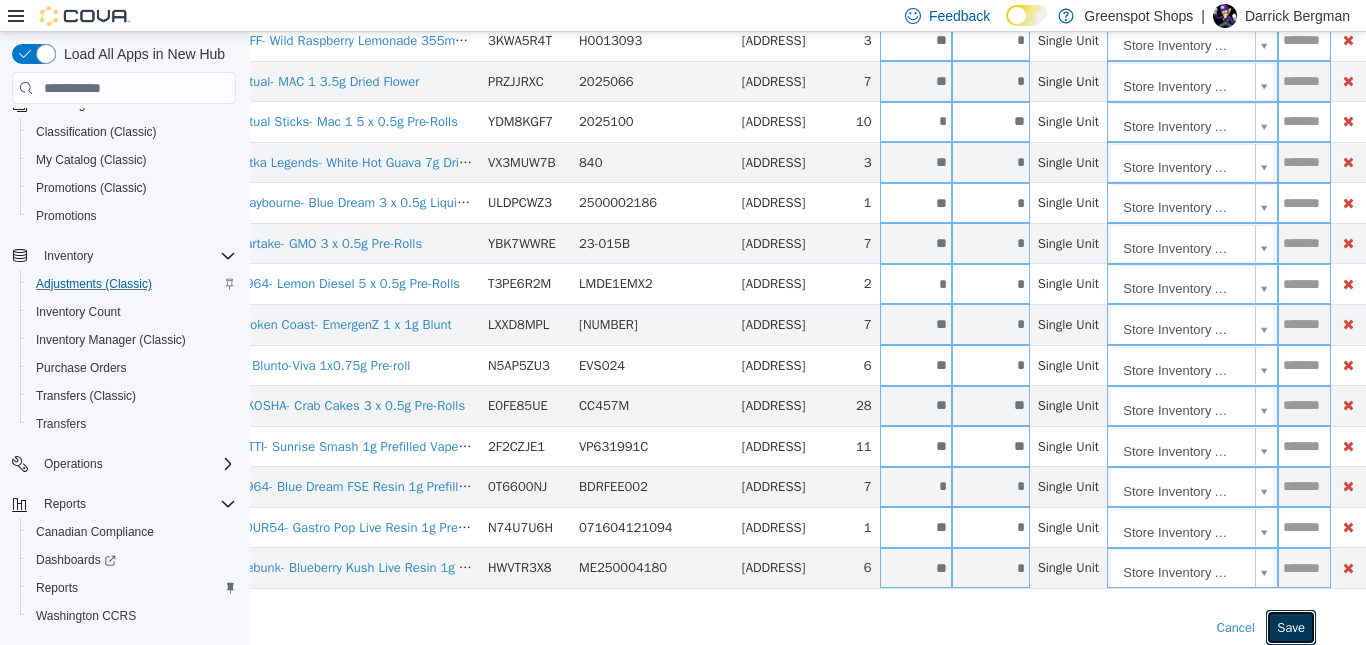 click on "Save" at bounding box center [1291, 628] 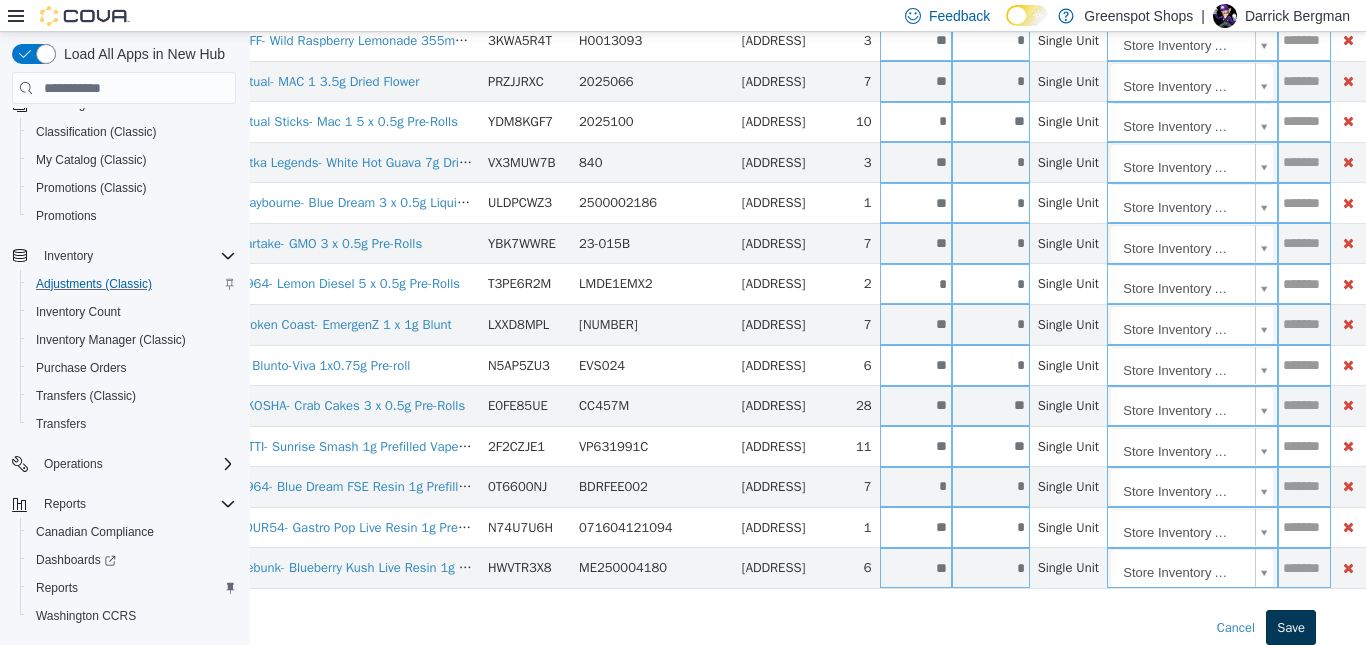 scroll, scrollTop: 351, scrollLeft: 42, axis: both 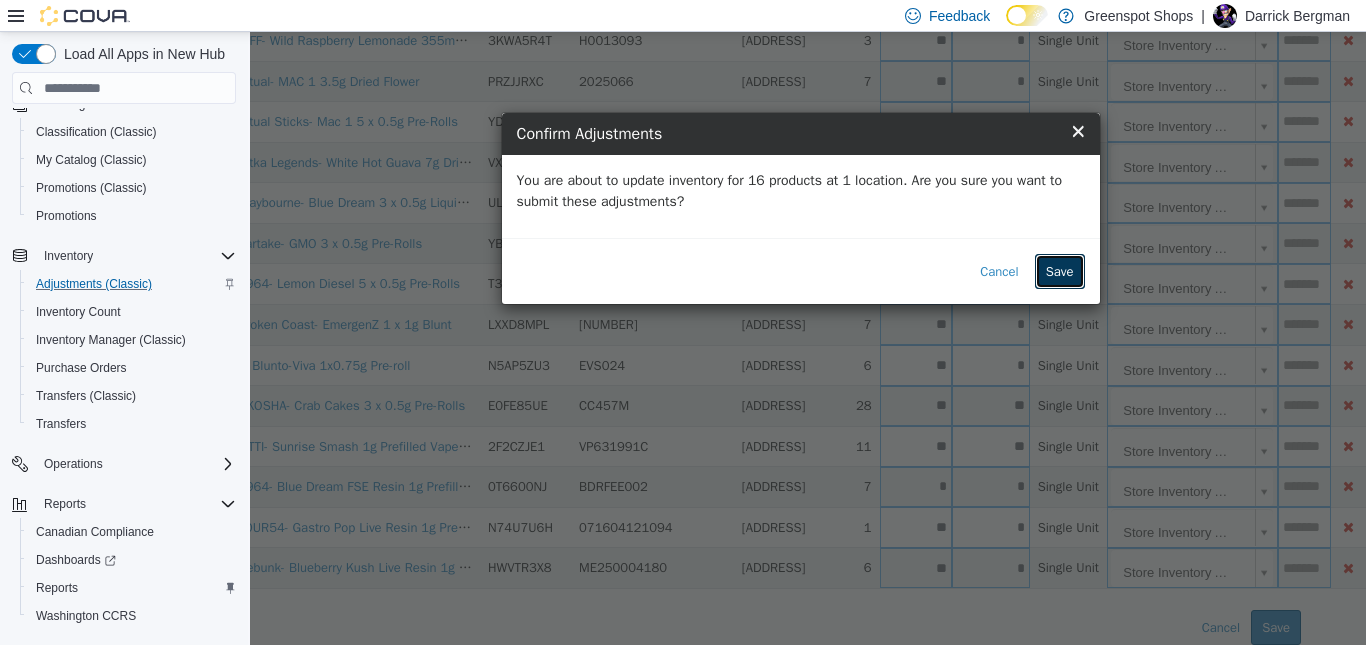 click on "Save" at bounding box center [1060, 272] 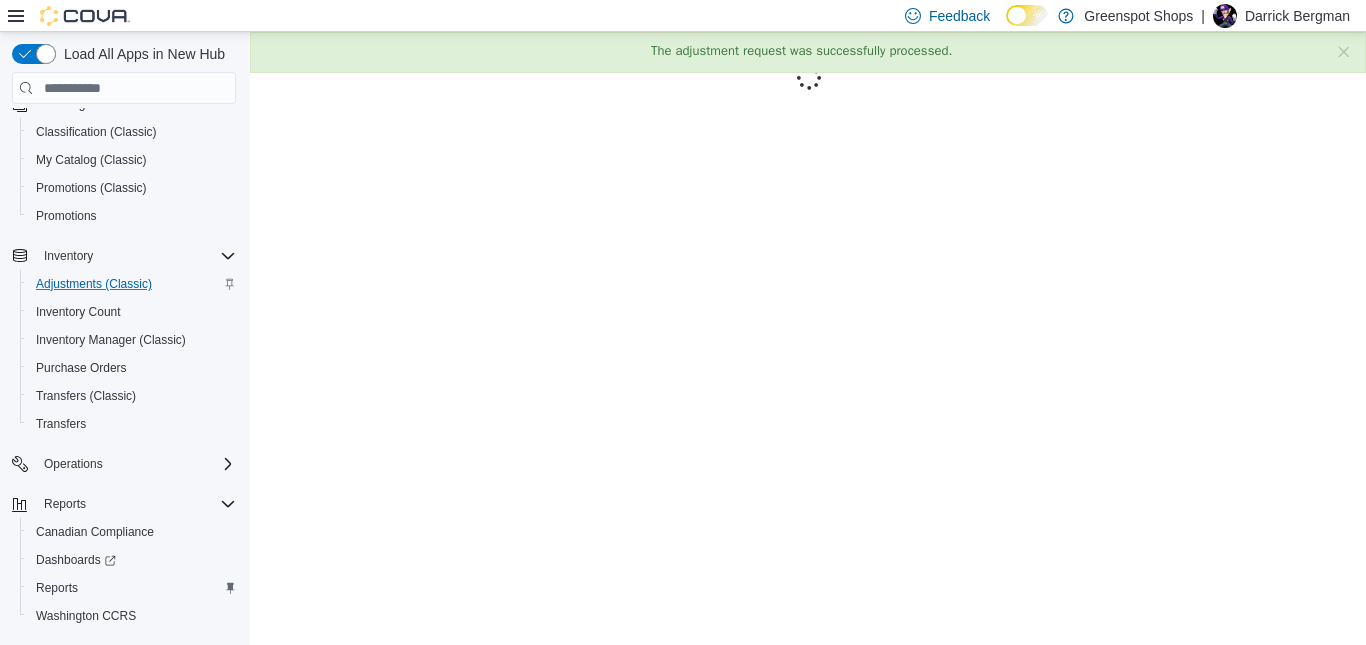 scroll, scrollTop: 0, scrollLeft: 0, axis: both 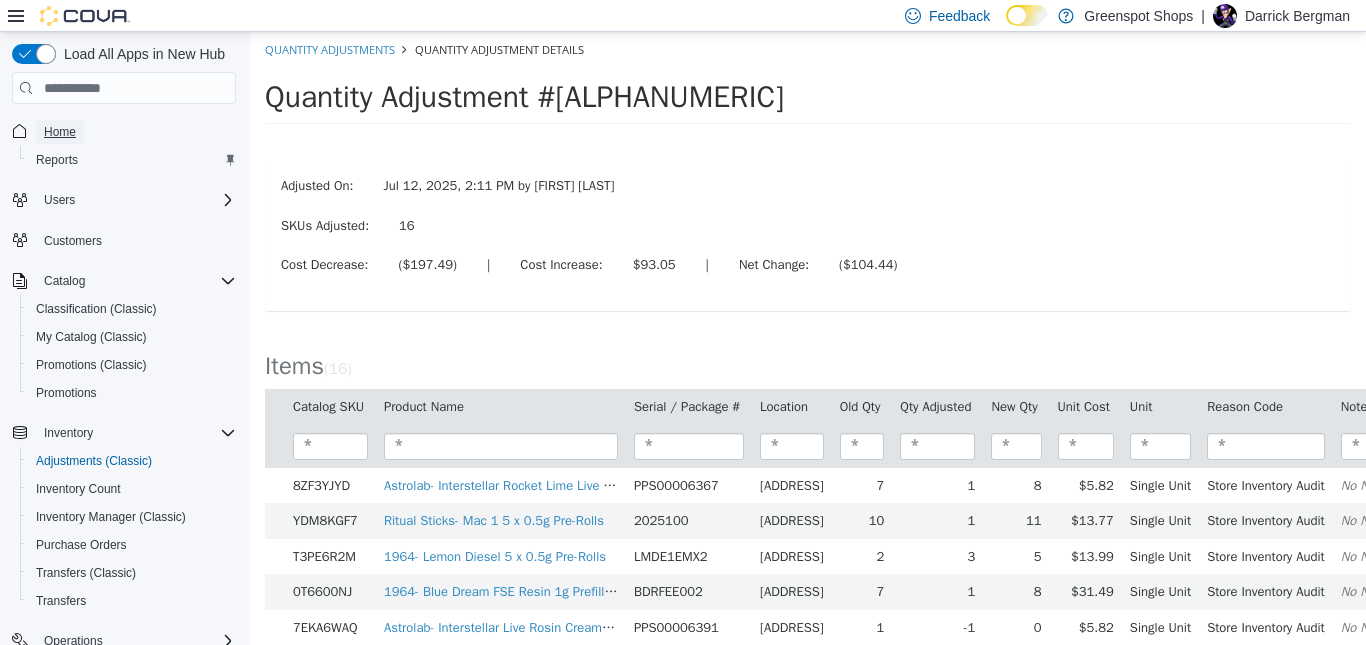 click on "Home" at bounding box center [60, 132] 